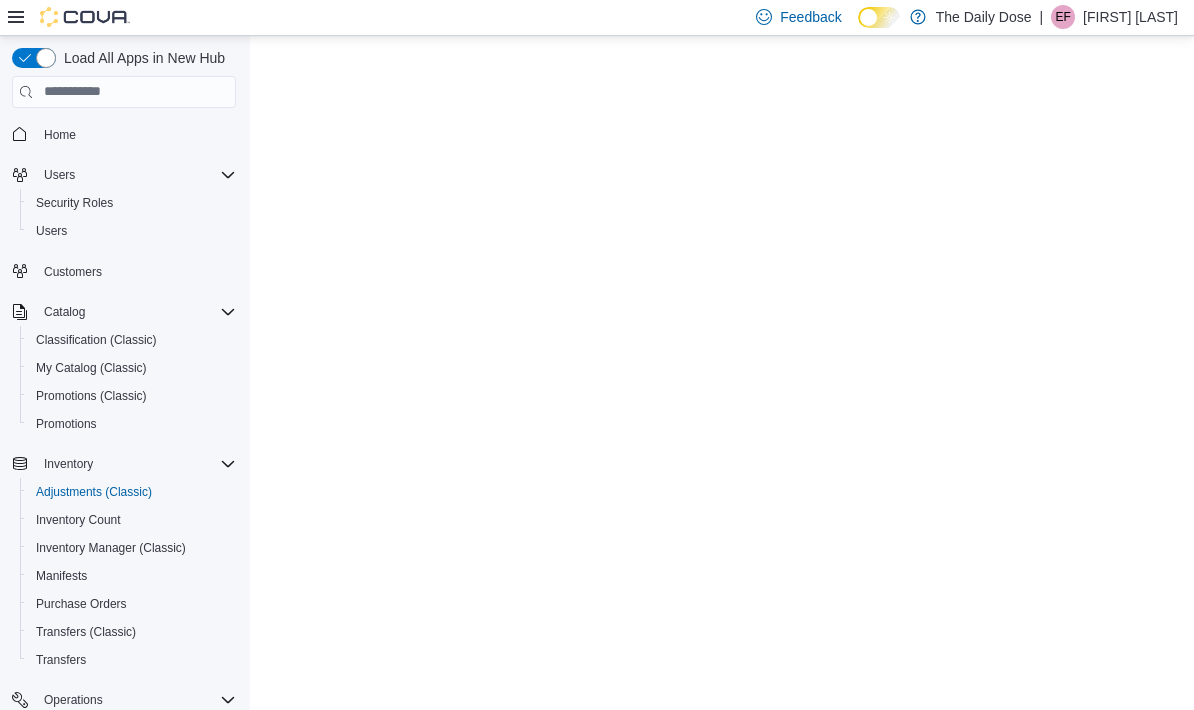 scroll, scrollTop: 0, scrollLeft: 0, axis: both 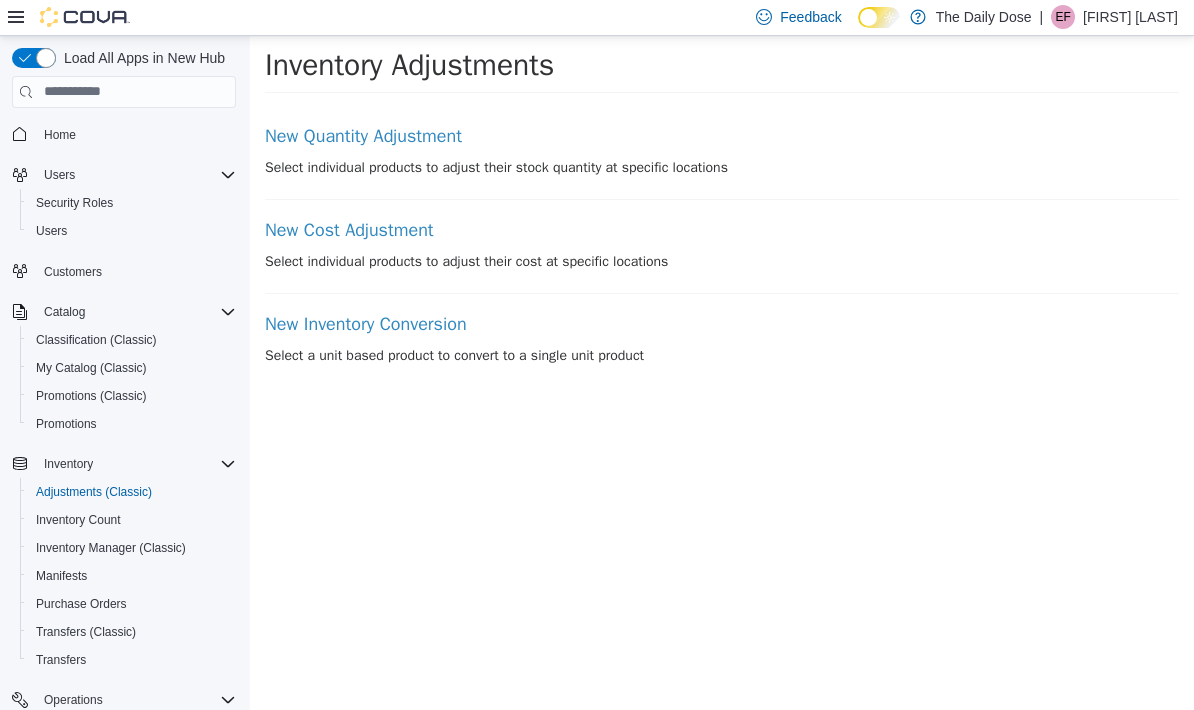 click on "New Quantity Adjustment Select individual products to adjust their stock quantity at specific locations" at bounding box center (722, 162) 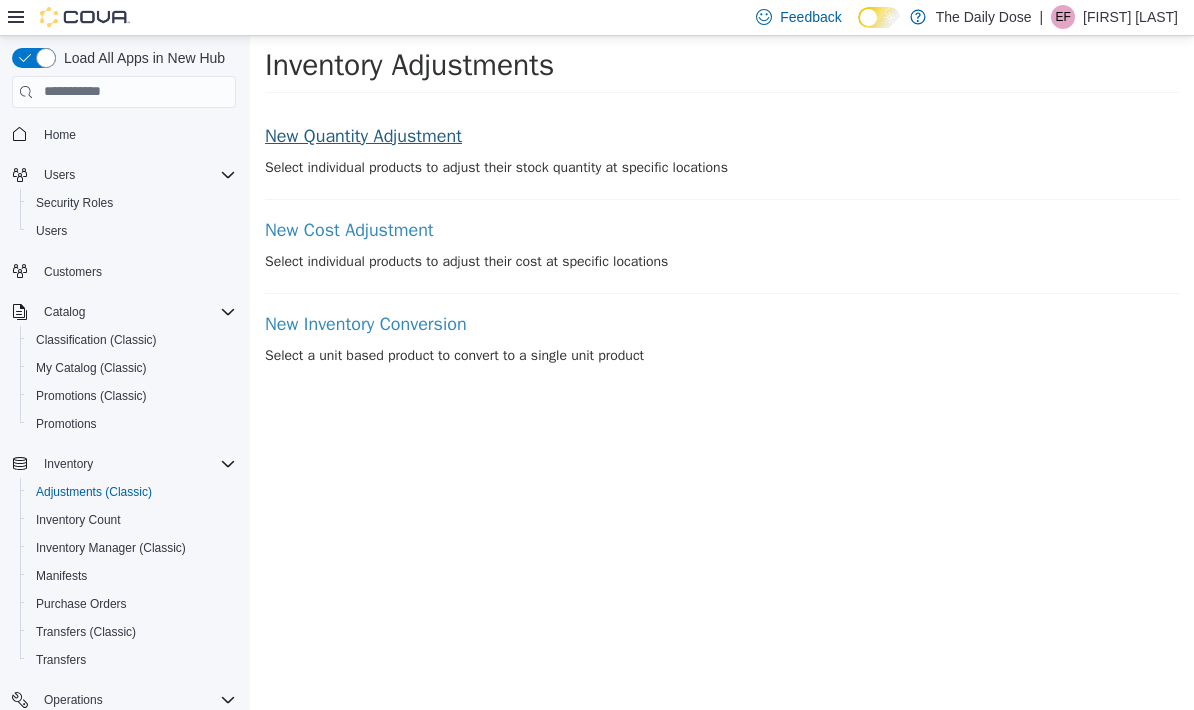 click on "New Quantity Adjustment" at bounding box center (722, 136) 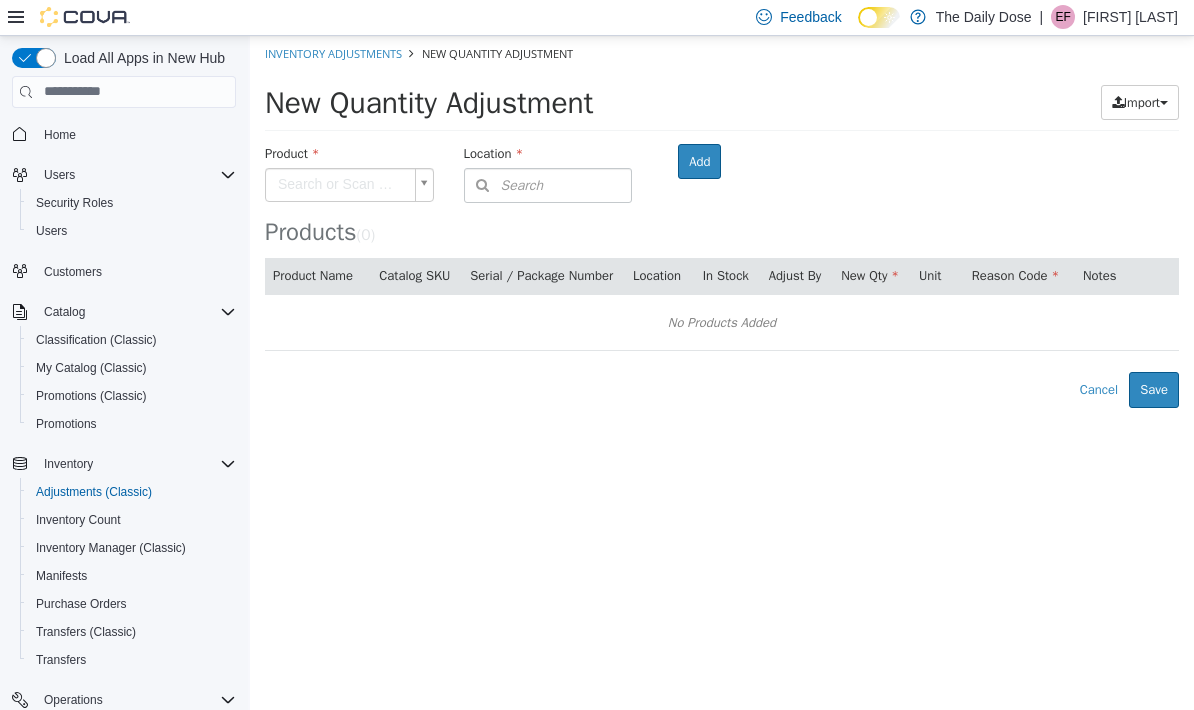 click on "Search" at bounding box center [548, 184] 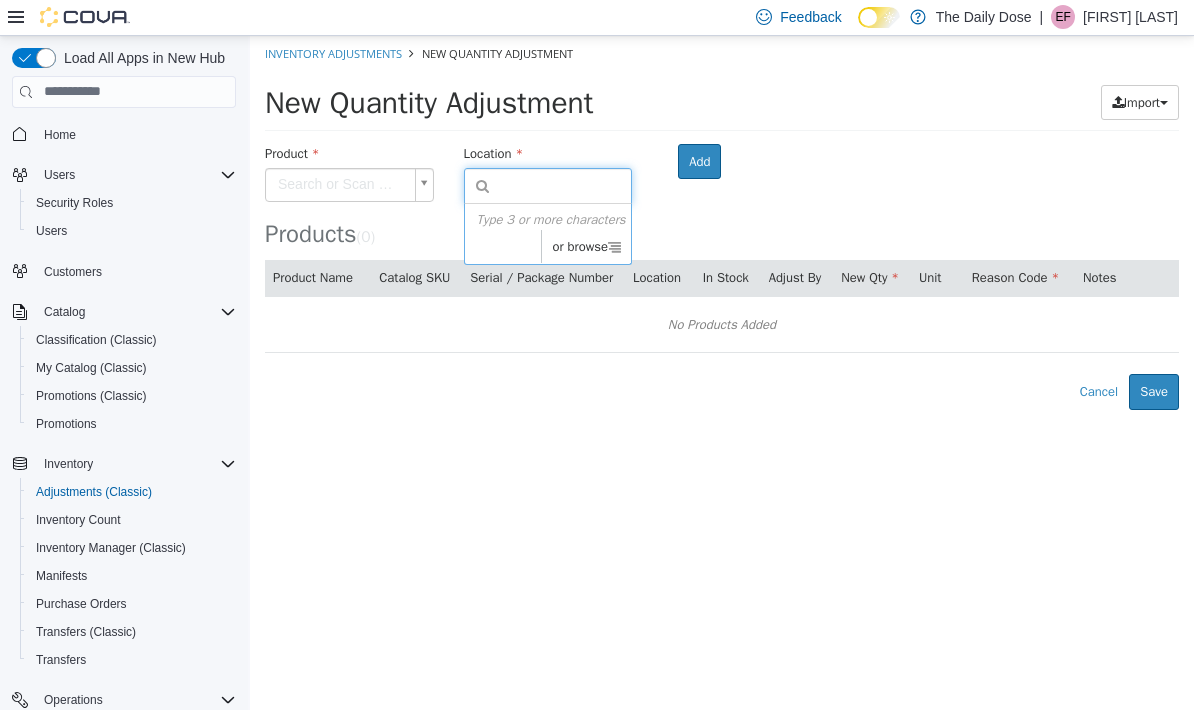 click on "Type 3 or more characters or browse" at bounding box center (548, 233) 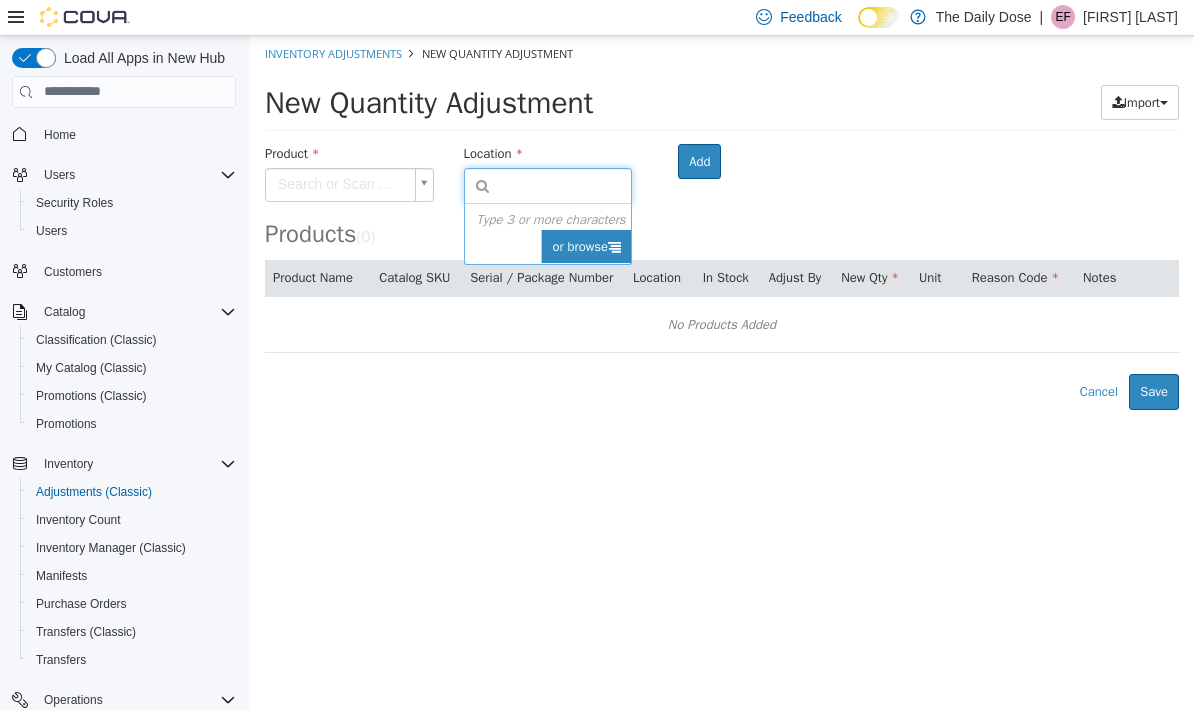 click on "or browse" at bounding box center [586, 246] 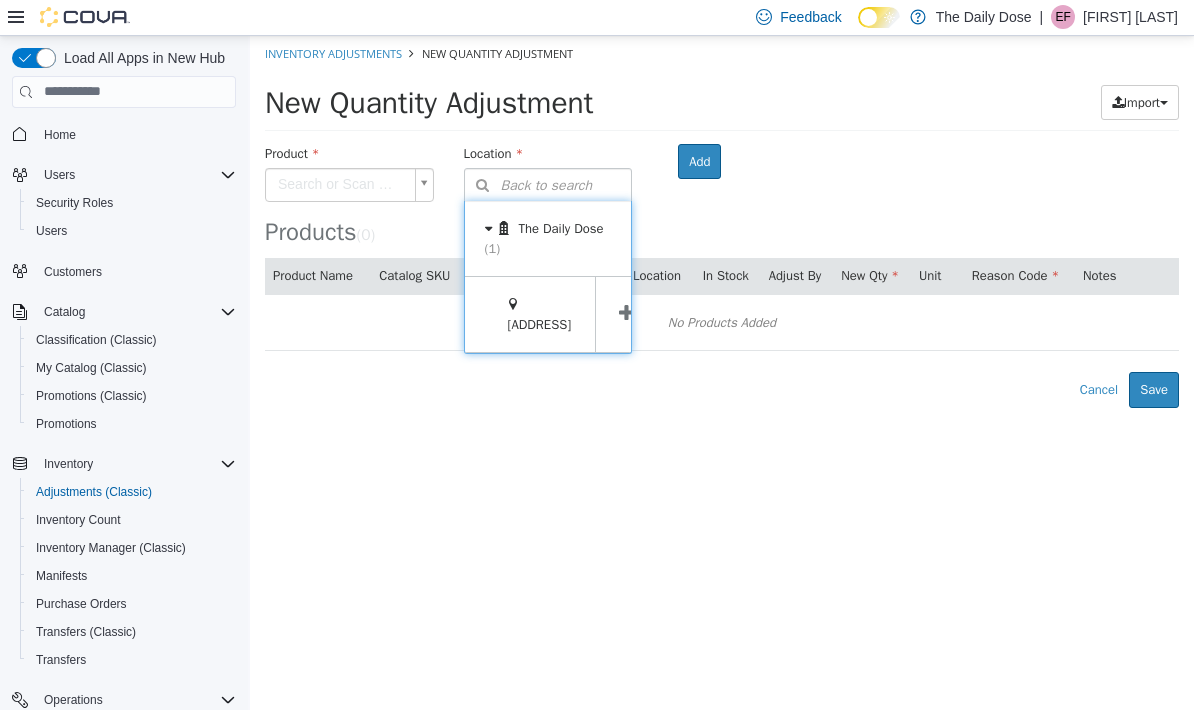 click at bounding box center (626, 313) 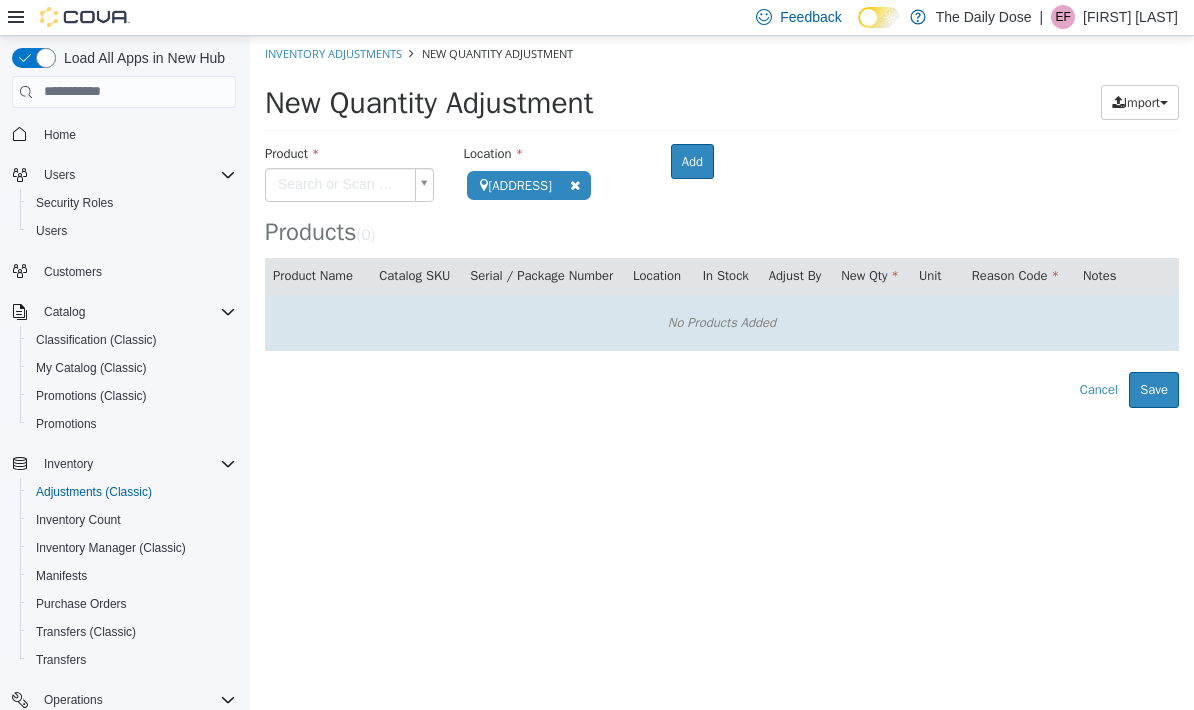click on "No Products Added" at bounding box center (722, 321) 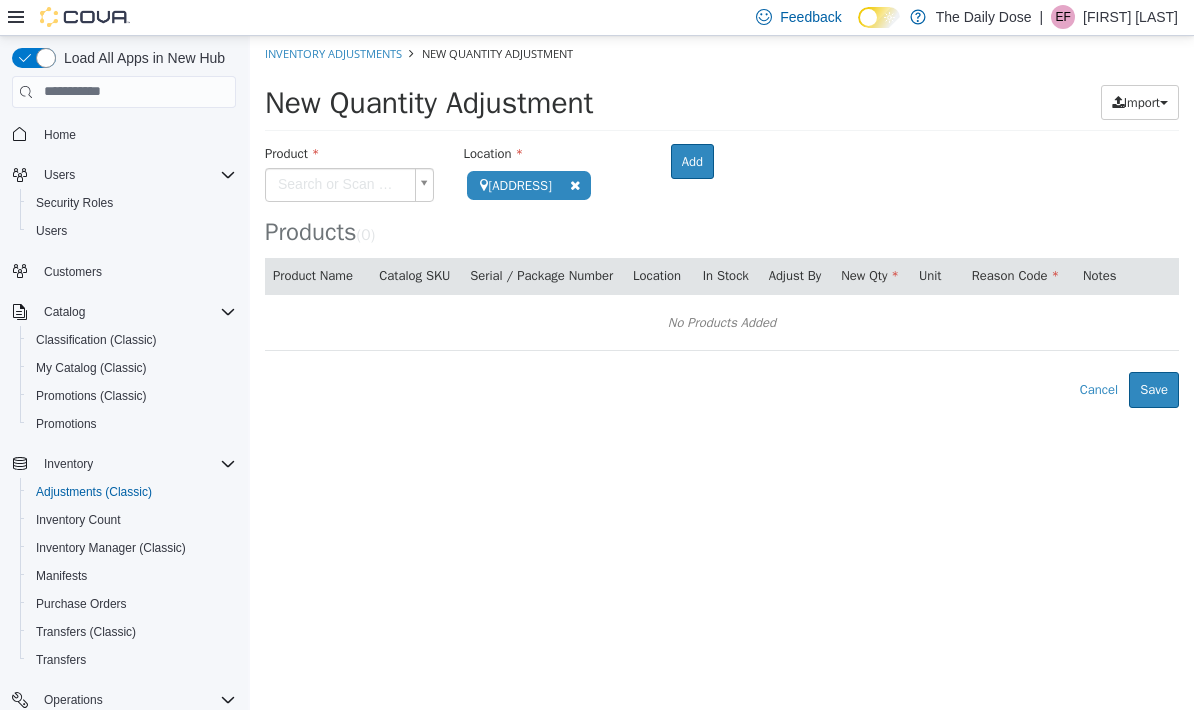 click on "**********" at bounding box center (722, 221) 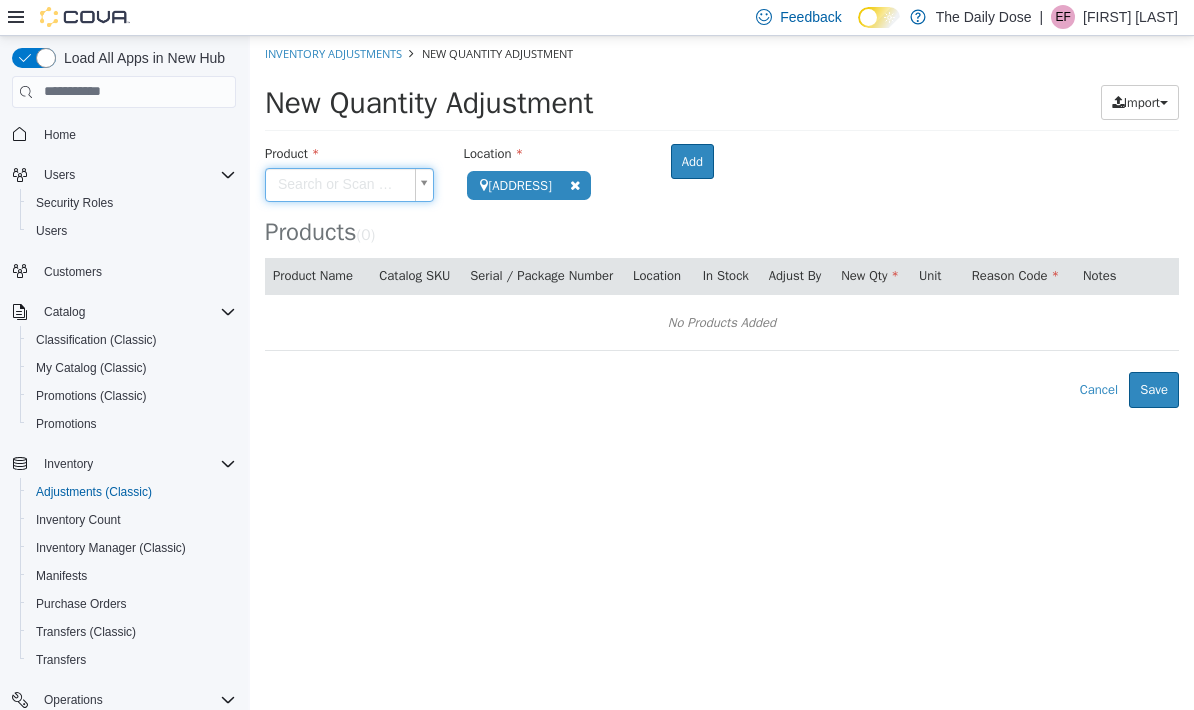 click on "**********" at bounding box center (722, 221) 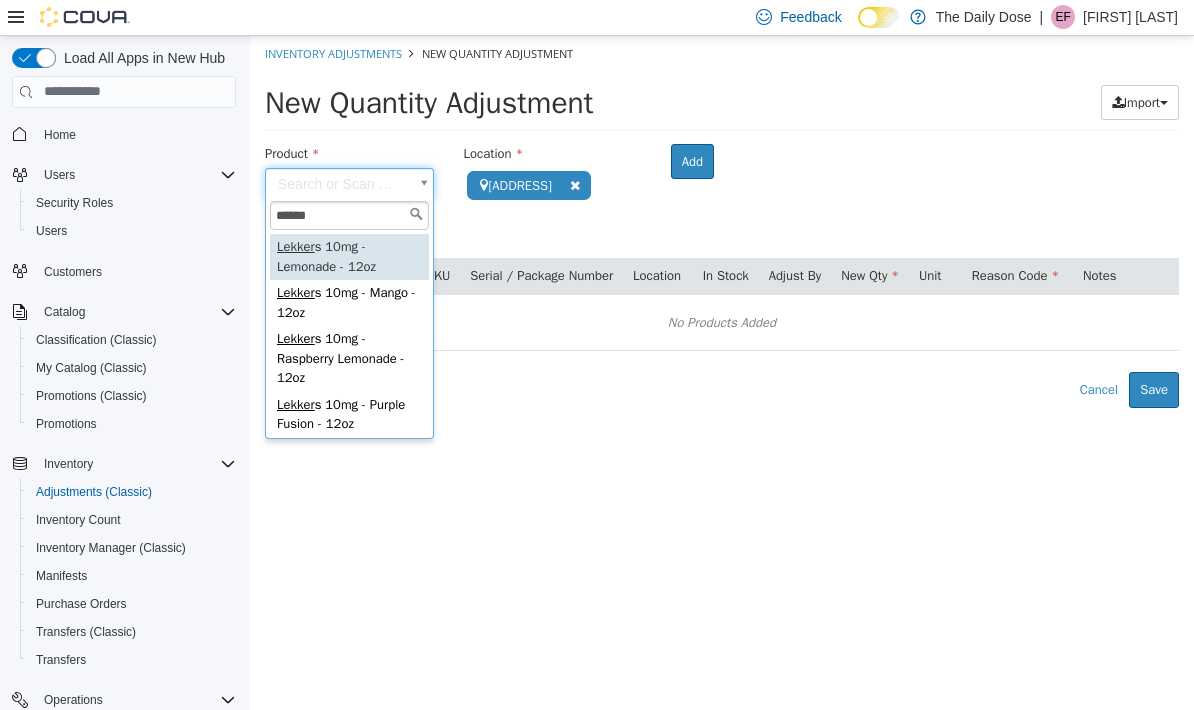 type on "******" 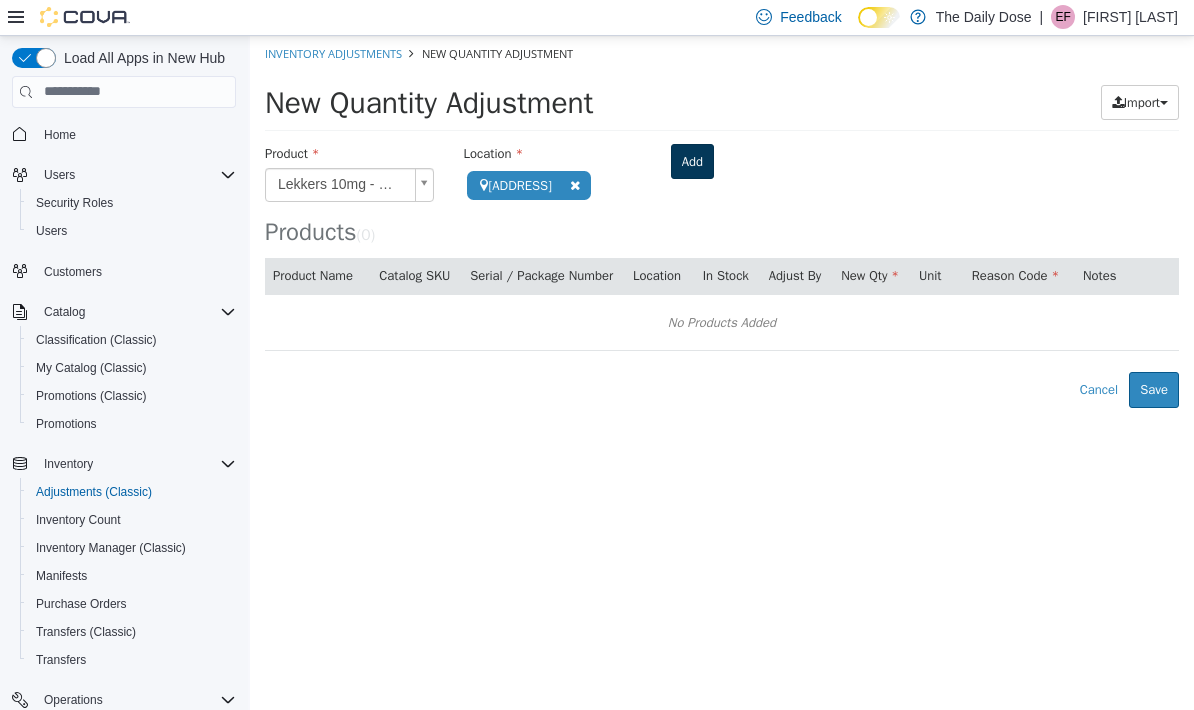 click on "Add" at bounding box center (692, 161) 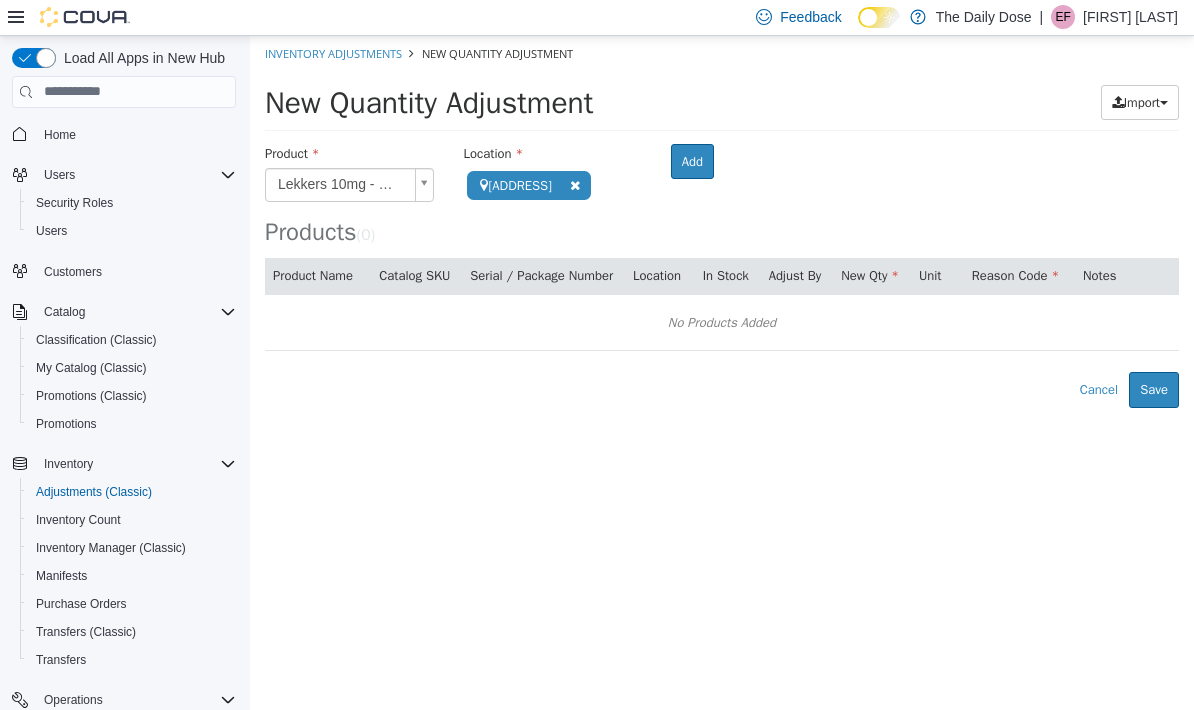 type 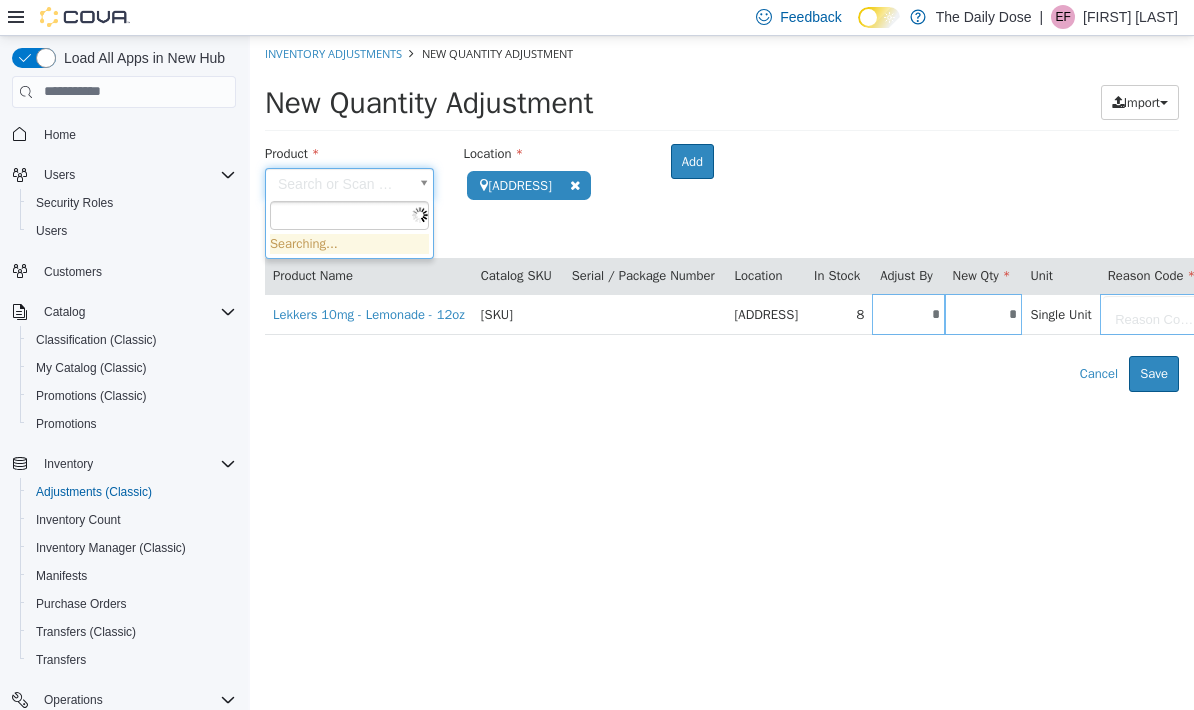click on "**********" at bounding box center (722, 213) 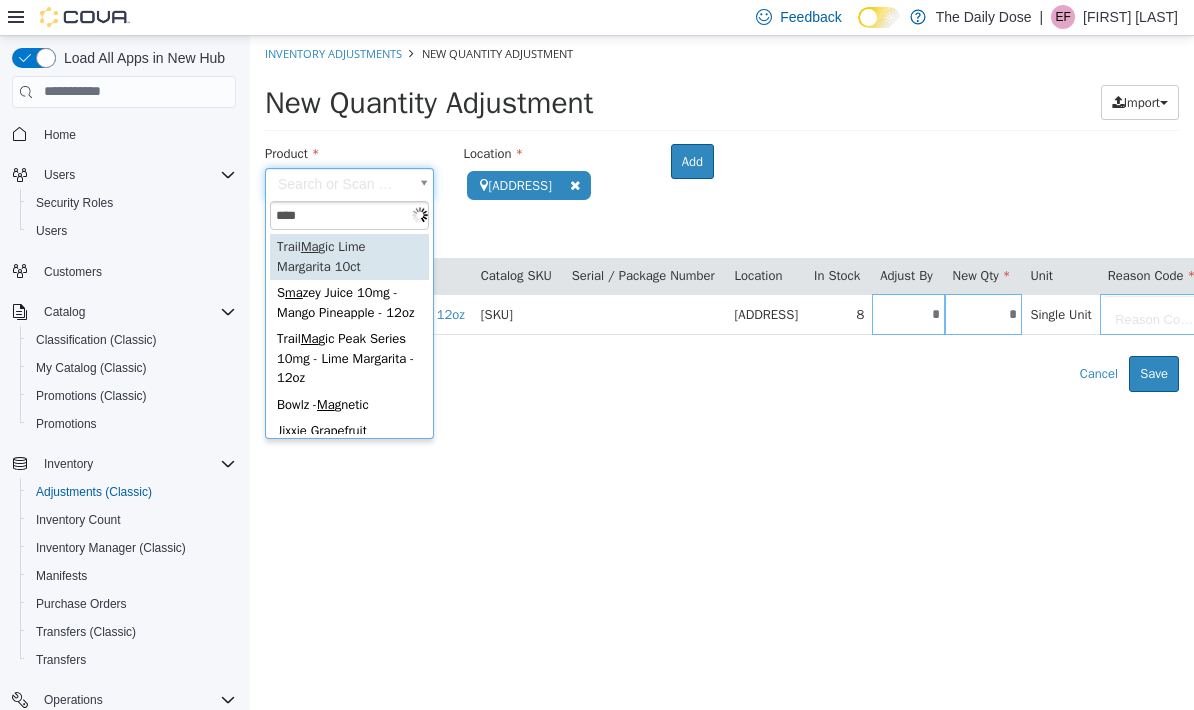 type on "*****" 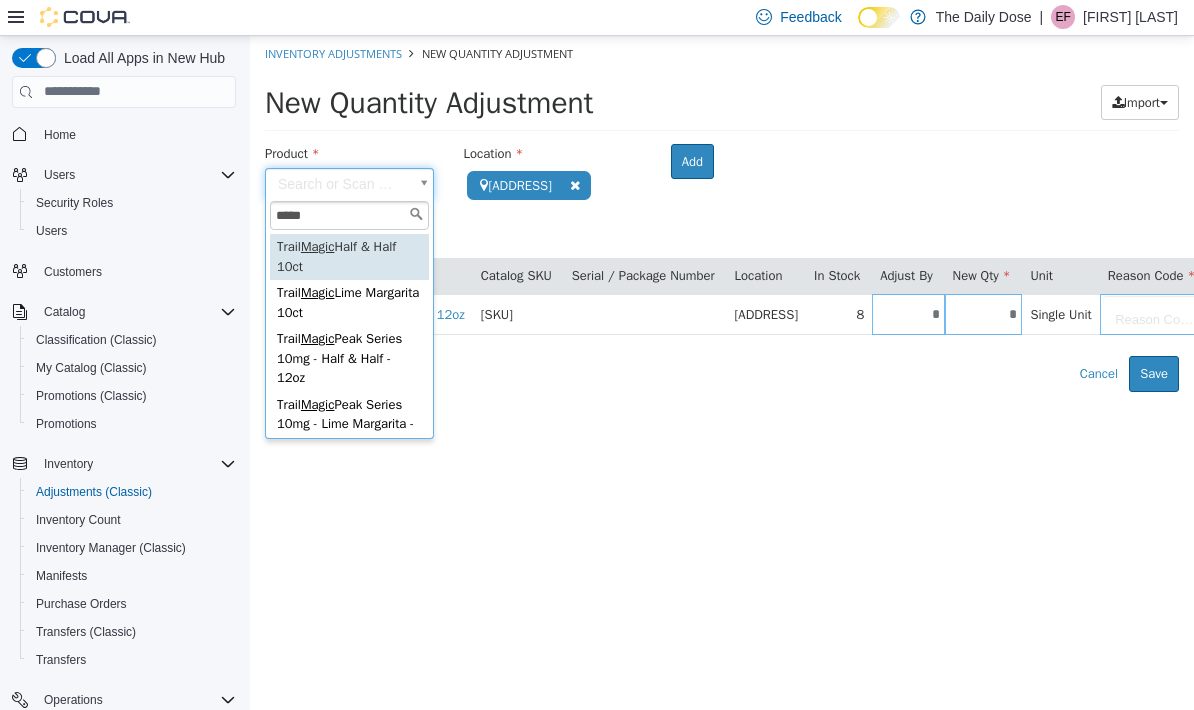 type on "**********" 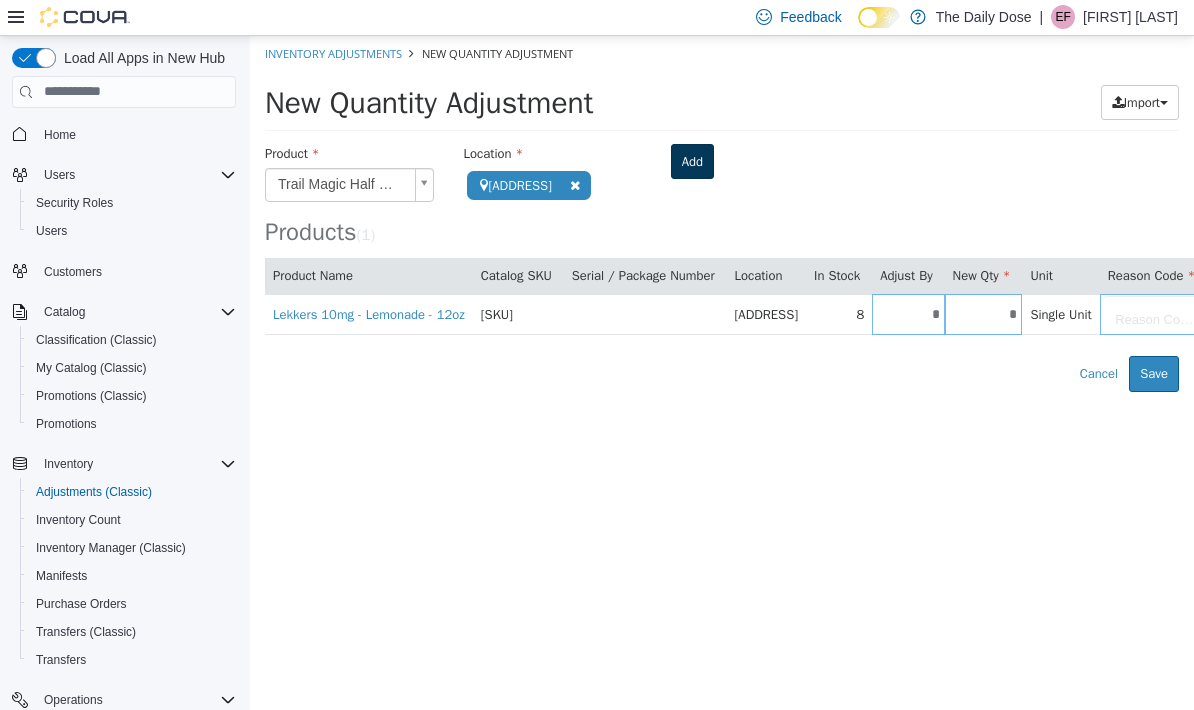 click on "Add" at bounding box center (692, 161) 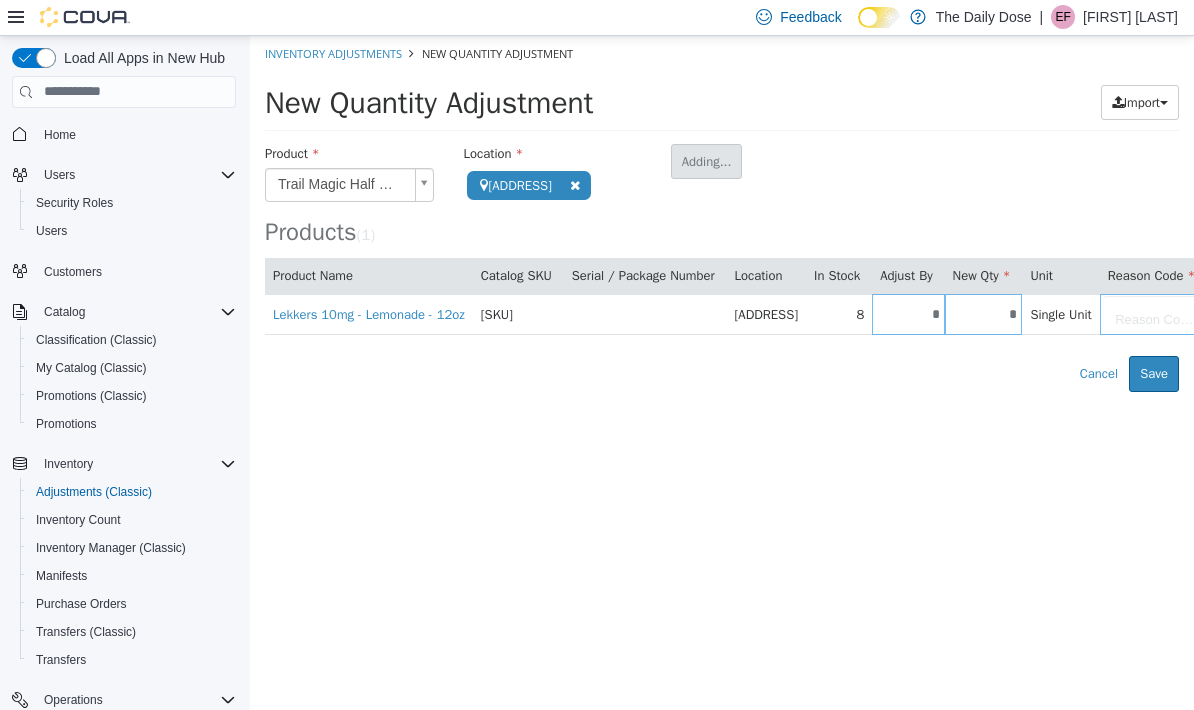 type 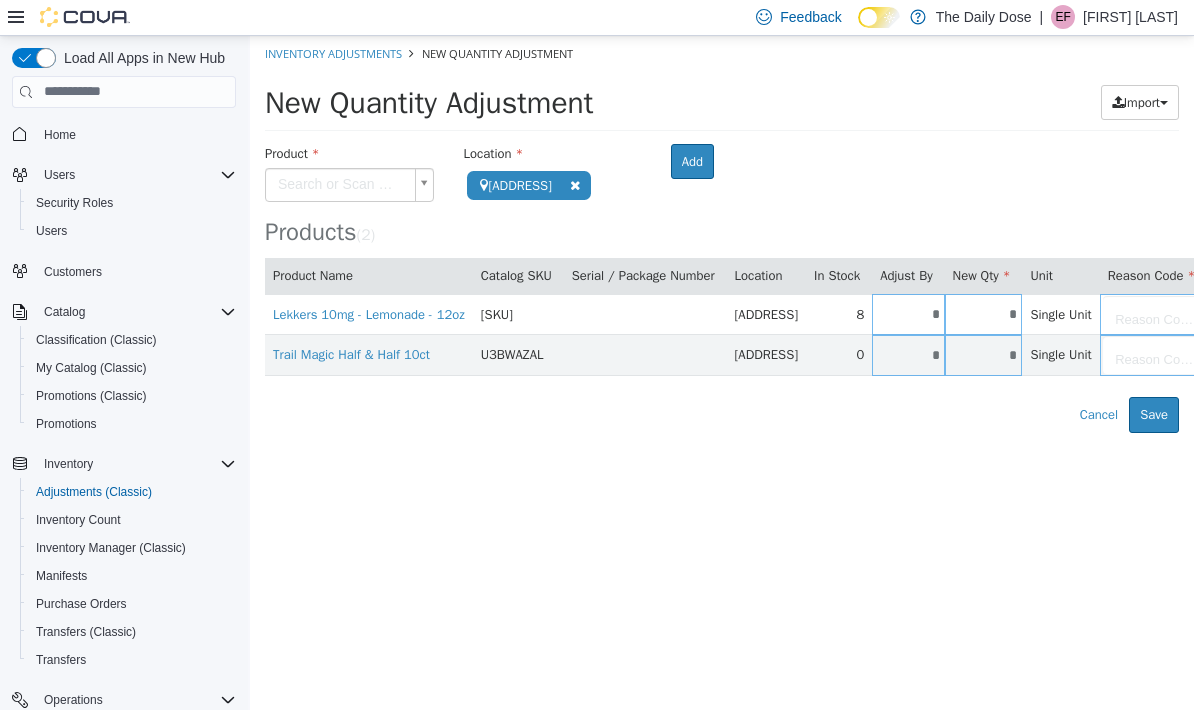 click on "**********" at bounding box center (722, 233) 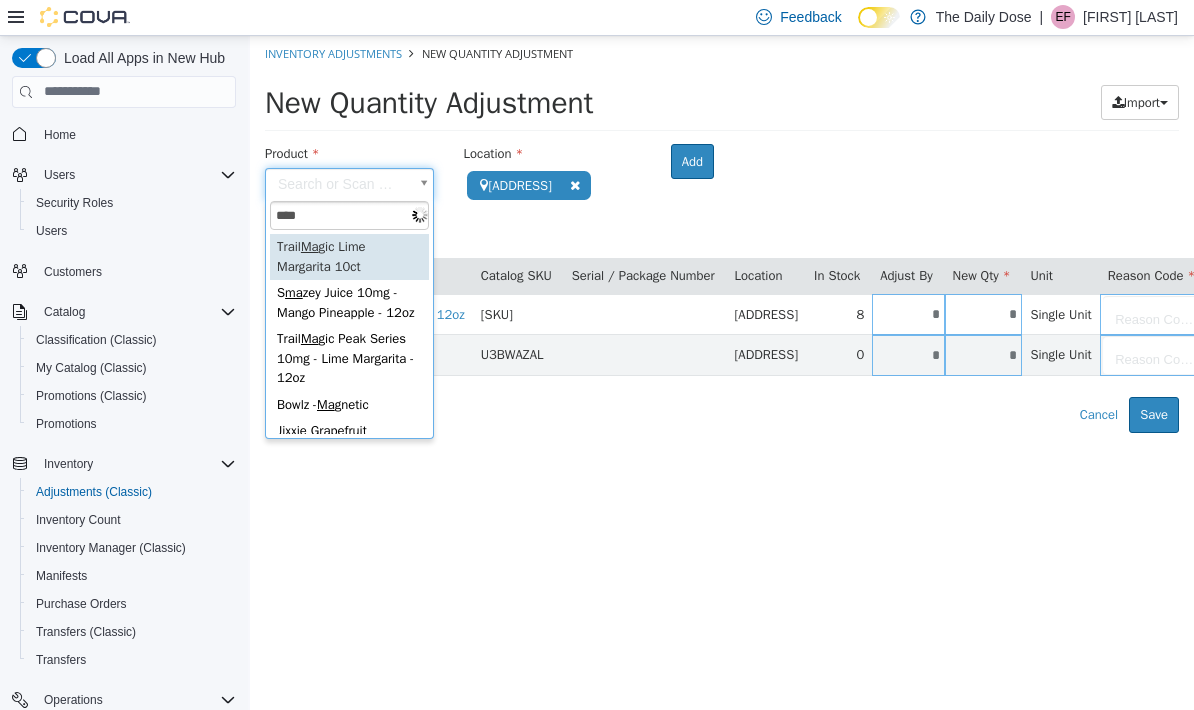 type on "*****" 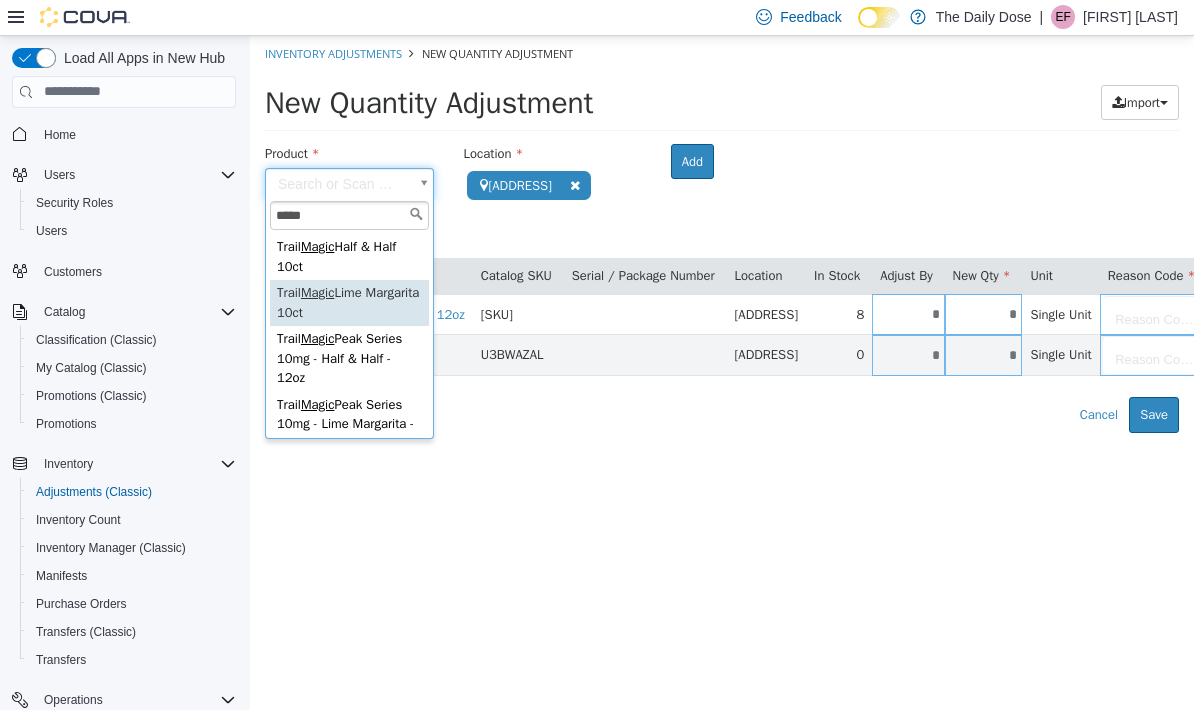 type on "**********" 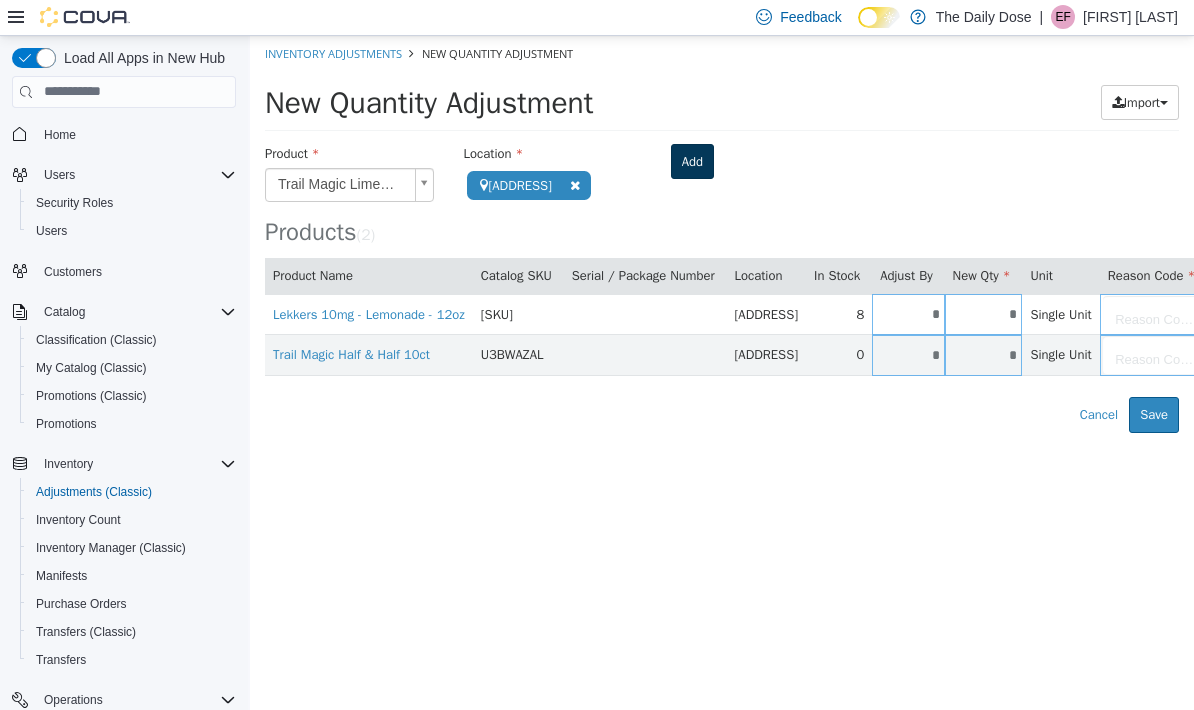 click on "Add" at bounding box center [692, 161] 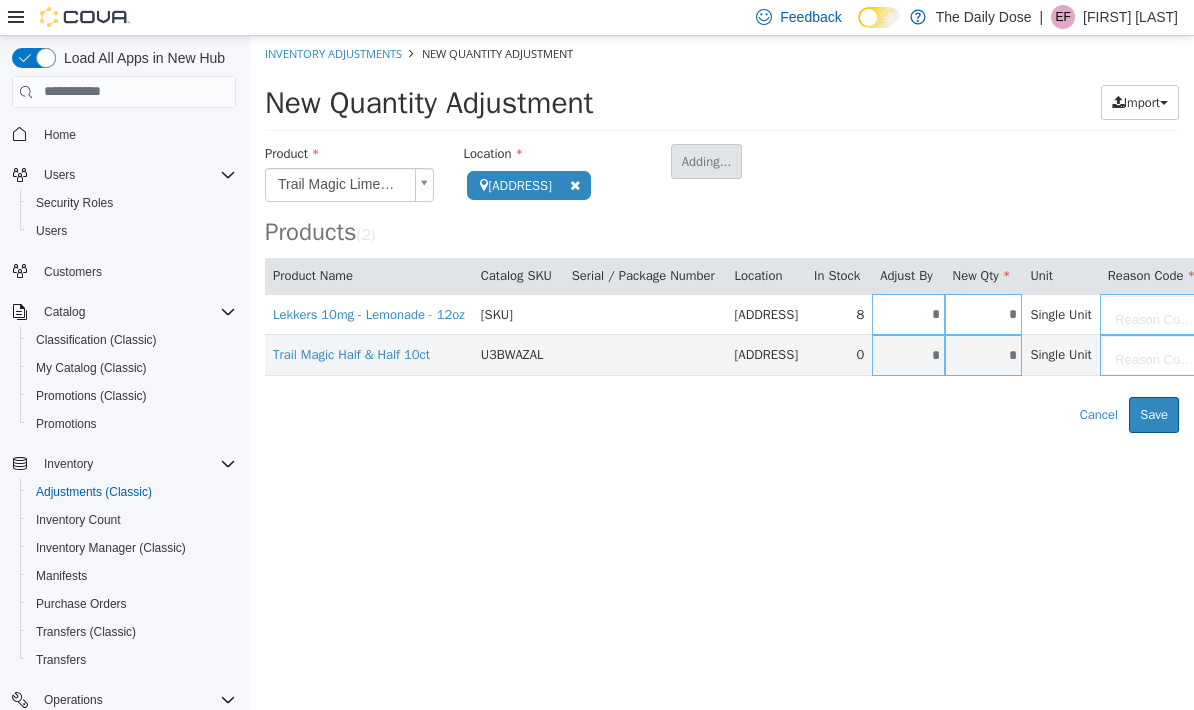 type 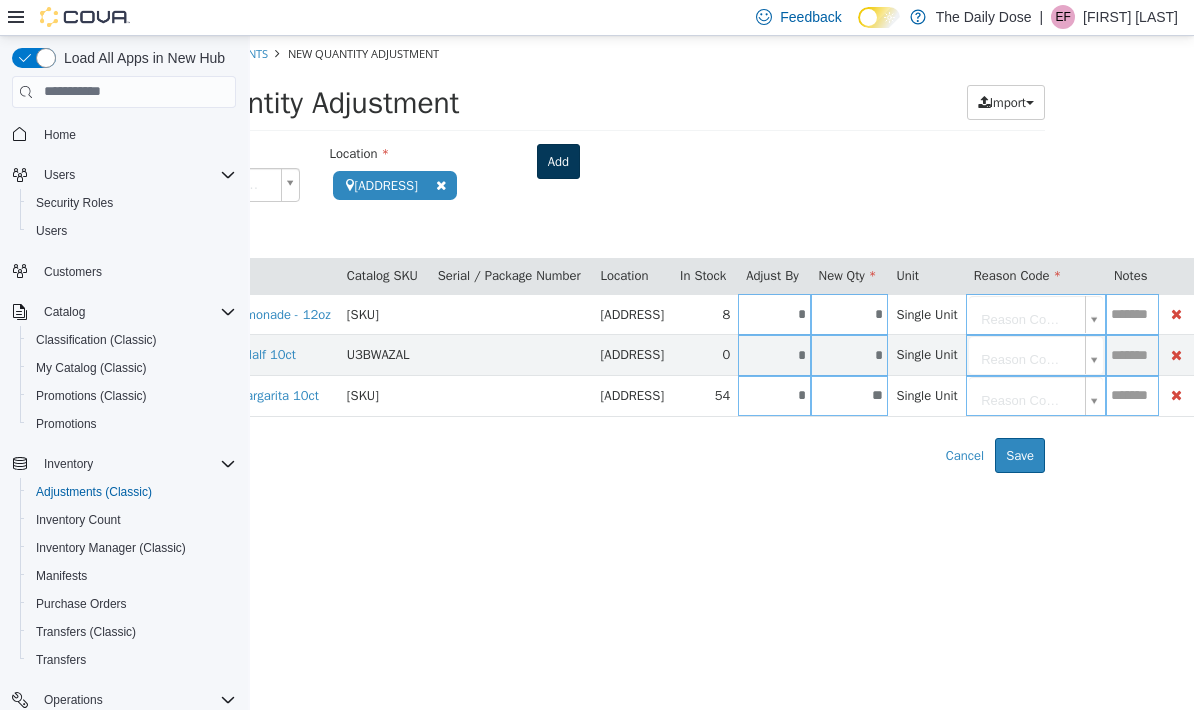 scroll, scrollTop: 0, scrollLeft: 265, axis: horizontal 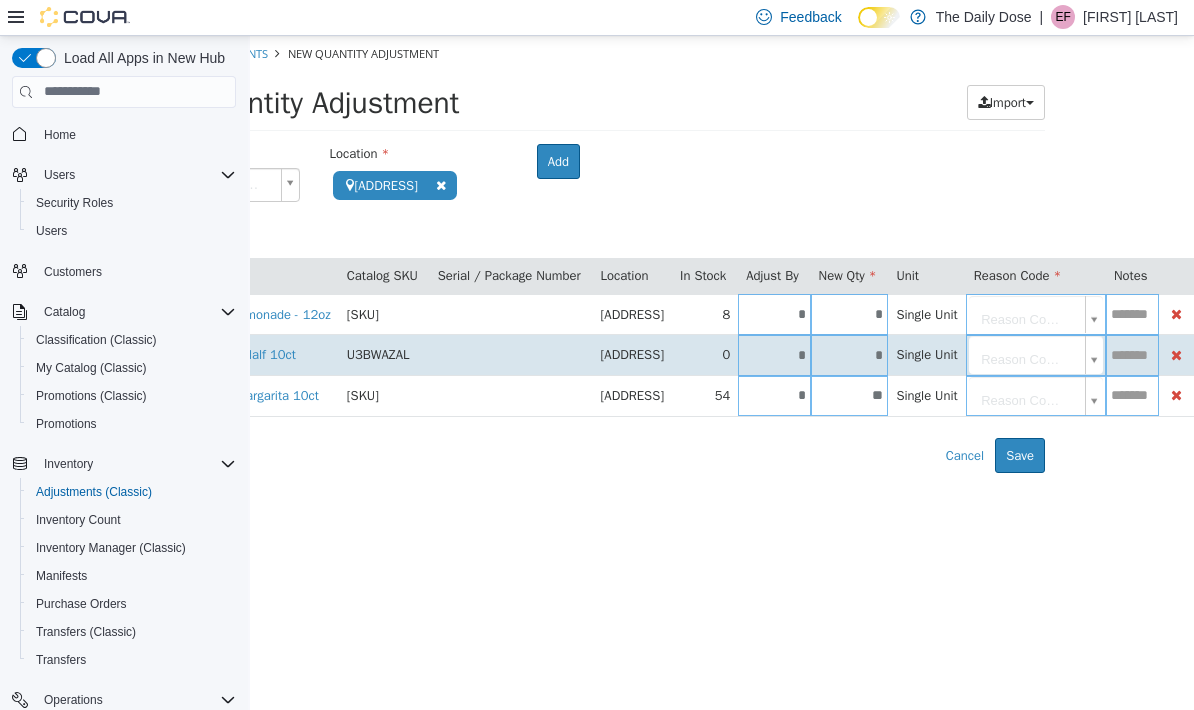 click at bounding box center [1176, 354] 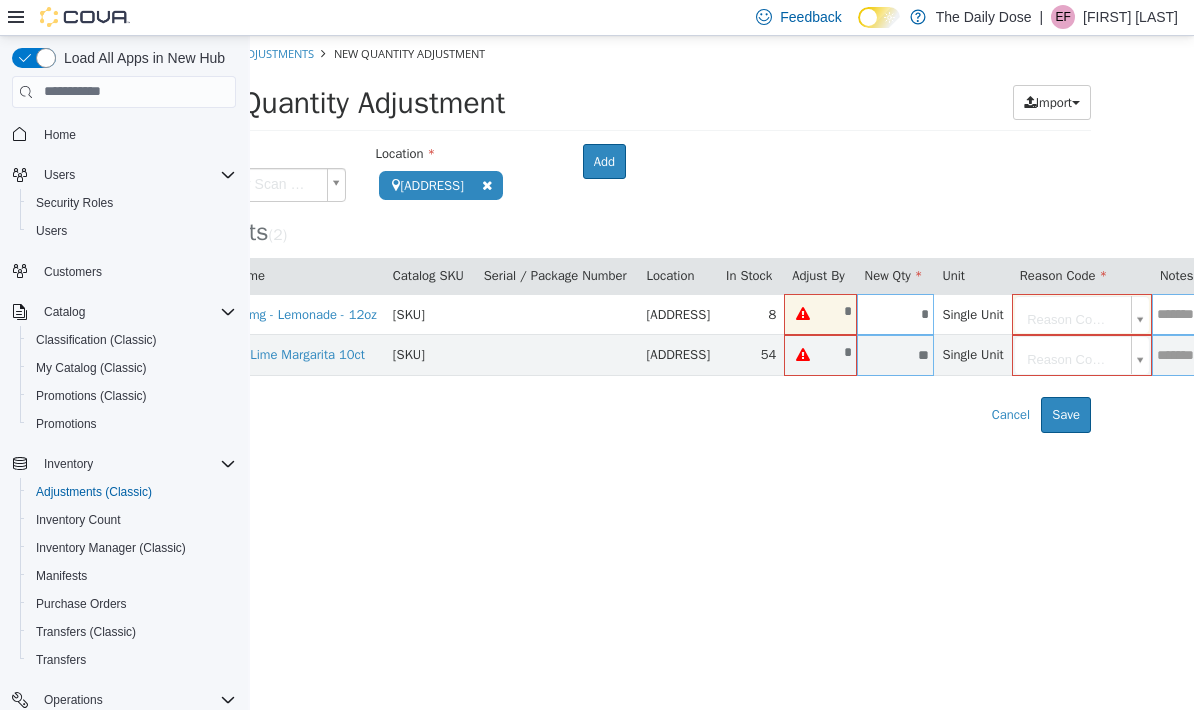 scroll, scrollTop: 0, scrollLeft: 85, axis: horizontal 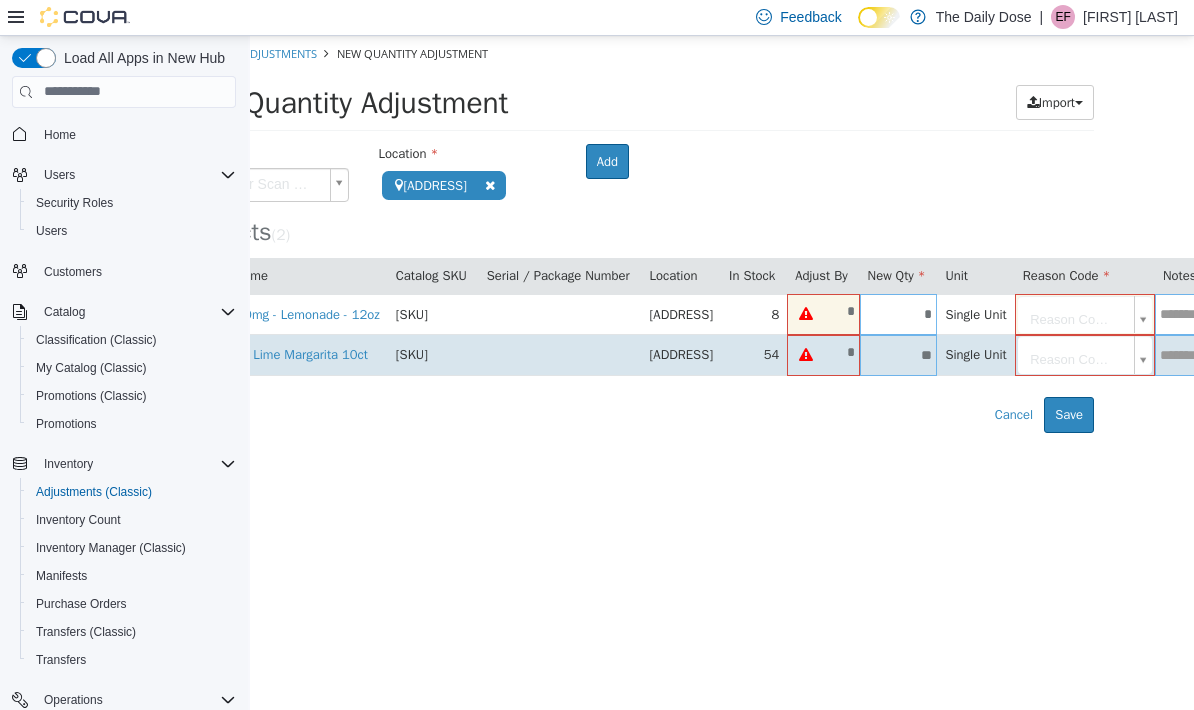 click on "*" at bounding box center (842, 351) 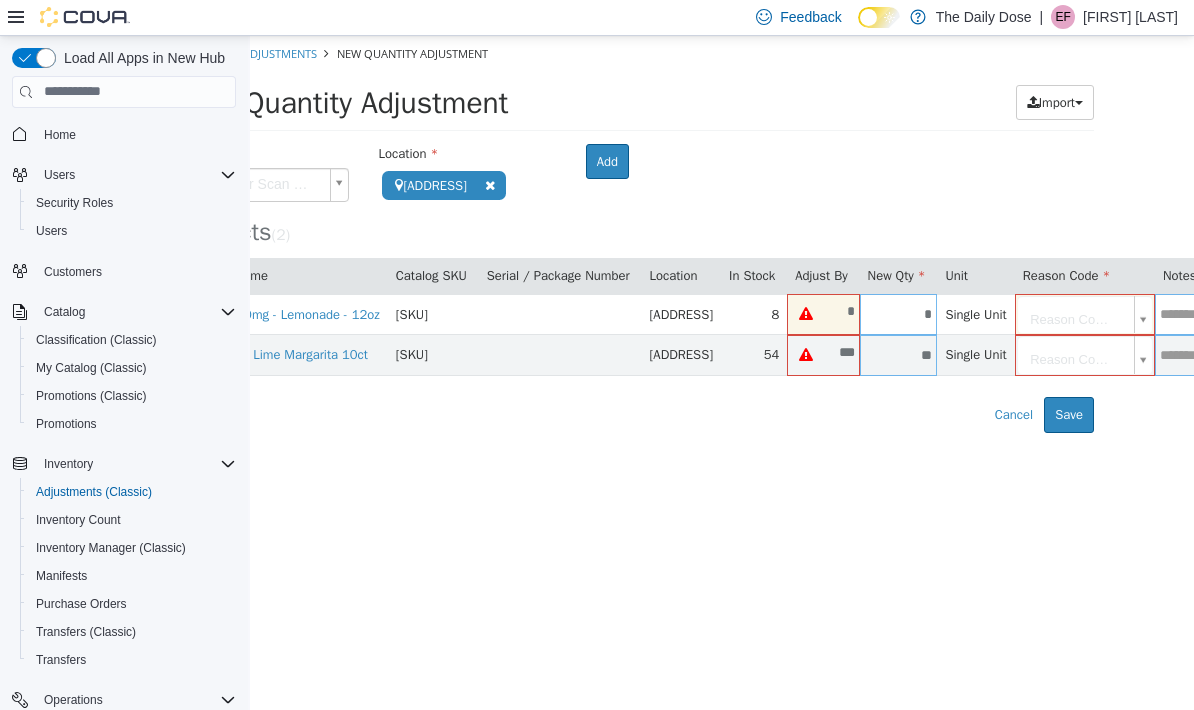 type on "***" 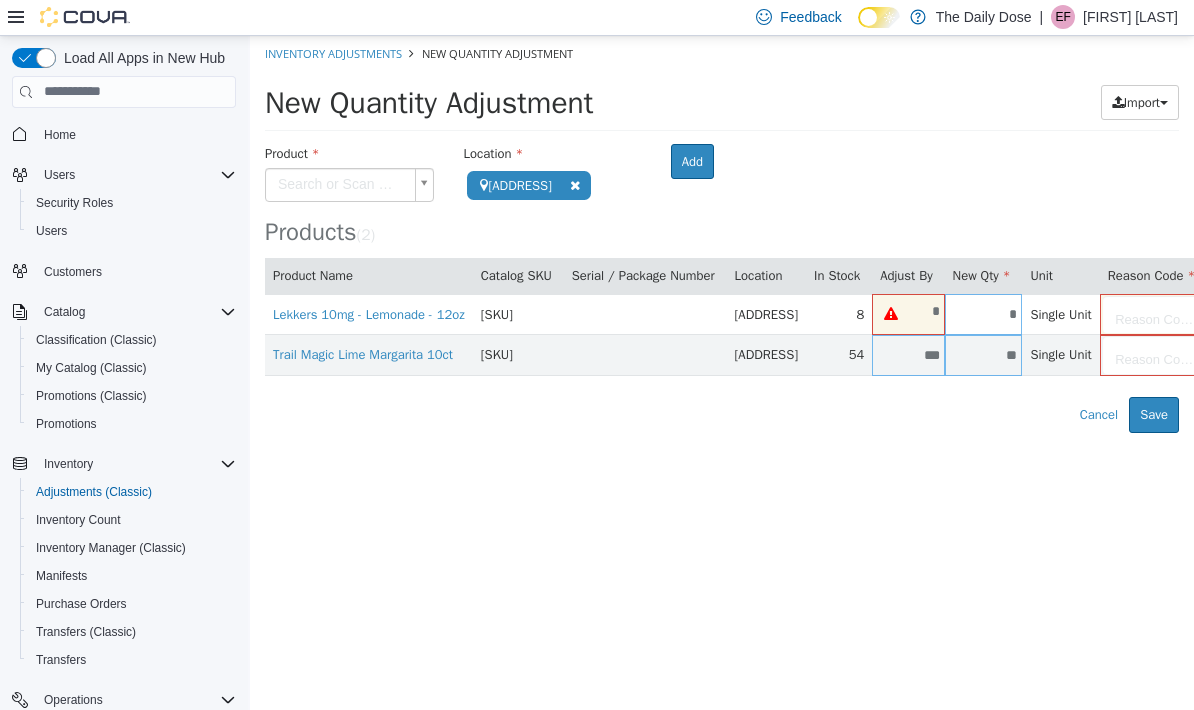scroll, scrollTop: 0, scrollLeft: -1, axis: horizontal 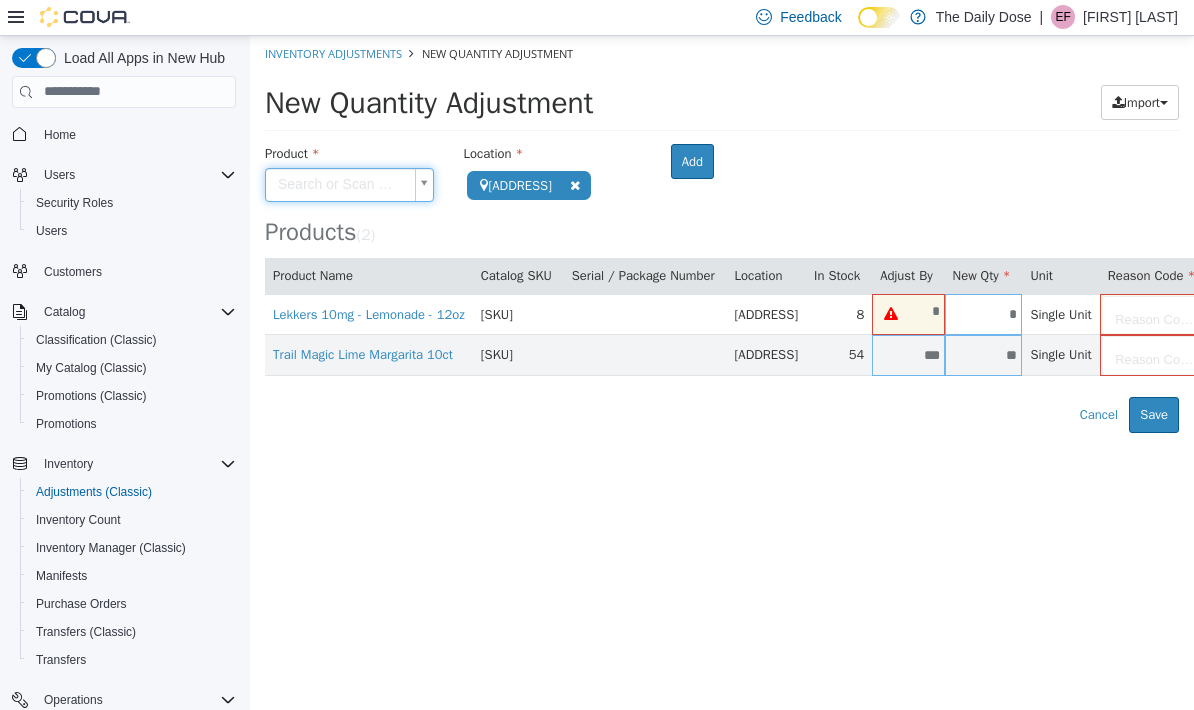 click on "**********" at bounding box center [722, 233] 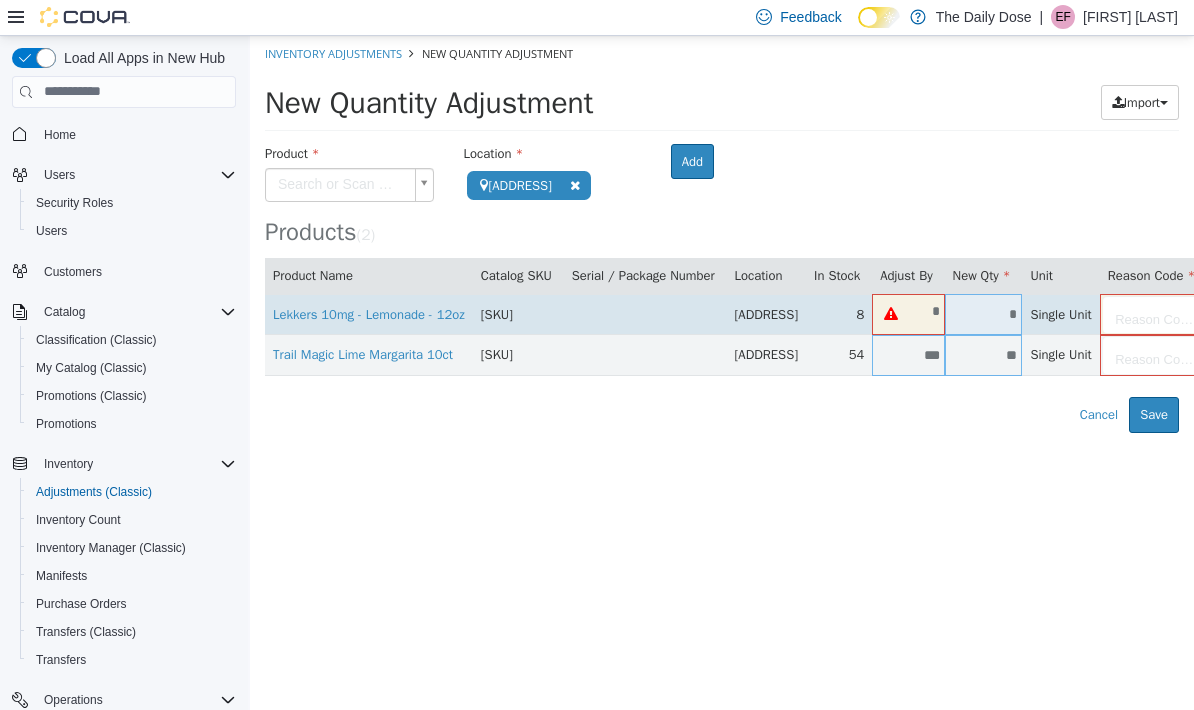 click on "*" at bounding box center (927, 310) 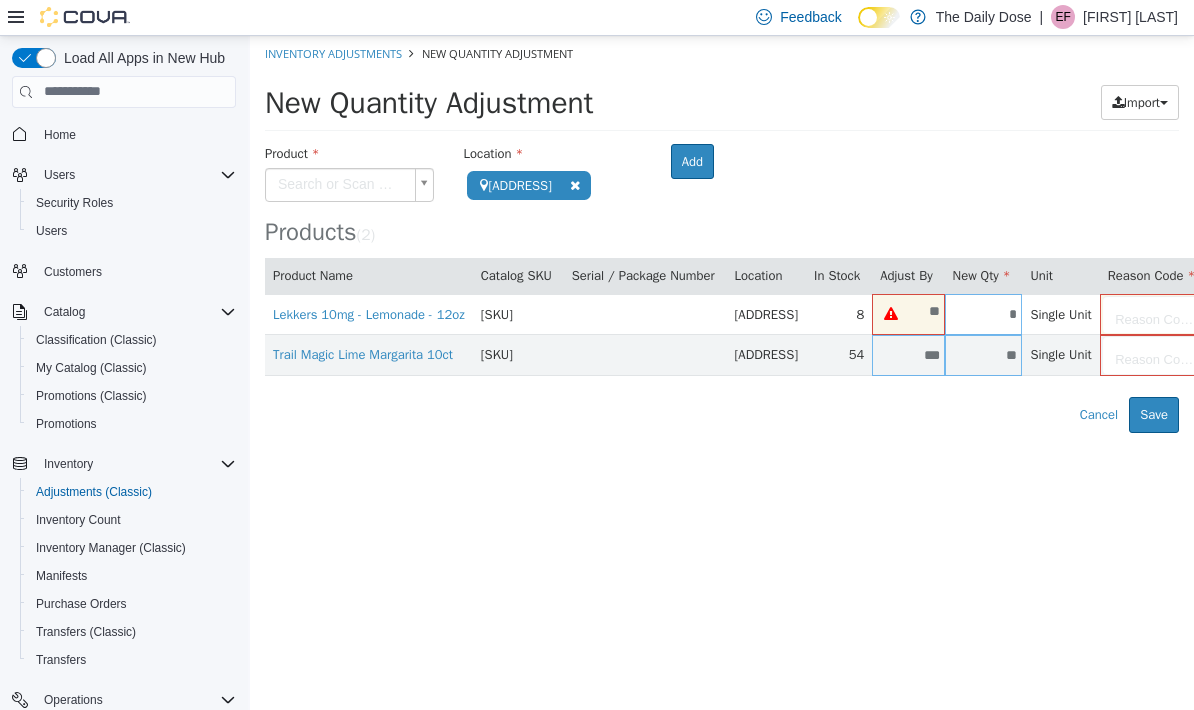 type on "**" 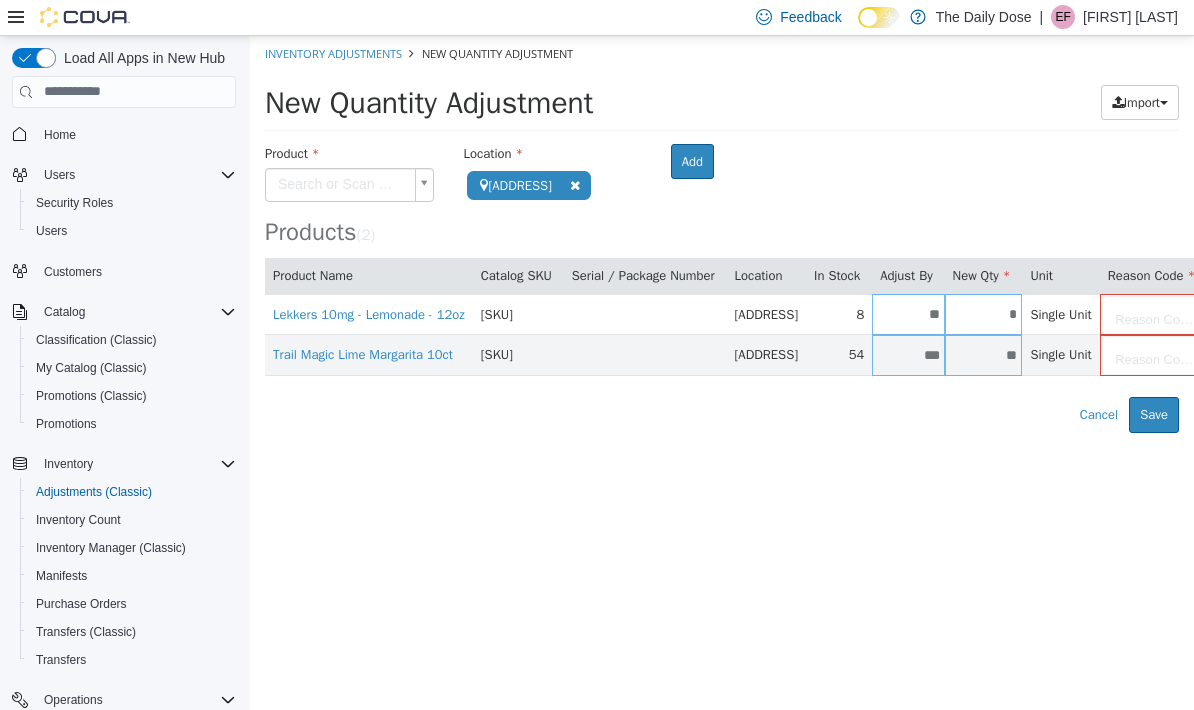click on "**********" at bounding box center [722, 233] 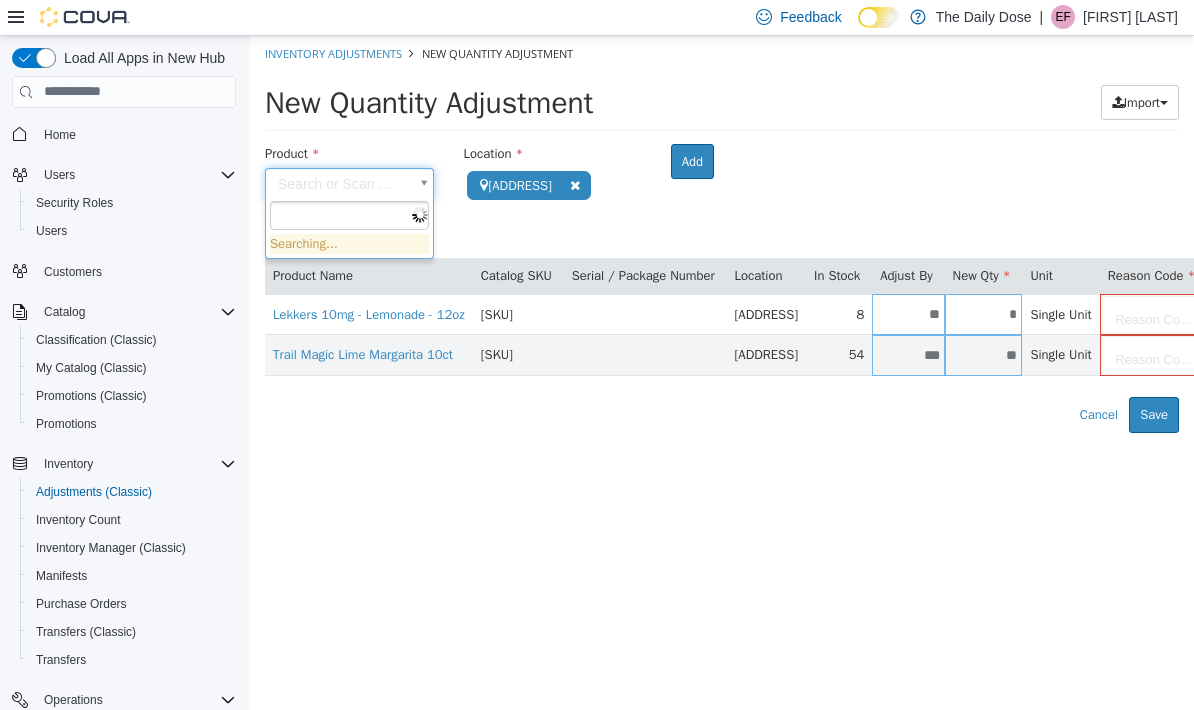 click on "**********" at bounding box center (722, 233) 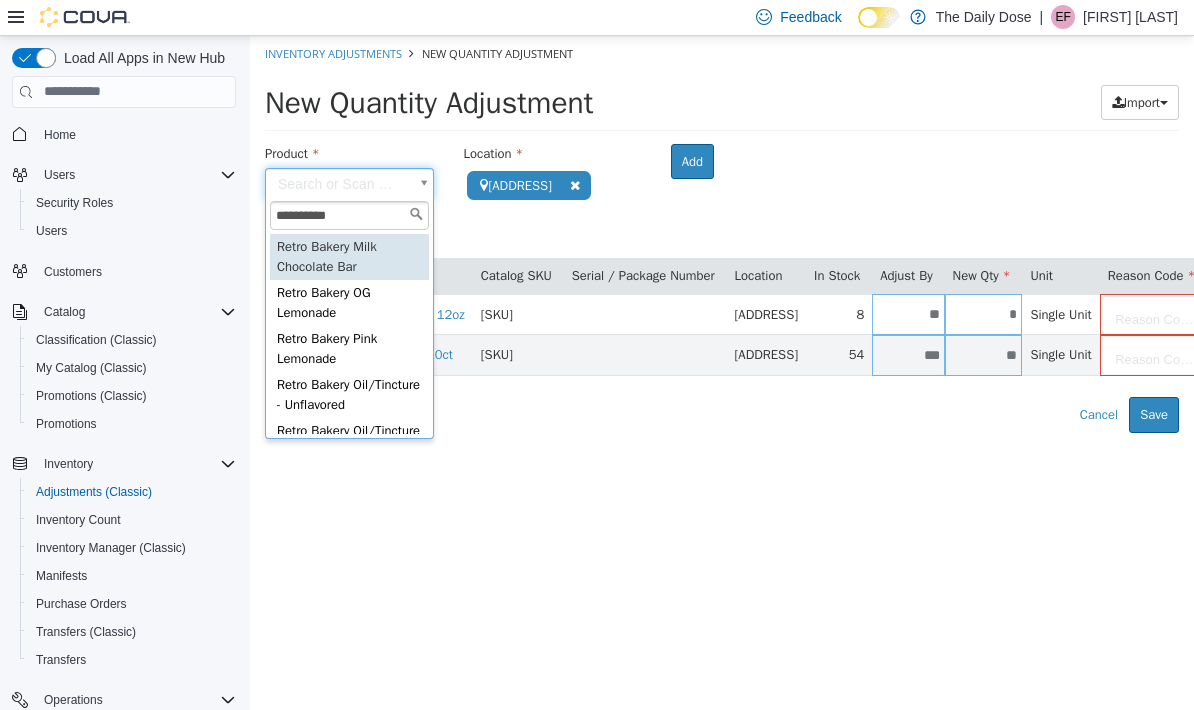 type on "**********" 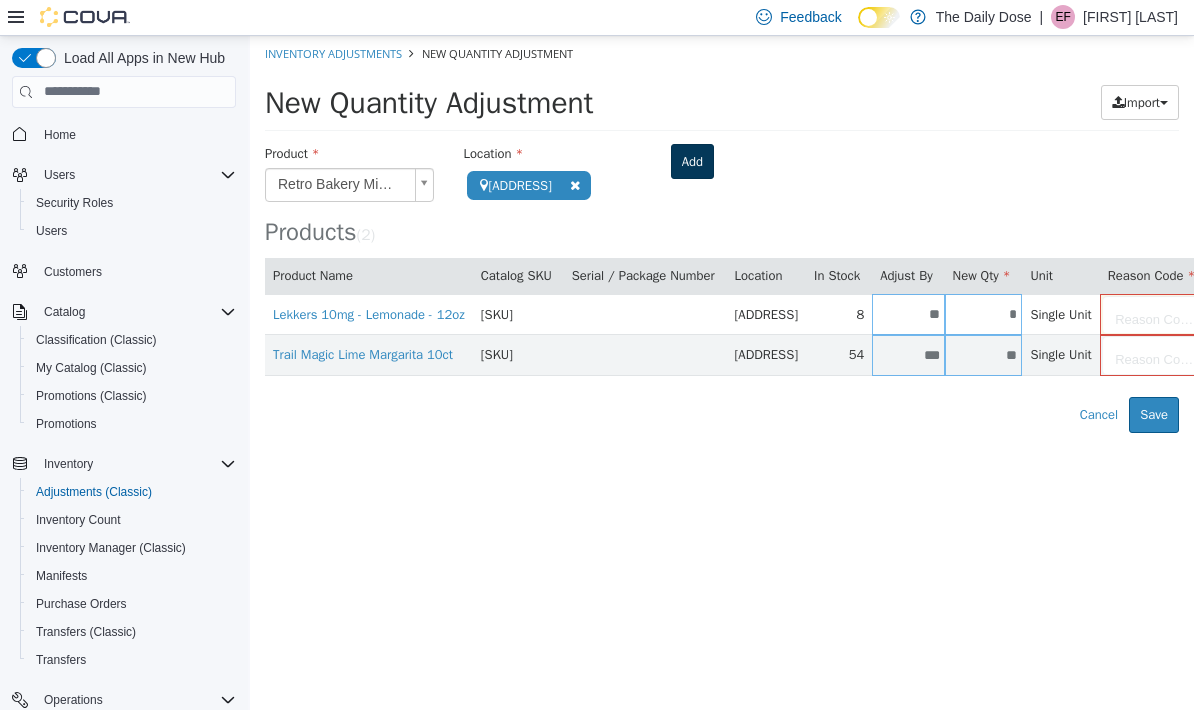 click on "Add" at bounding box center [692, 161] 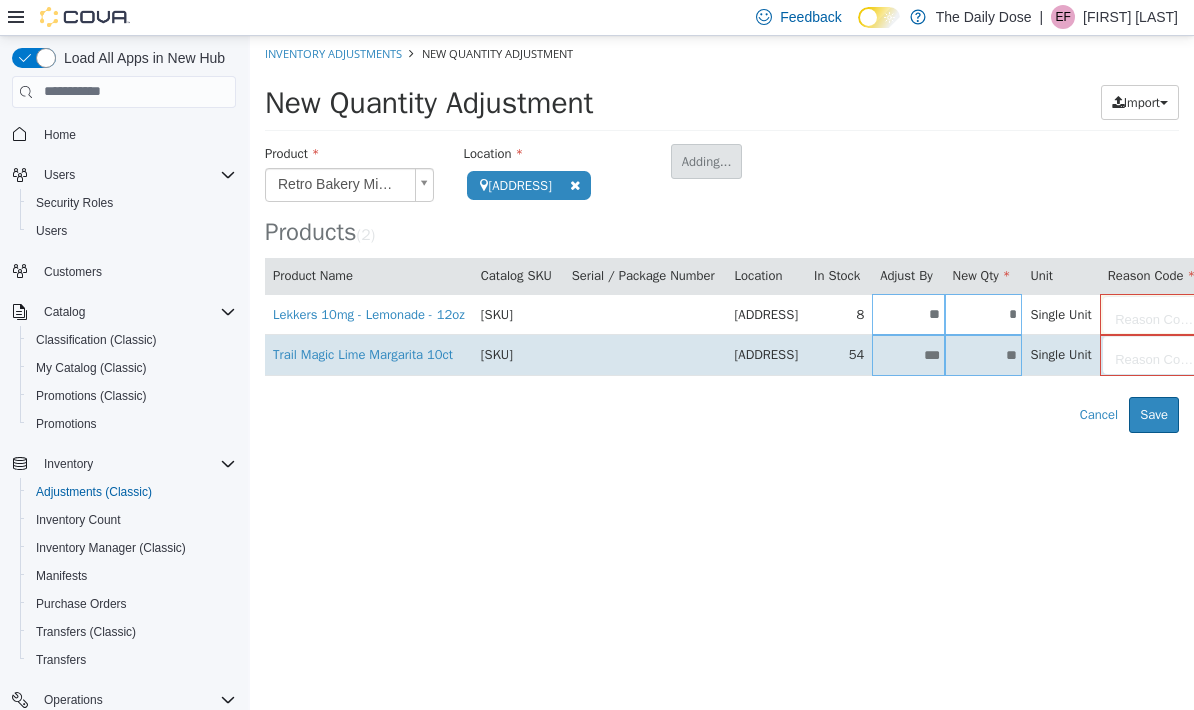 type 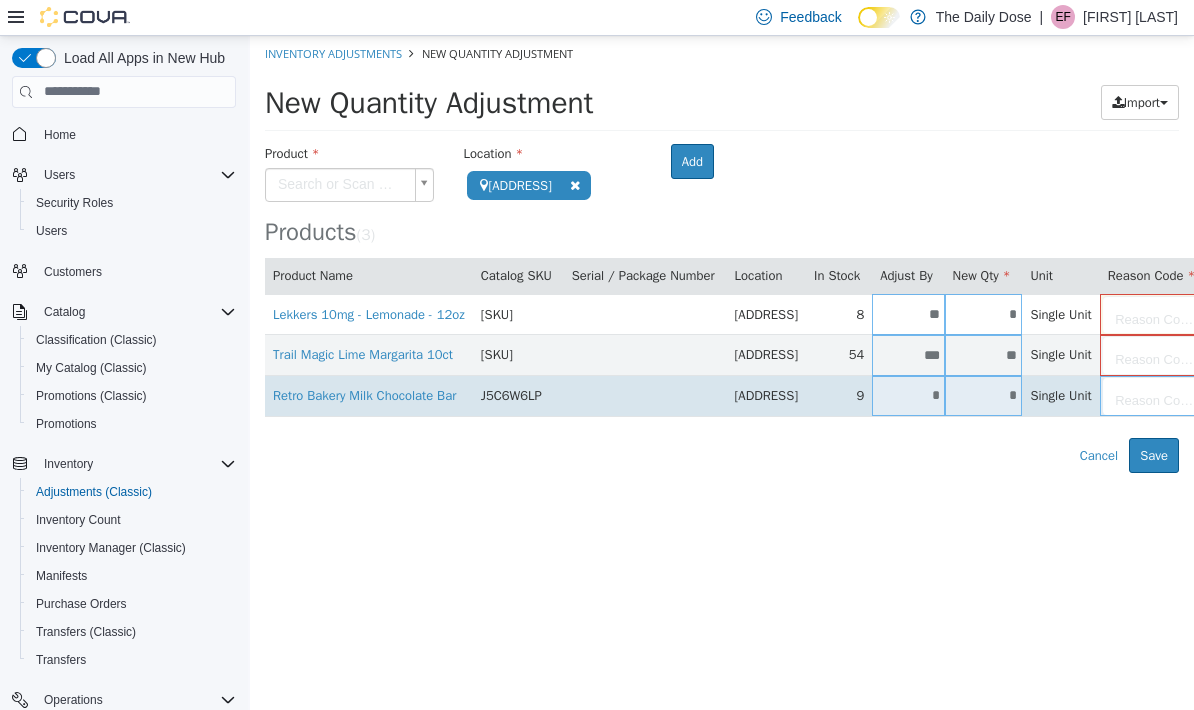 click on "*" at bounding box center [908, 394] 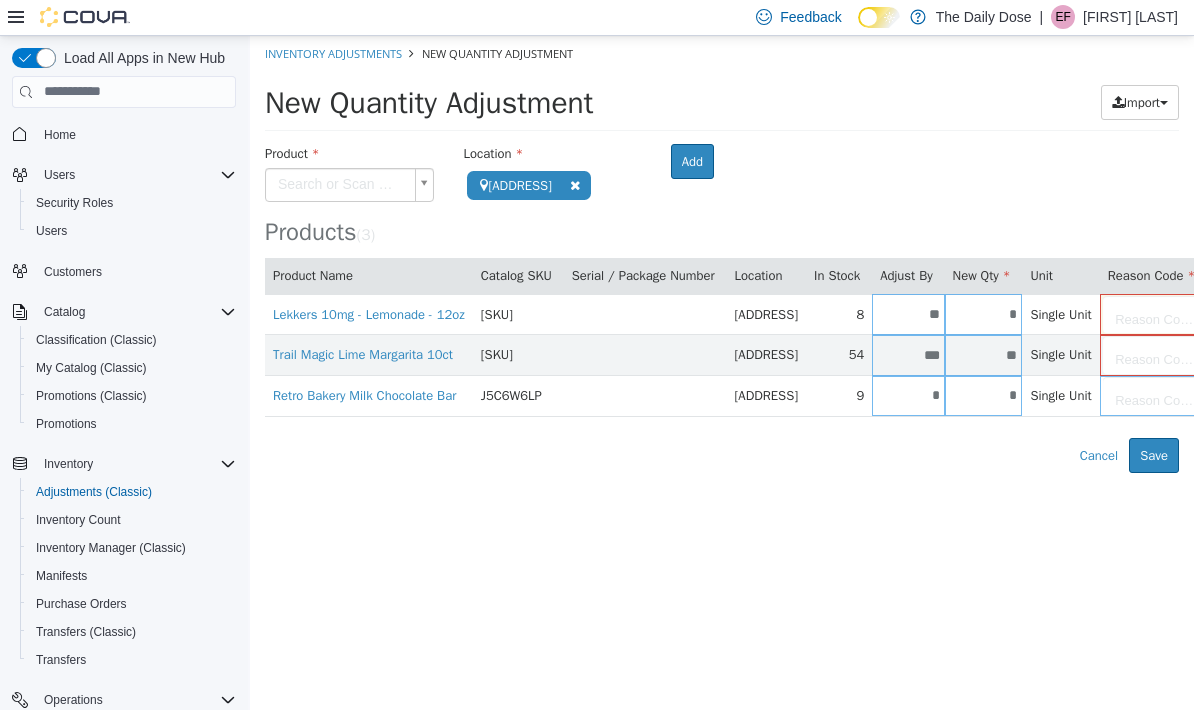type on "*" 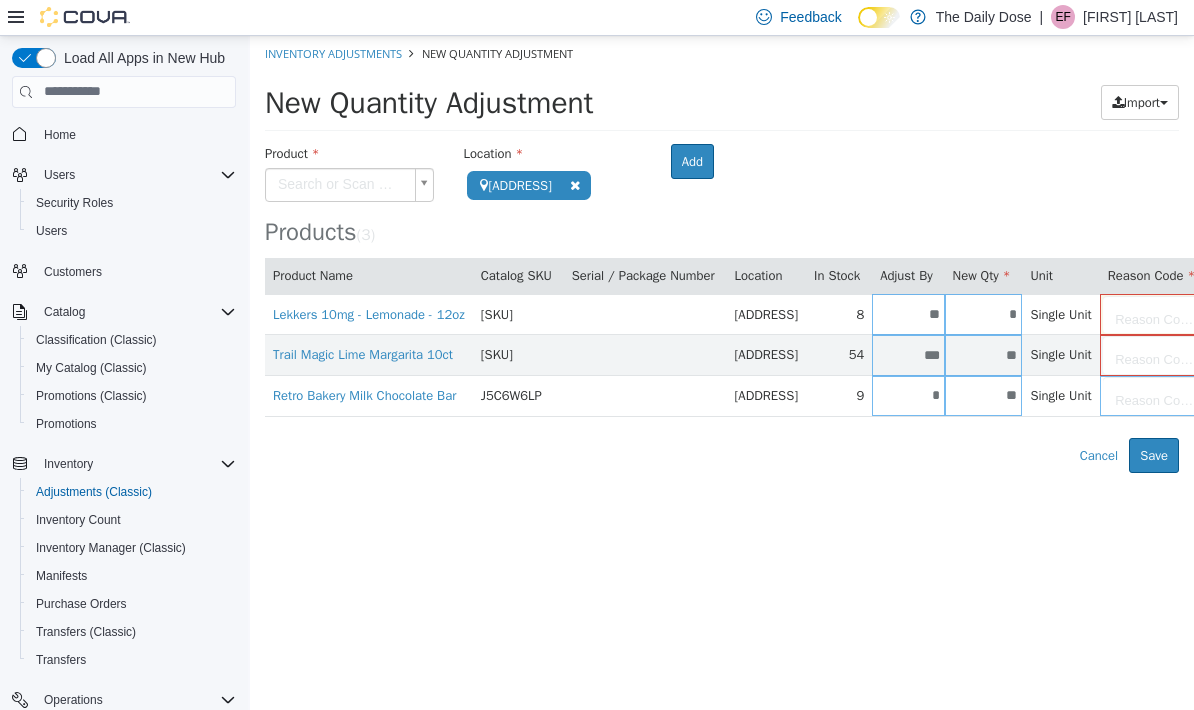 click on "**********" at bounding box center [722, 253] 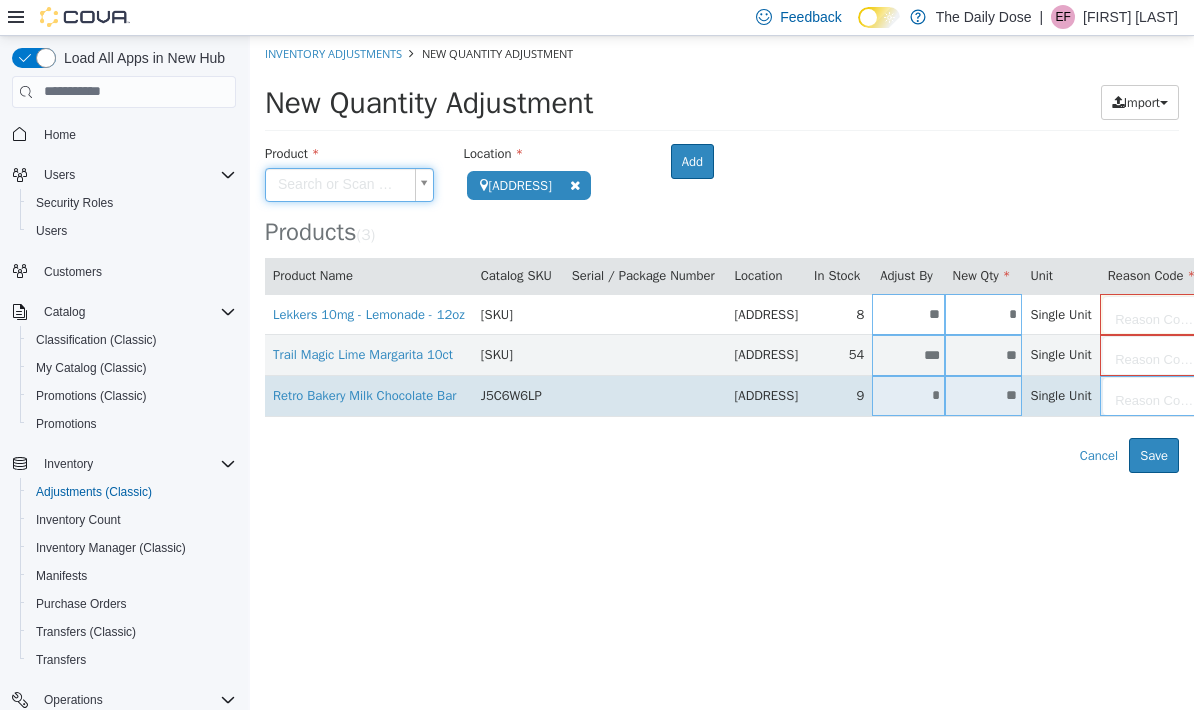 click on "*" at bounding box center (908, 394) 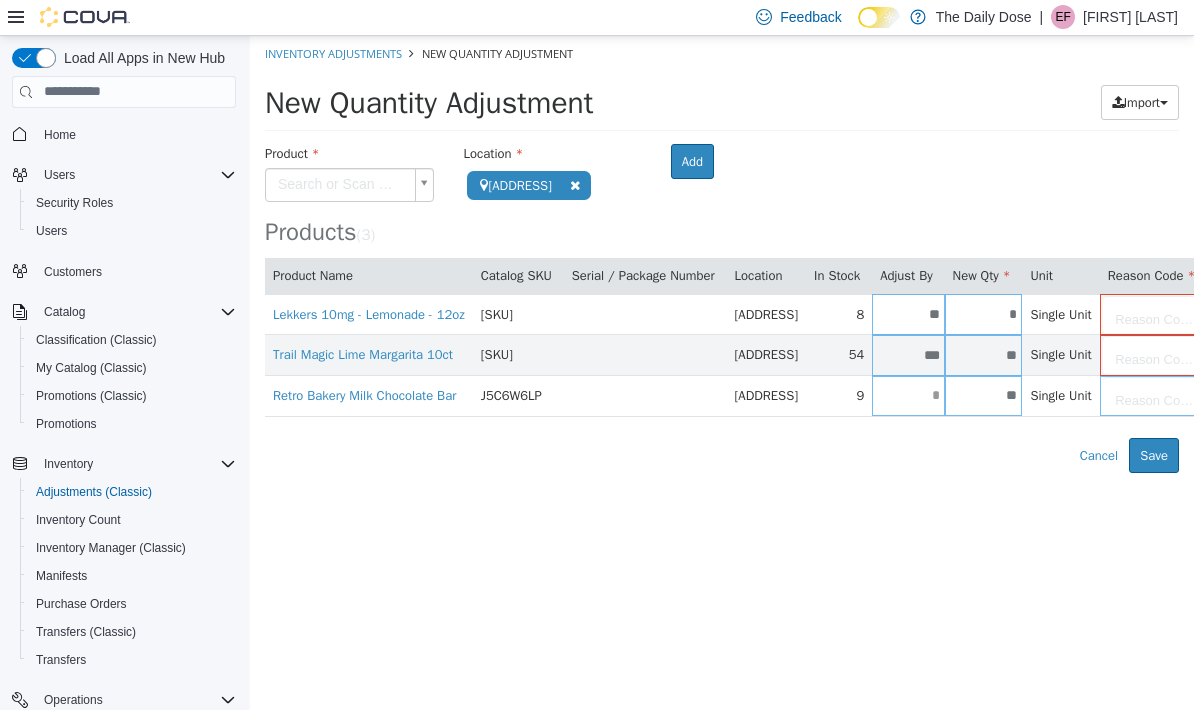 type 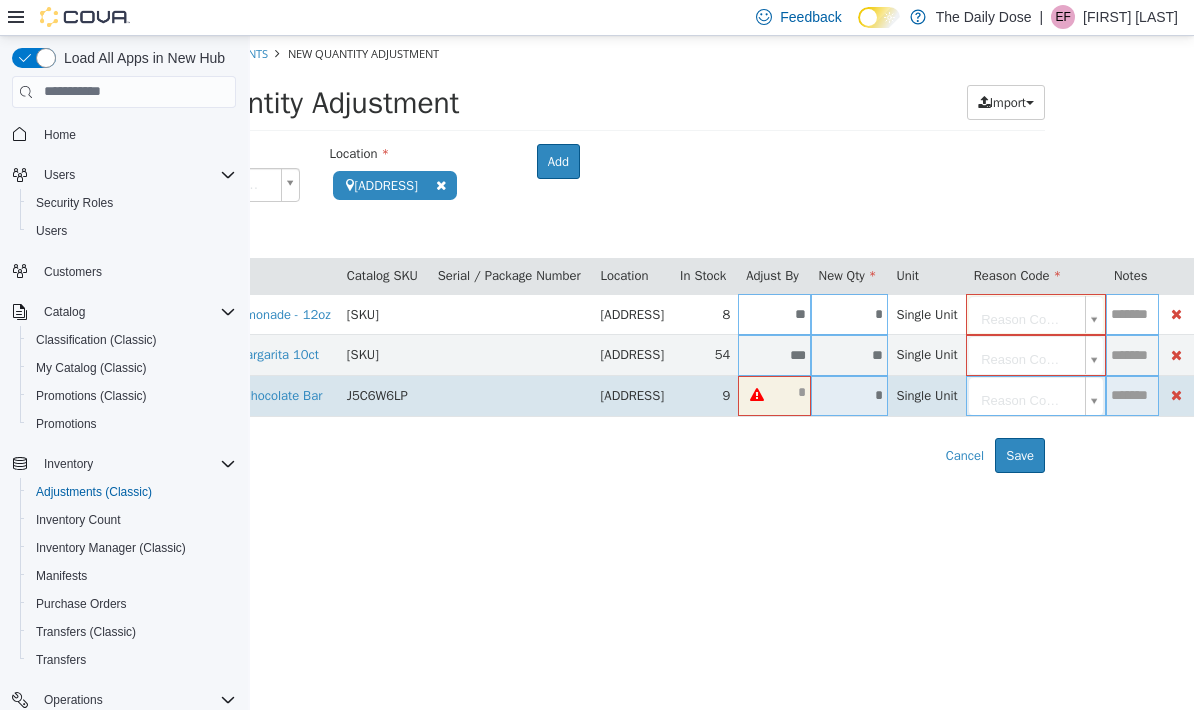 click at bounding box center (1176, 394) 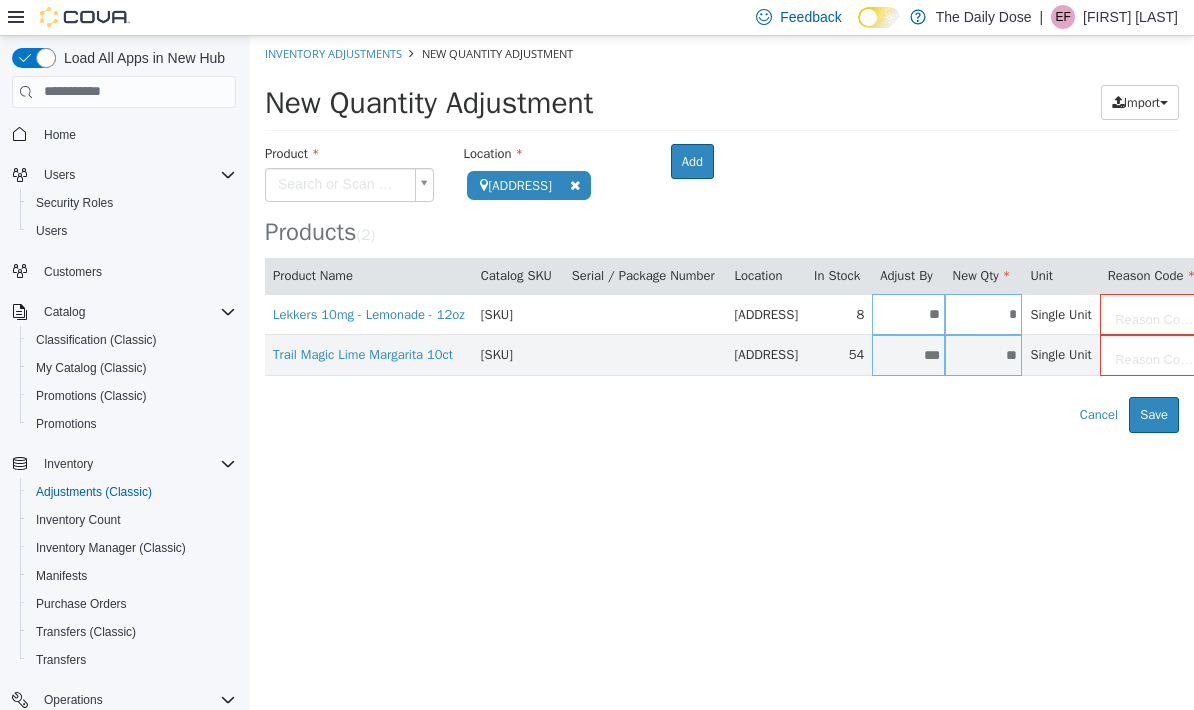 scroll, scrollTop: 0, scrollLeft: 0, axis: both 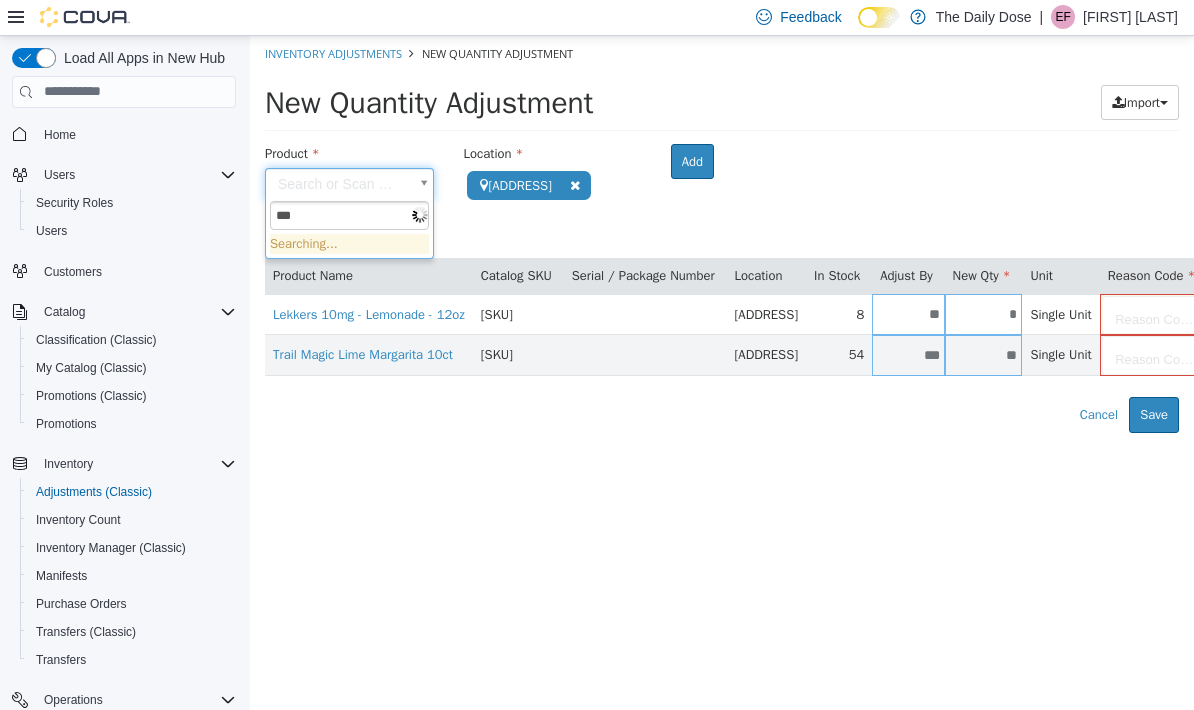 type on "****" 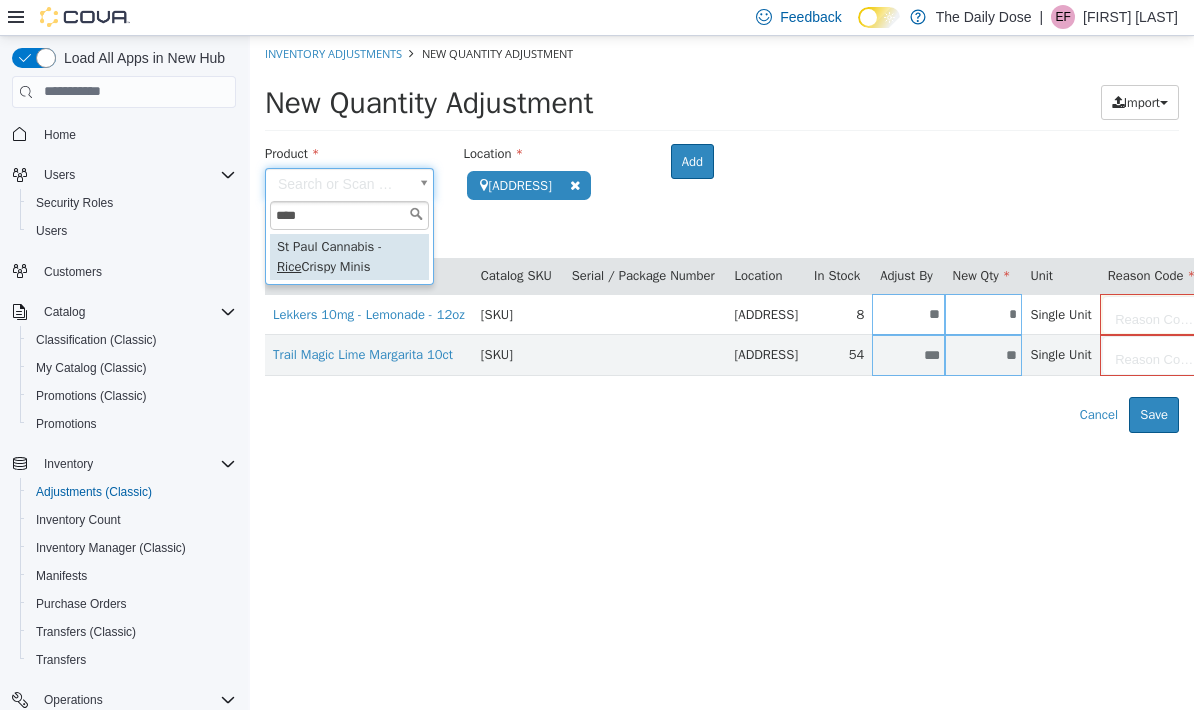 type on "**********" 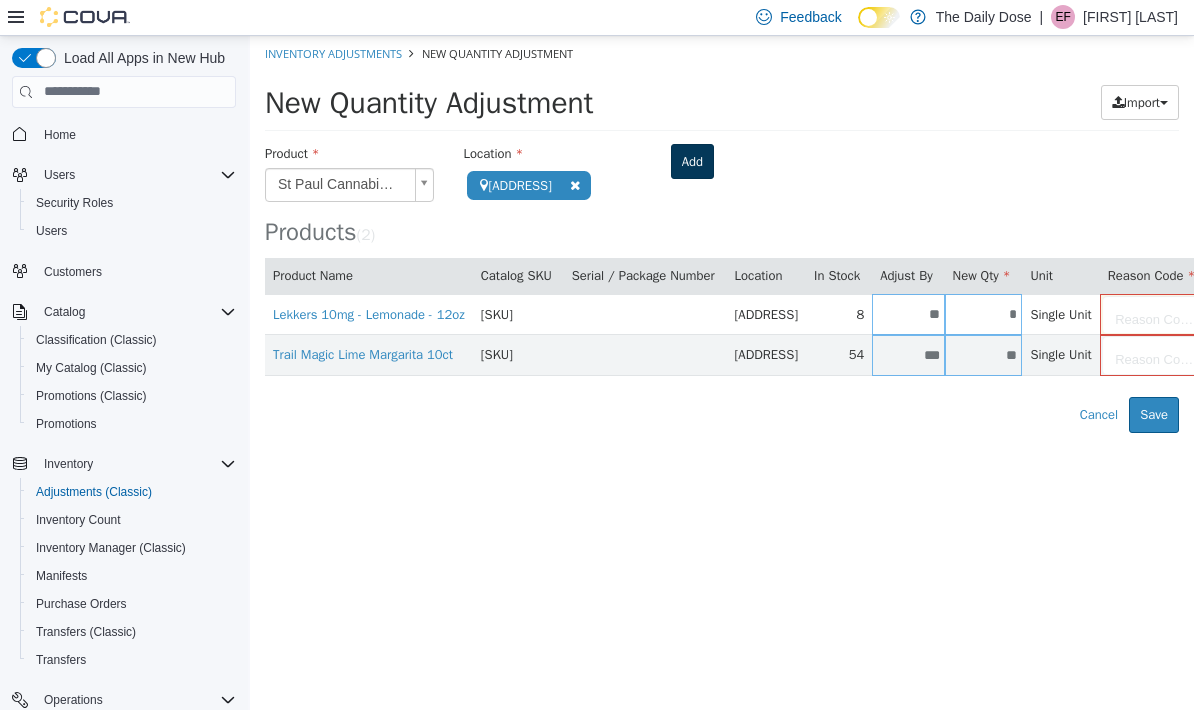 click on "Add" at bounding box center (692, 161) 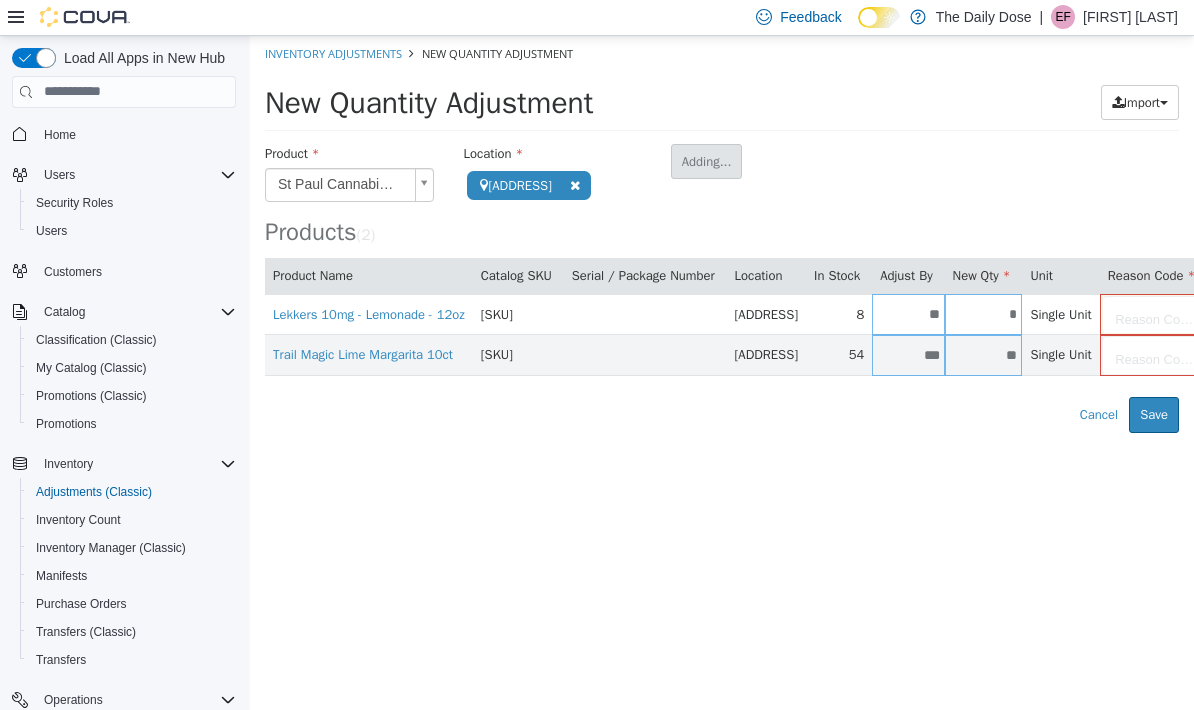 type 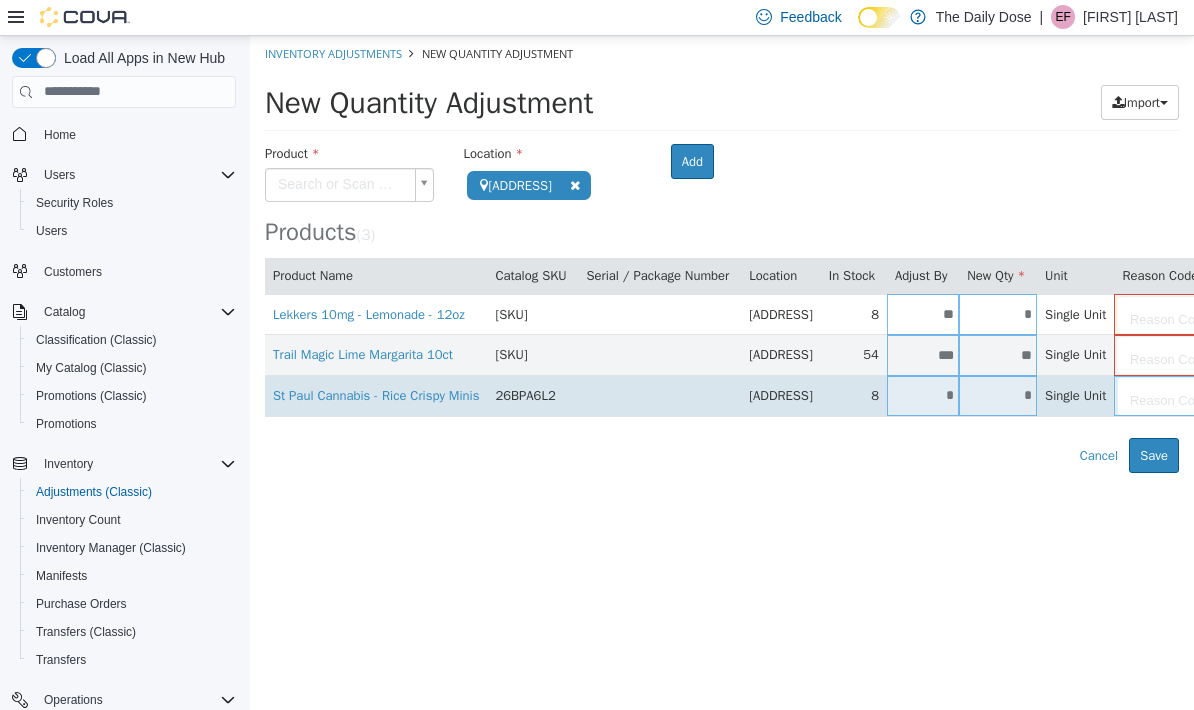 click on "*" at bounding box center (923, 394) 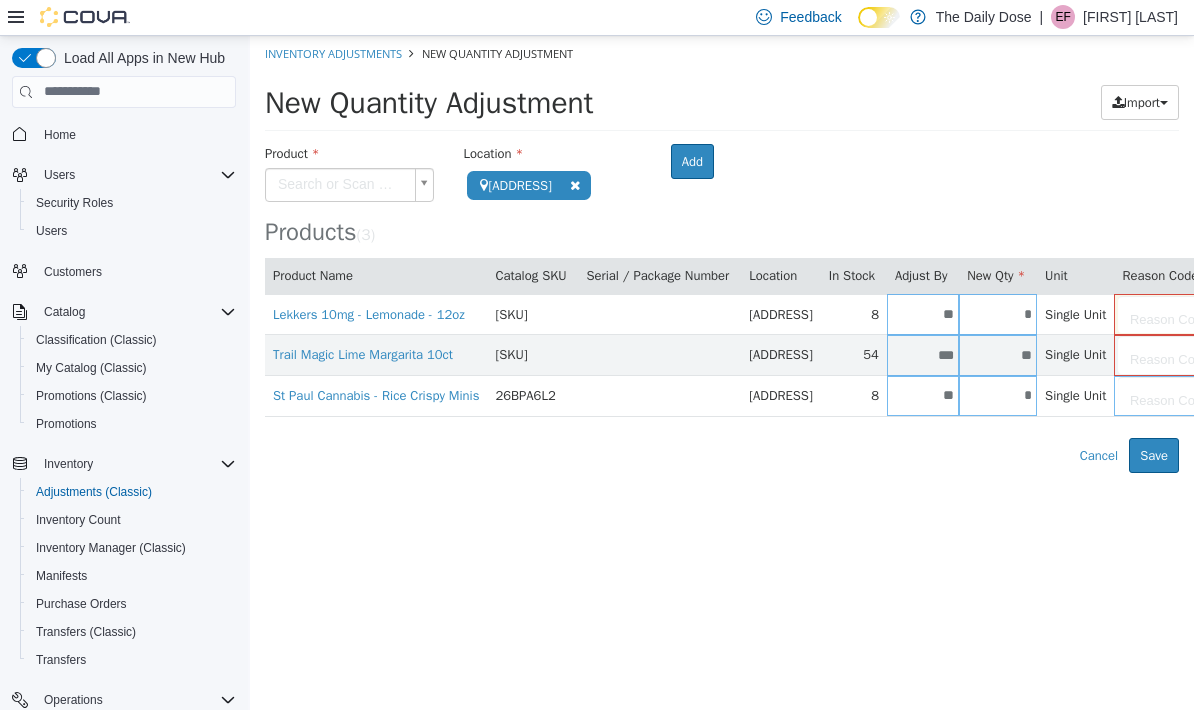 type on "**" 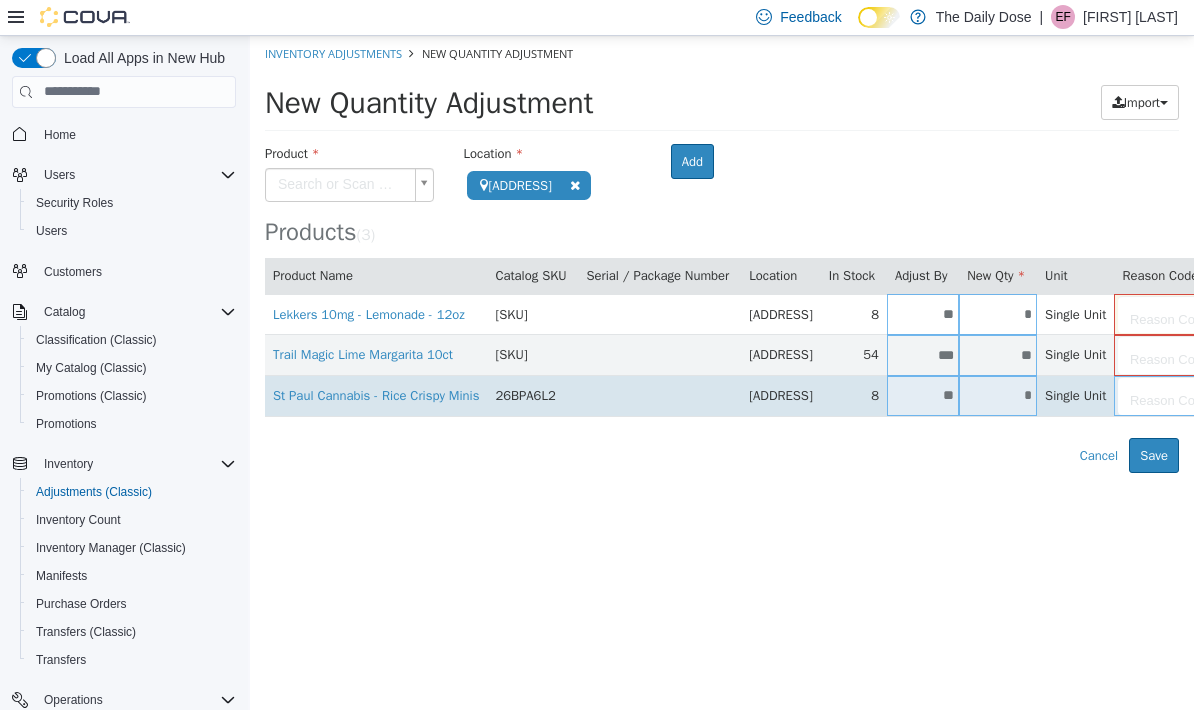 click on "**" at bounding box center (923, 394) 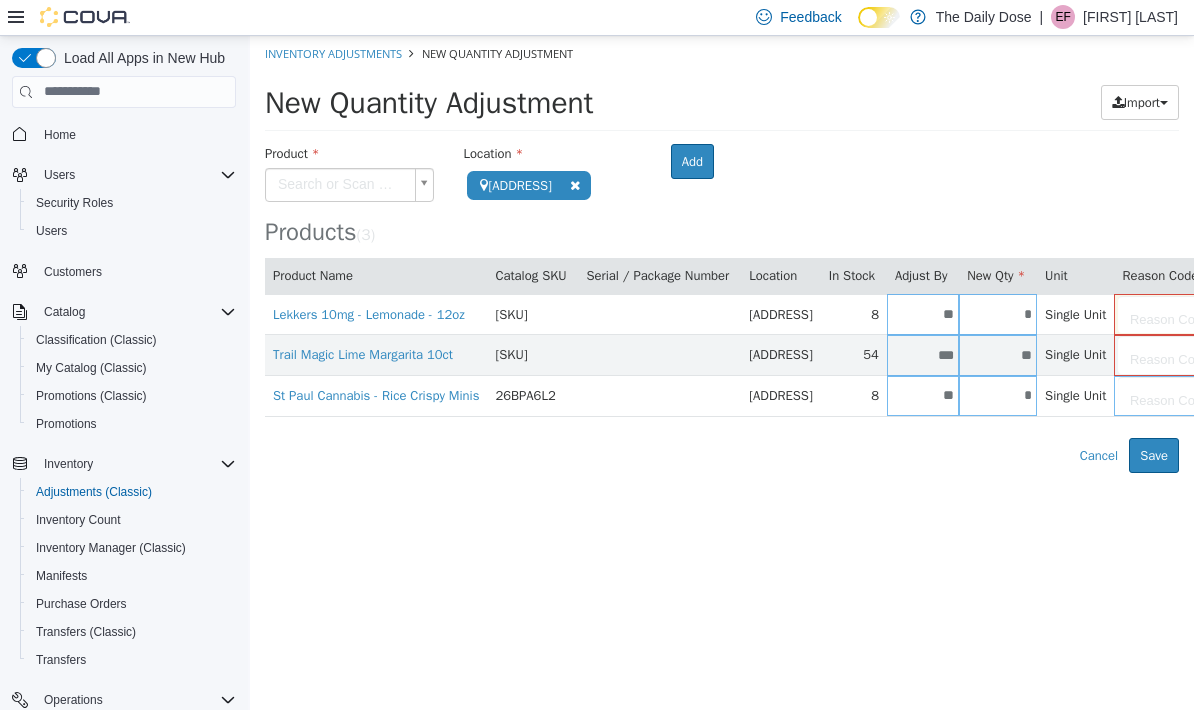 type on "**" 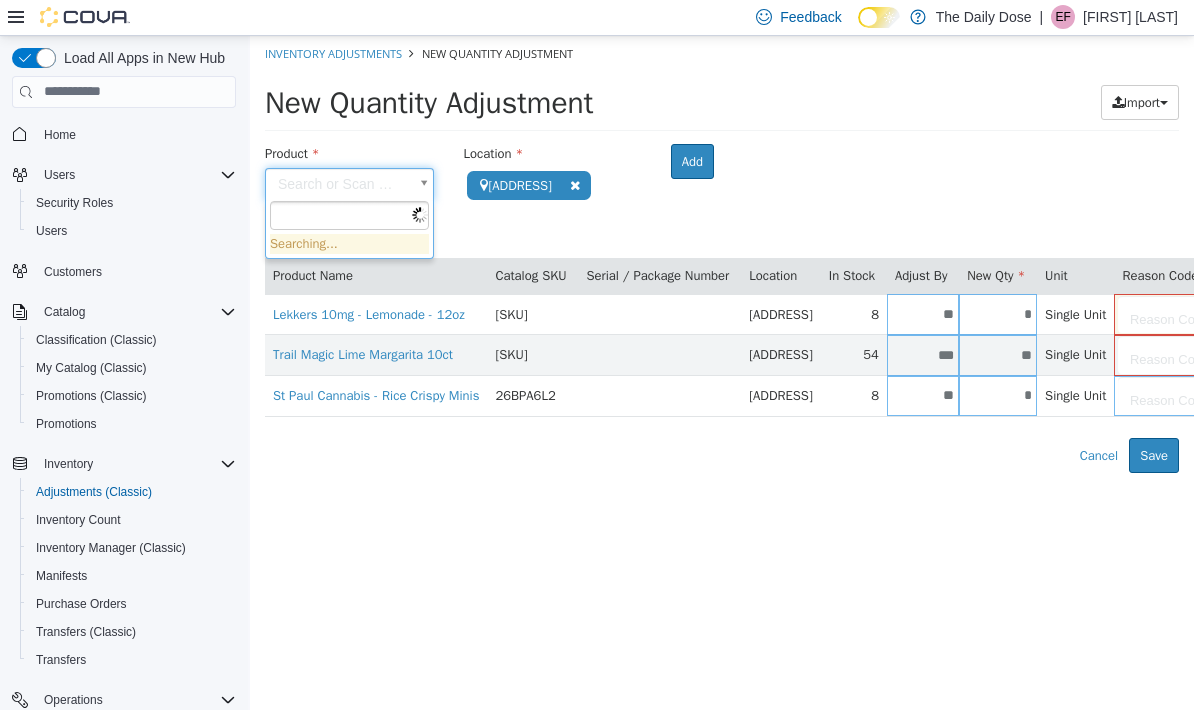 click on "**********" at bounding box center [722, 253] 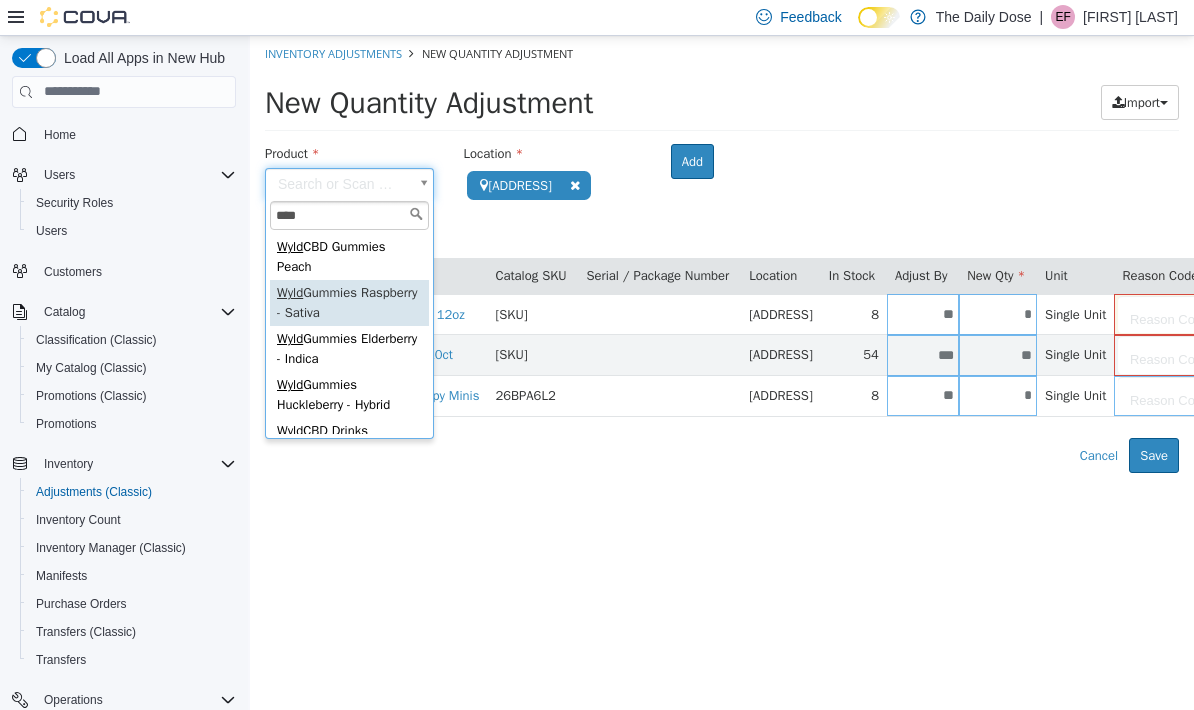 type on "****" 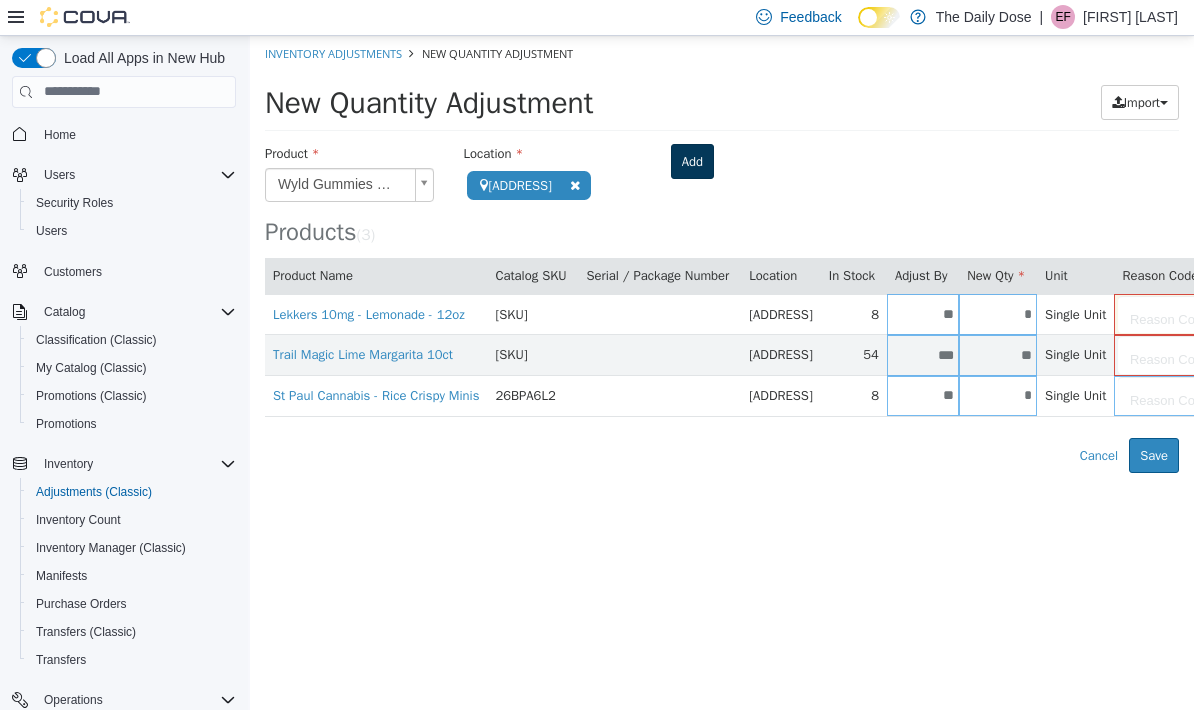 click on "Add" at bounding box center [692, 161] 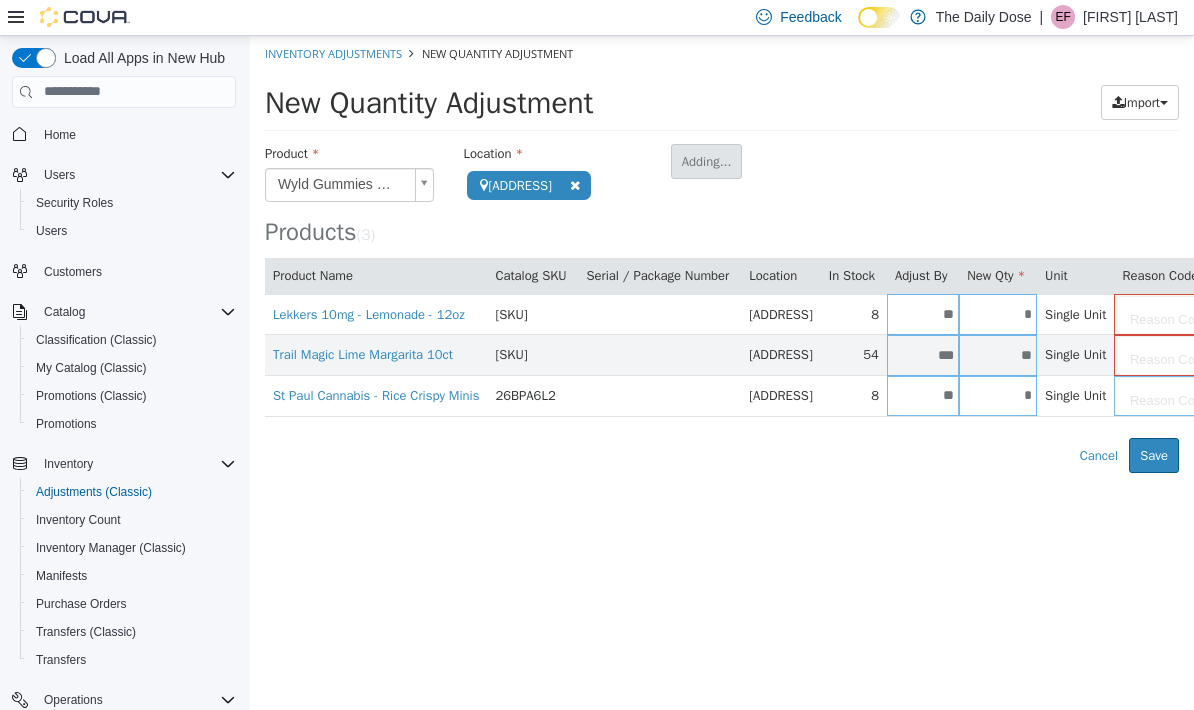 type 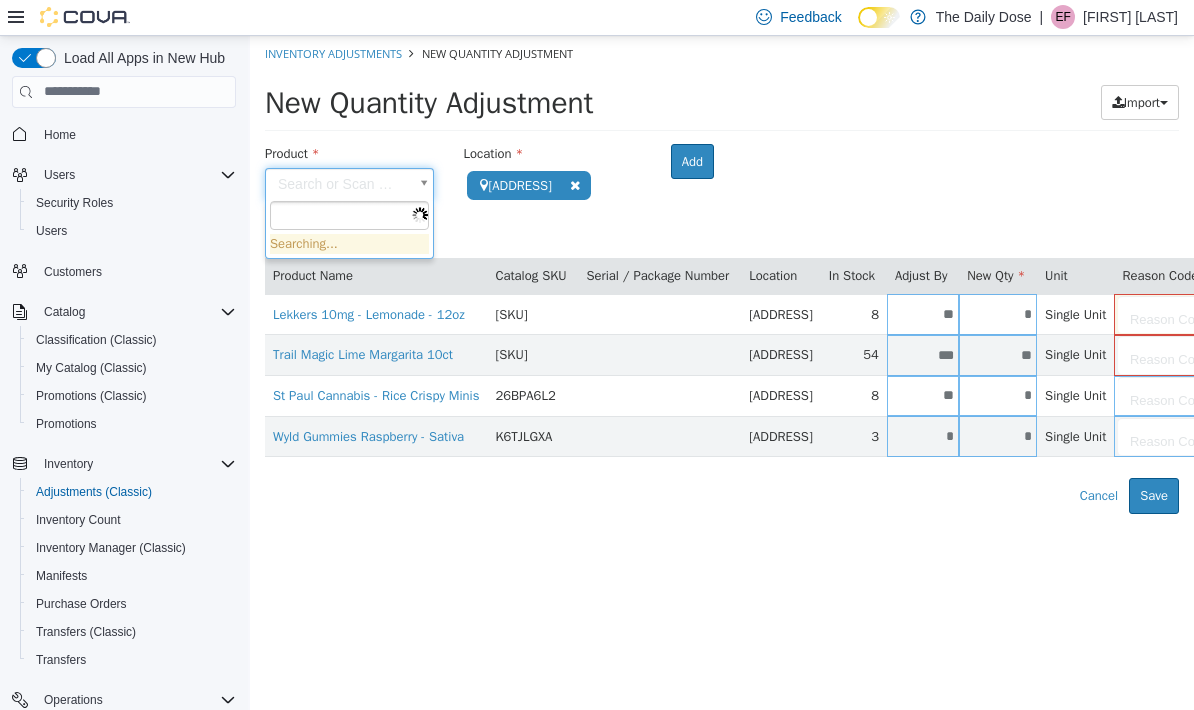 click on "**********" at bounding box center (722, 274) 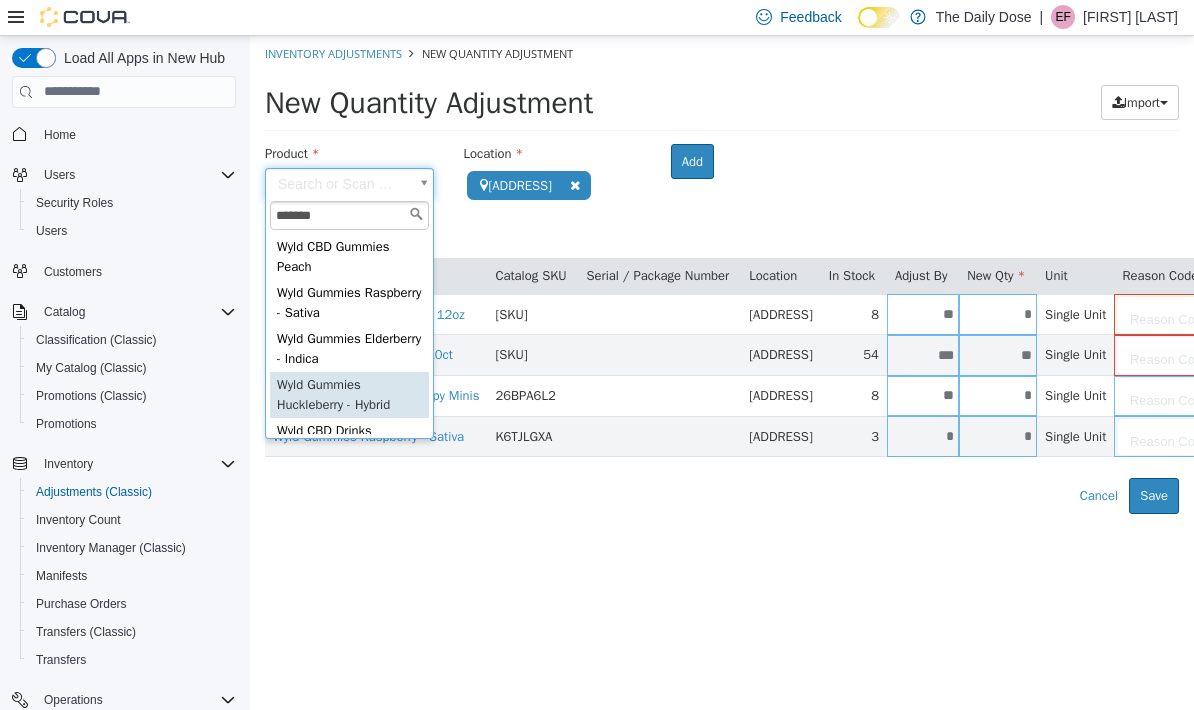 type on "*******" 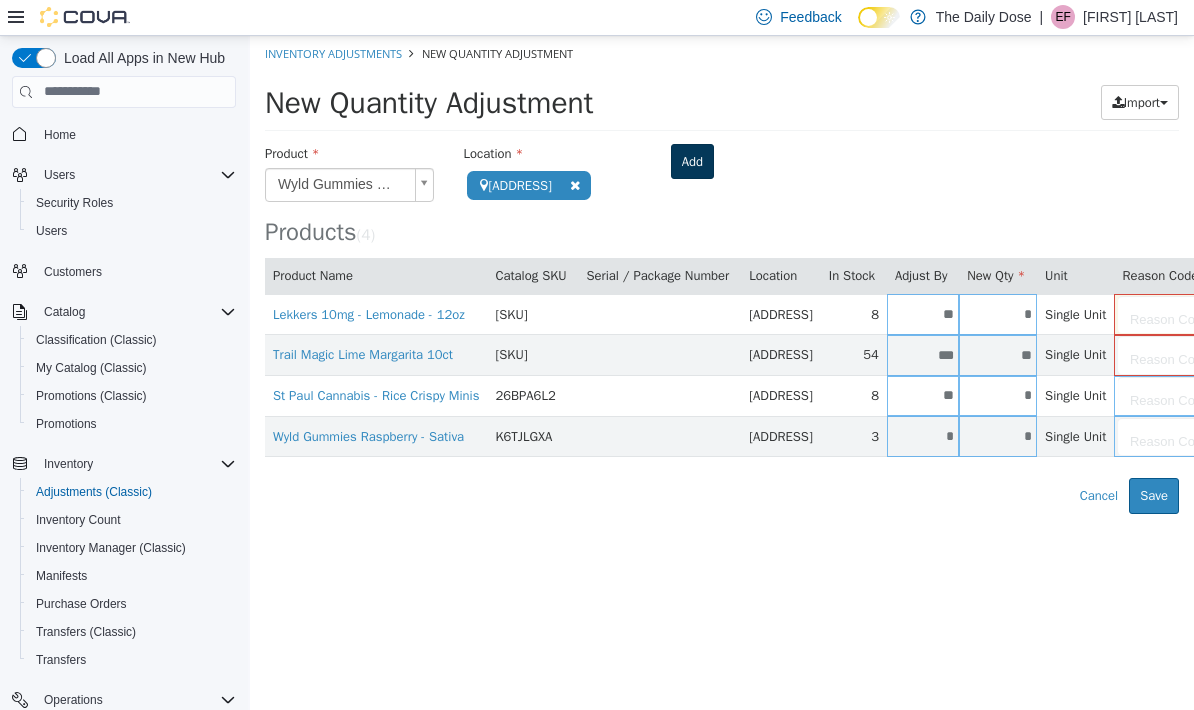 click on "Add" at bounding box center (692, 161) 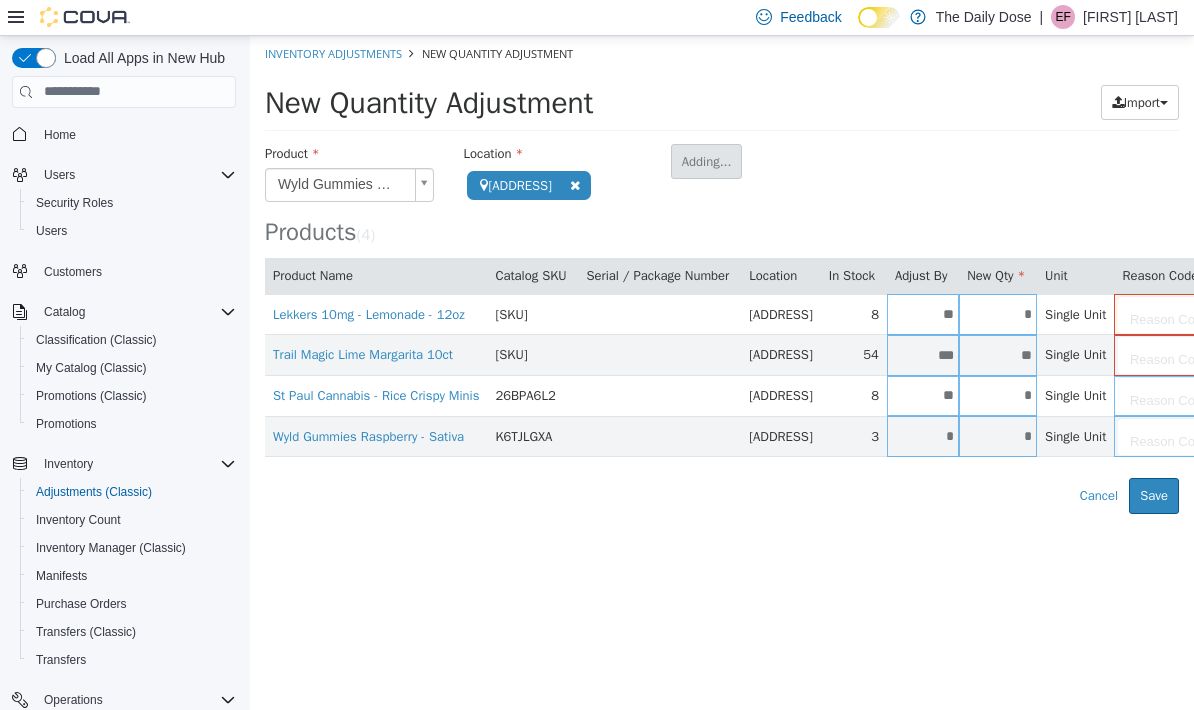 type 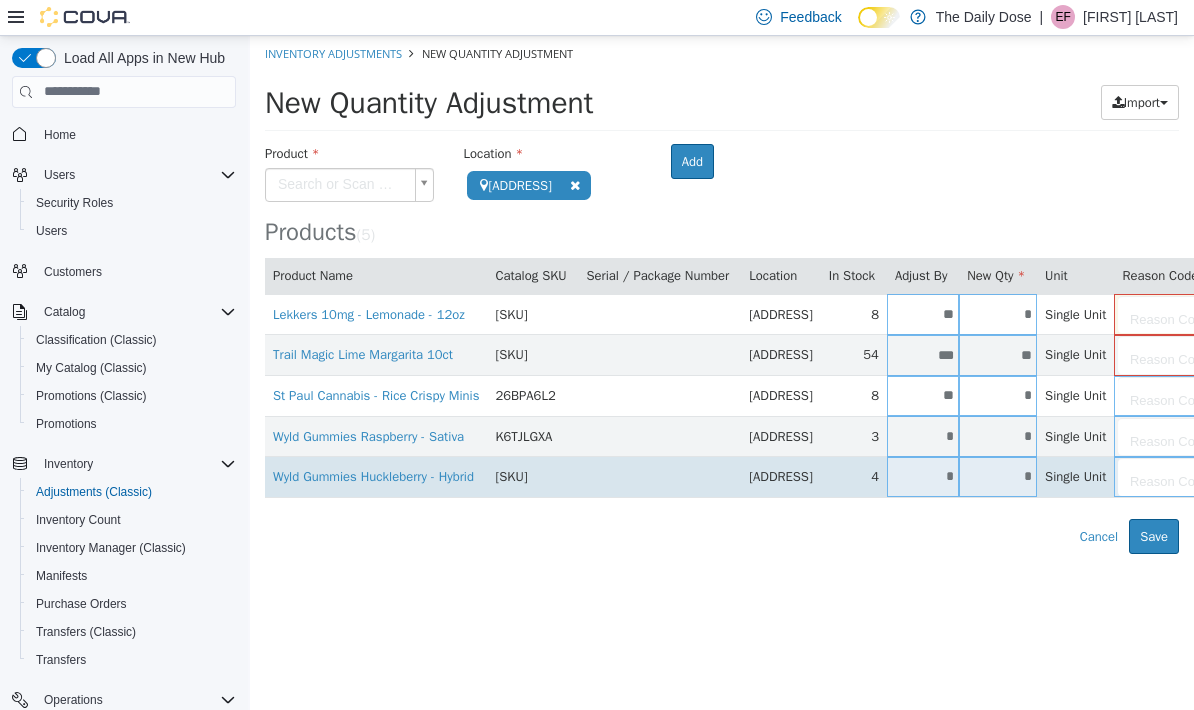 click on "*" at bounding box center [923, 475] 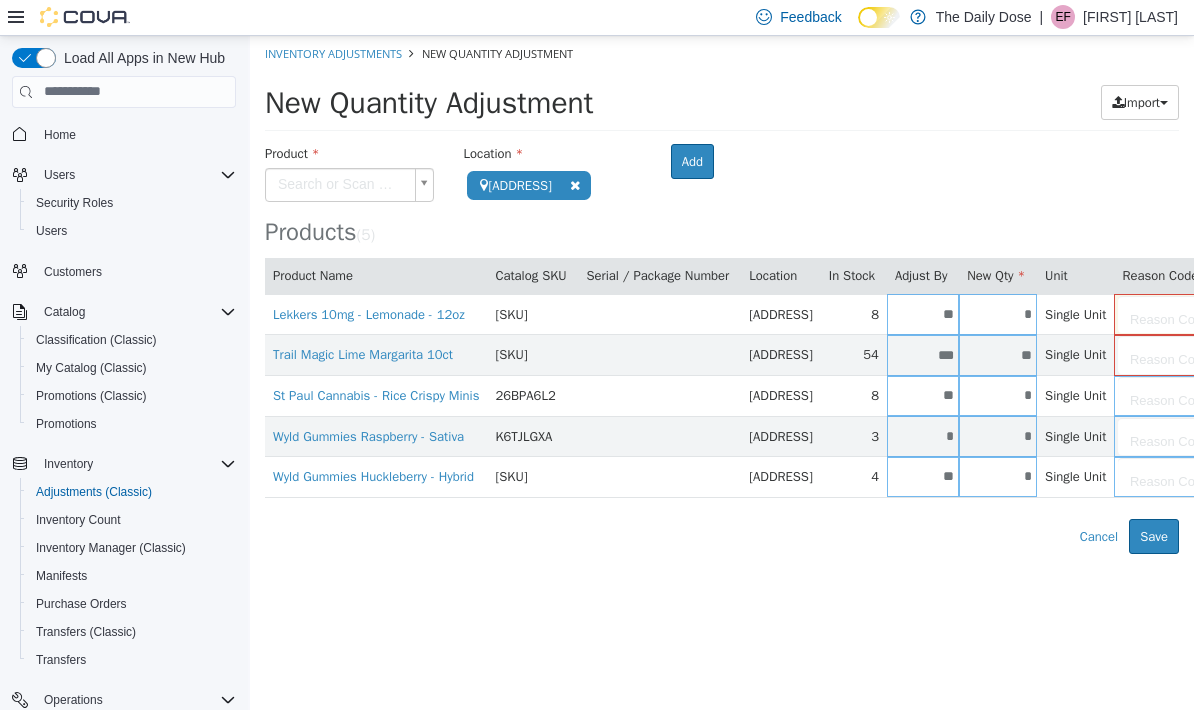 type on "**" 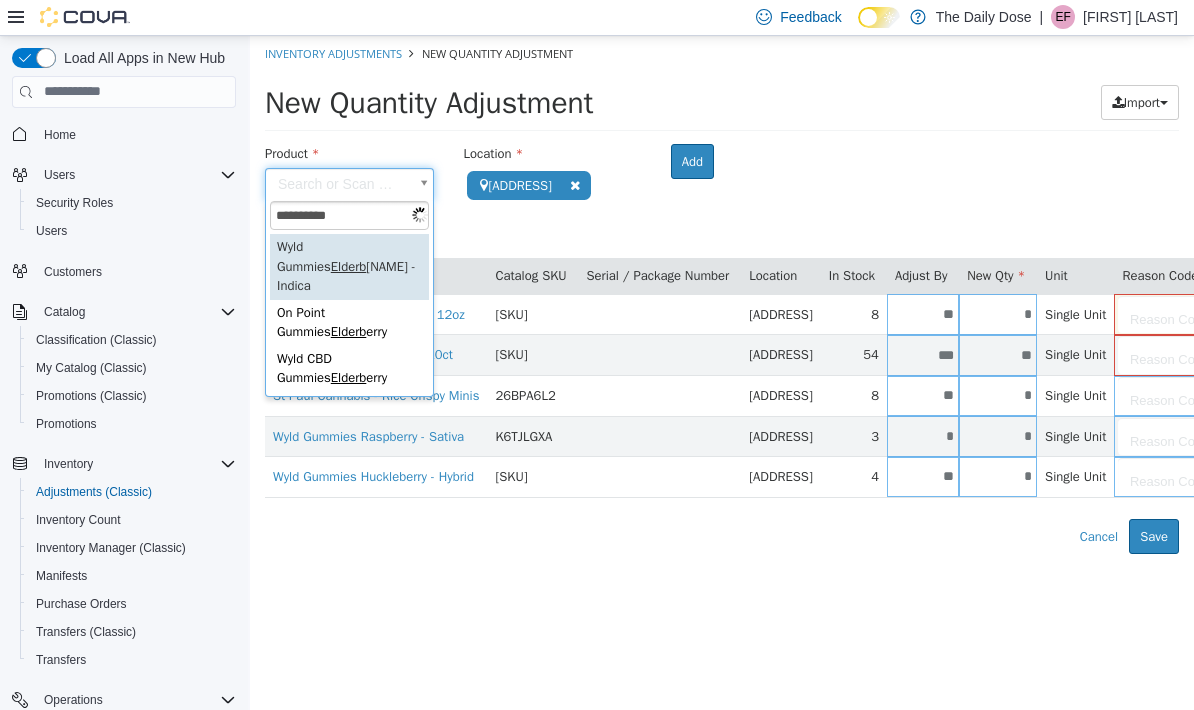 type on "**********" 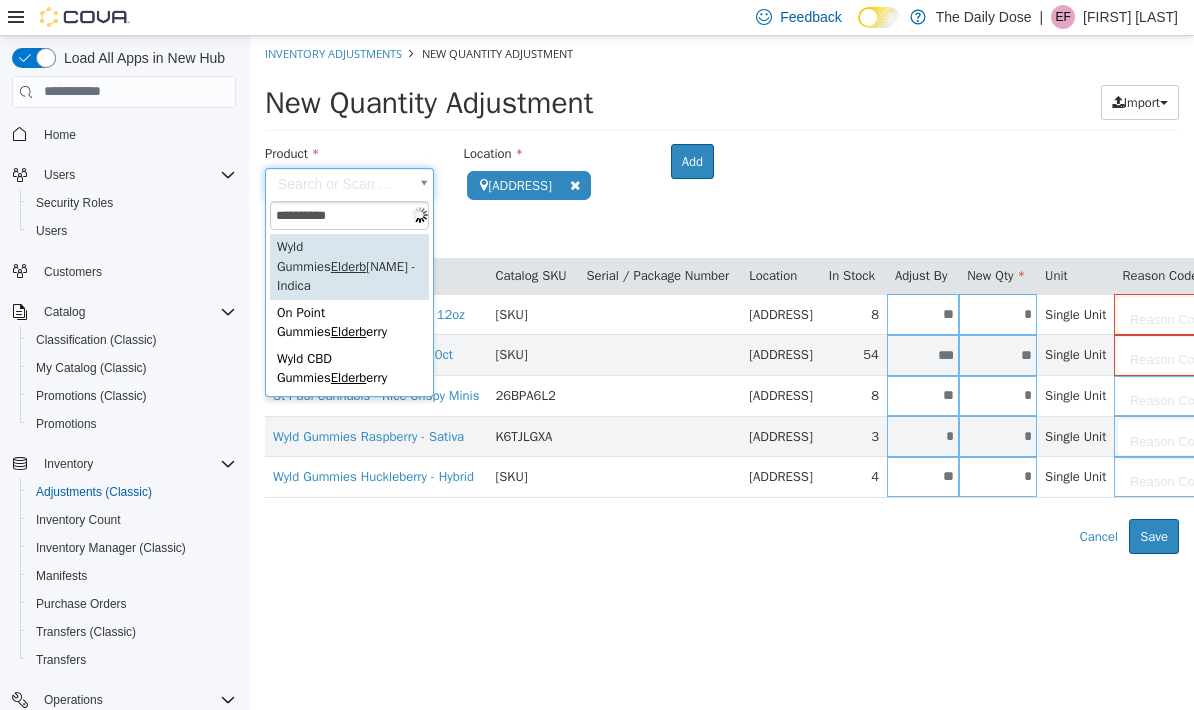 type on "**********" 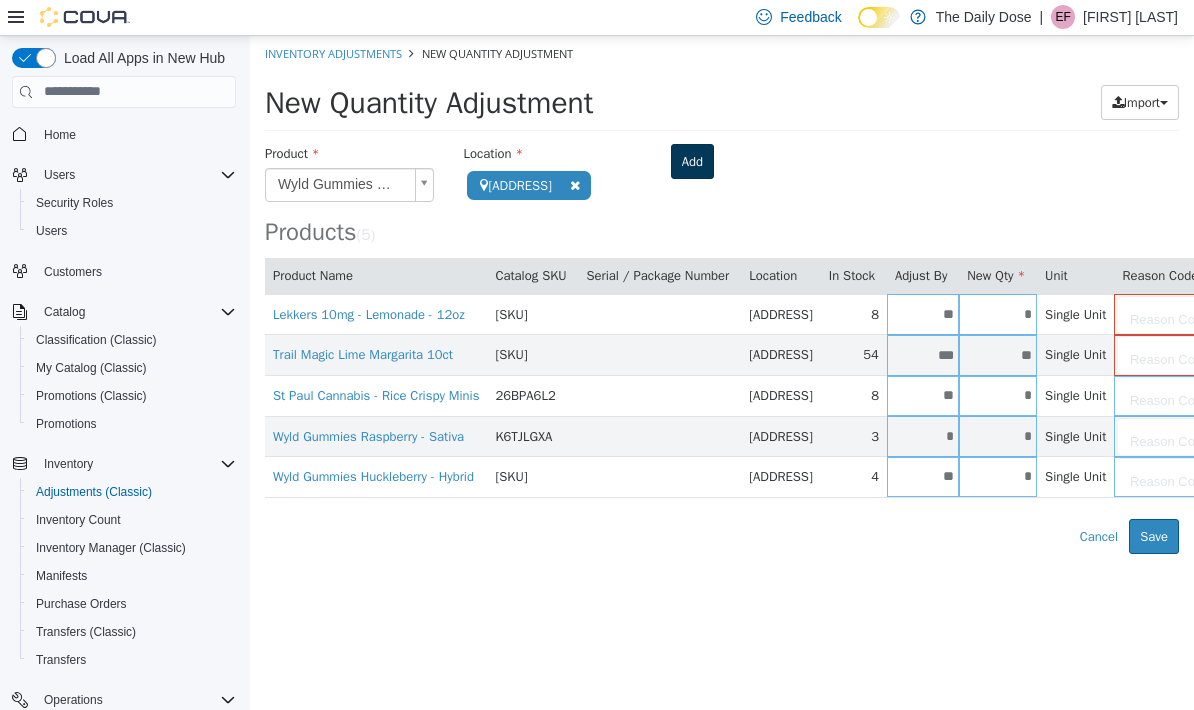 click on "Add" at bounding box center (692, 161) 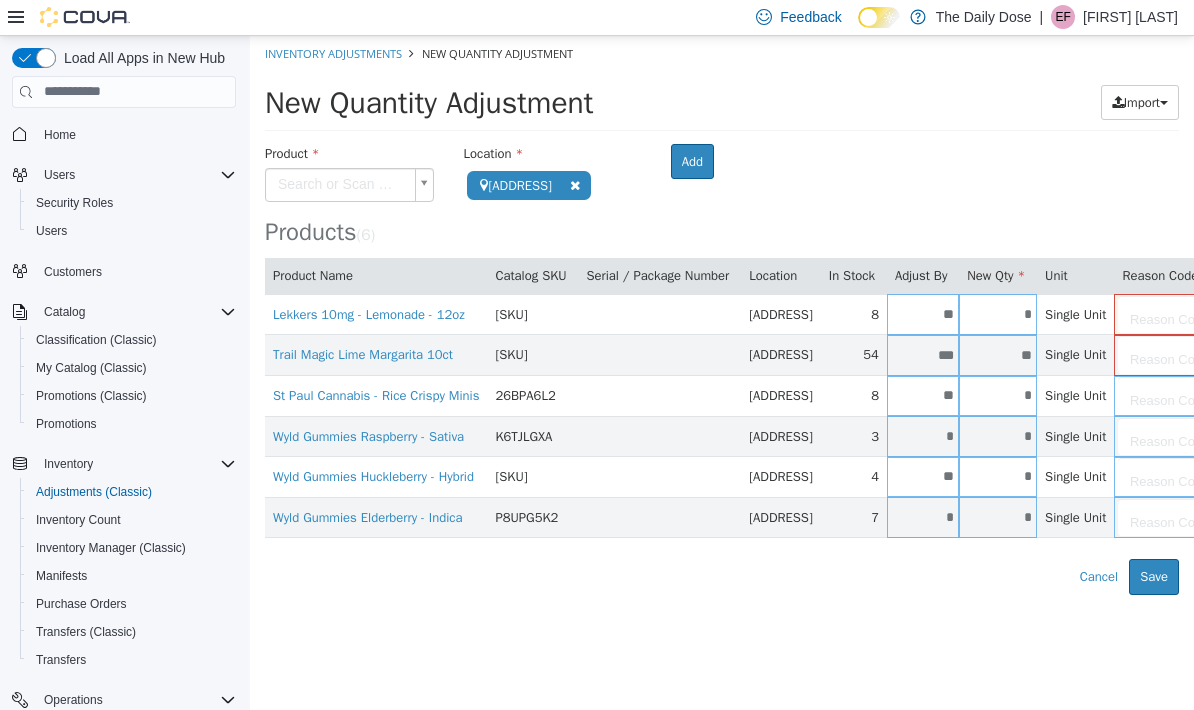 type 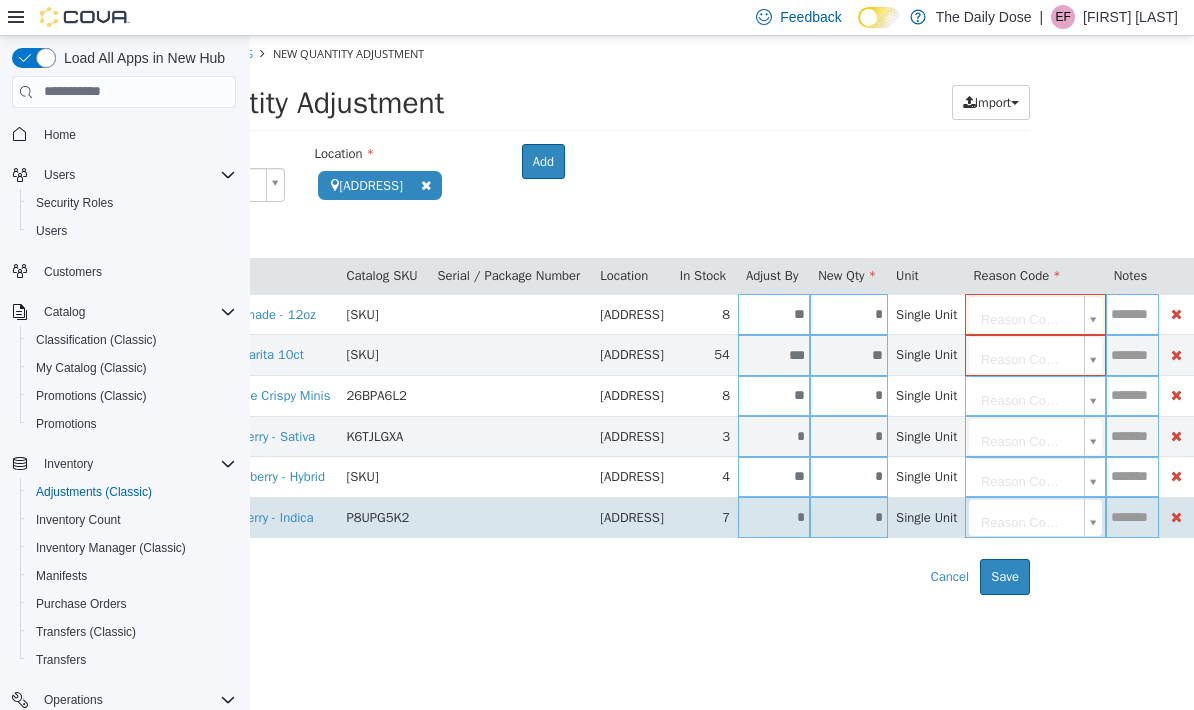 click at bounding box center [1176, 516] 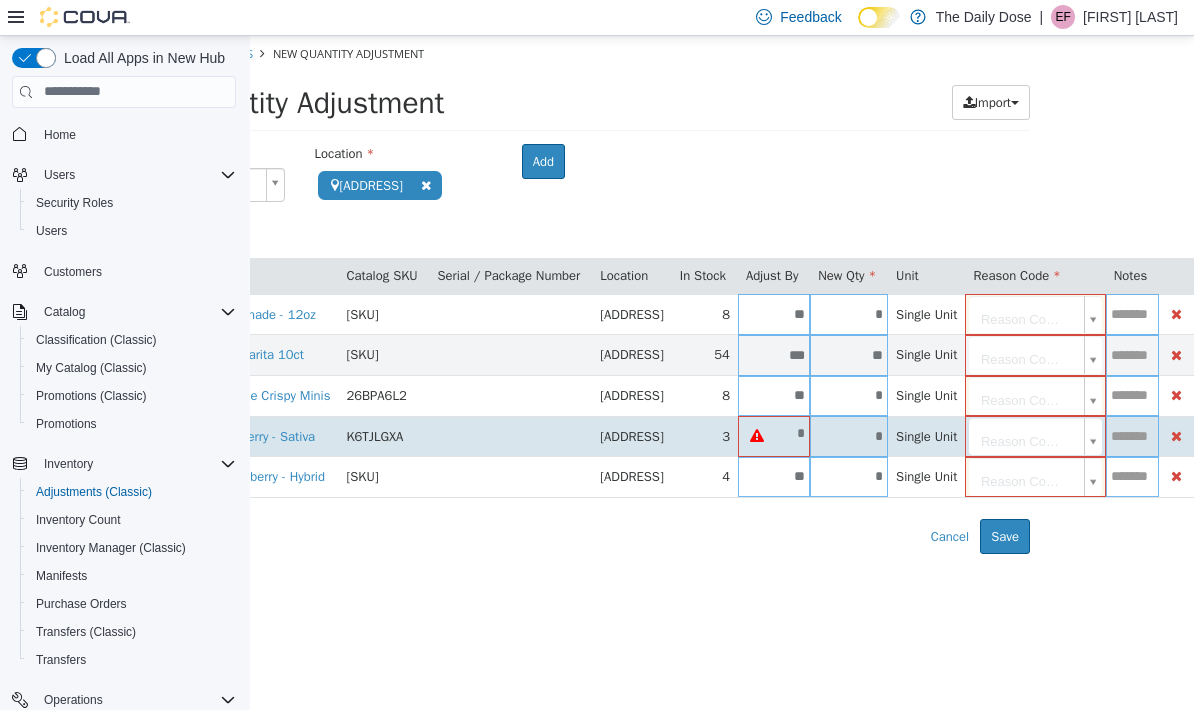 click at bounding box center [1176, 435] 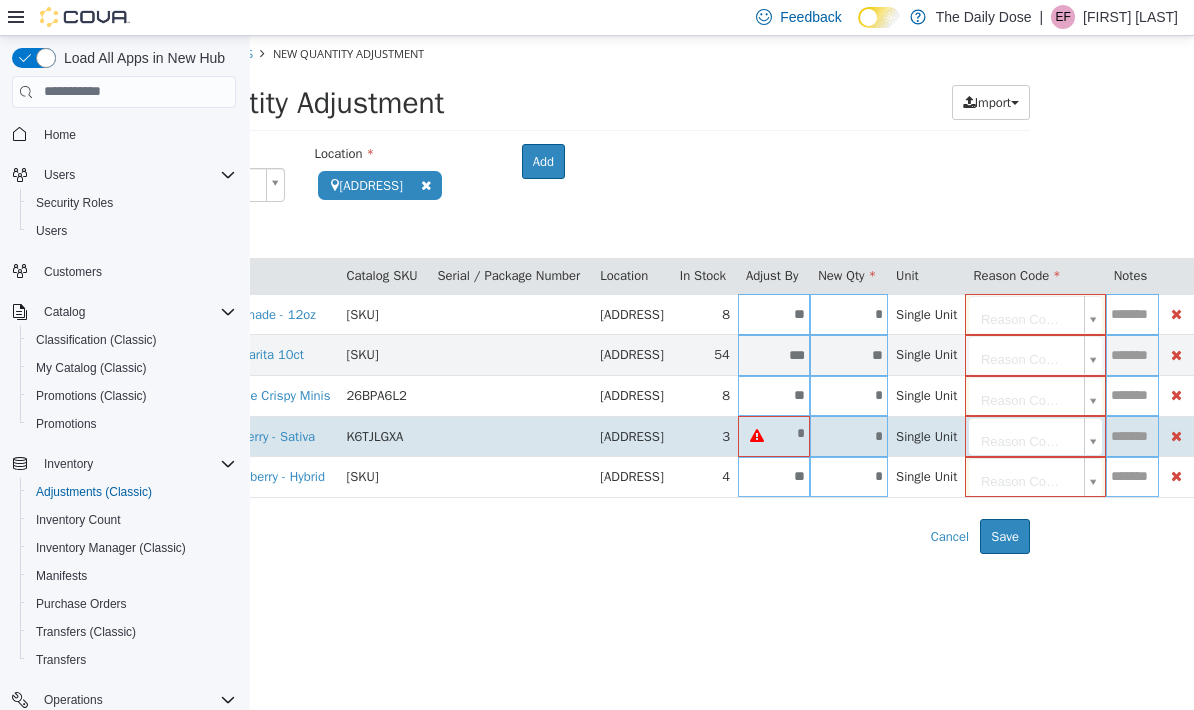 click at bounding box center [1176, 435] 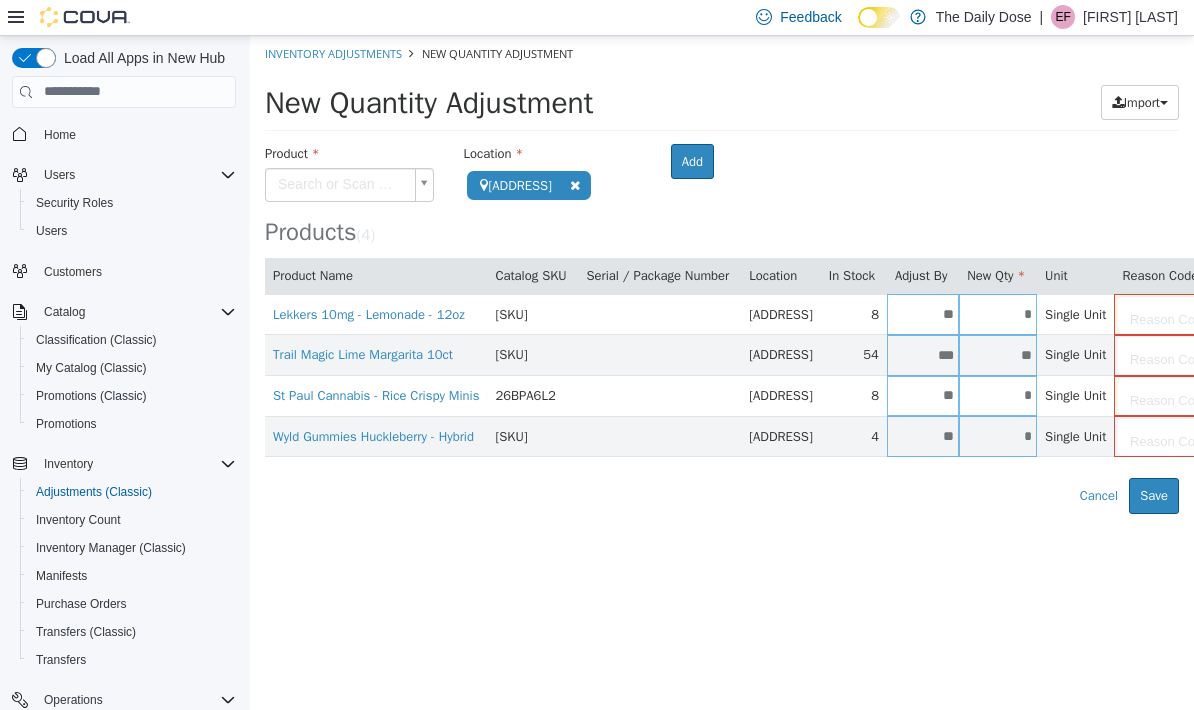 scroll, scrollTop: 0, scrollLeft: 0, axis: both 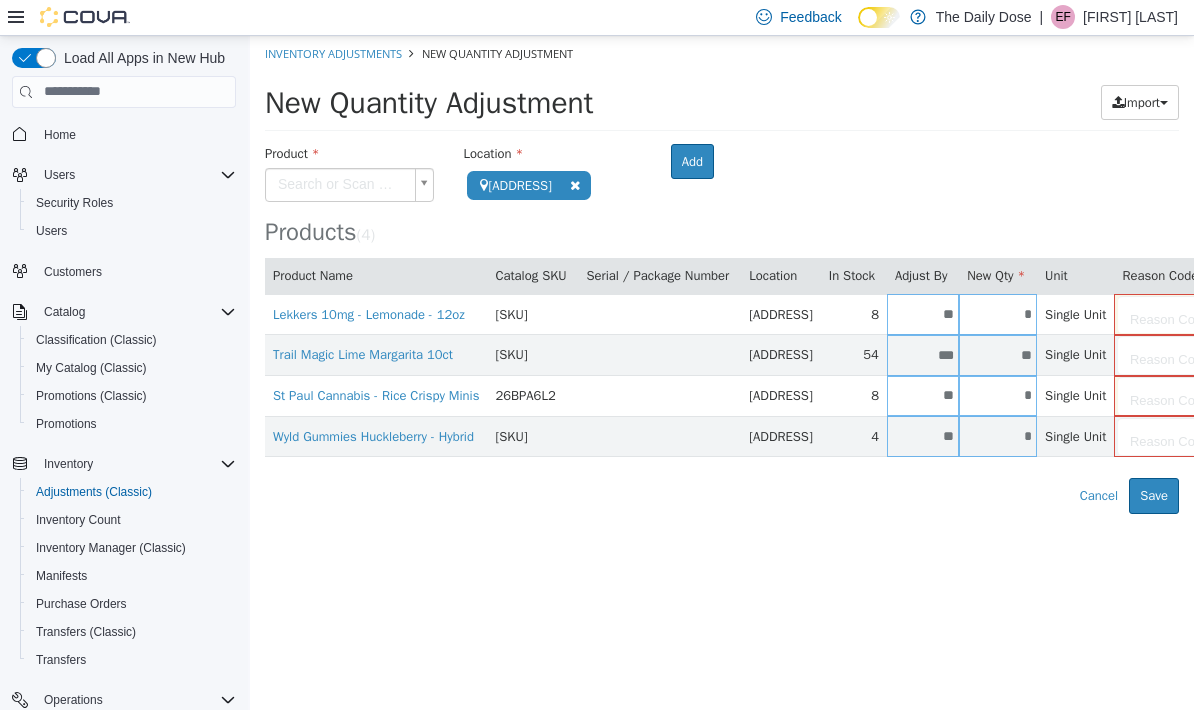 click on "**********" at bounding box center [722, 274] 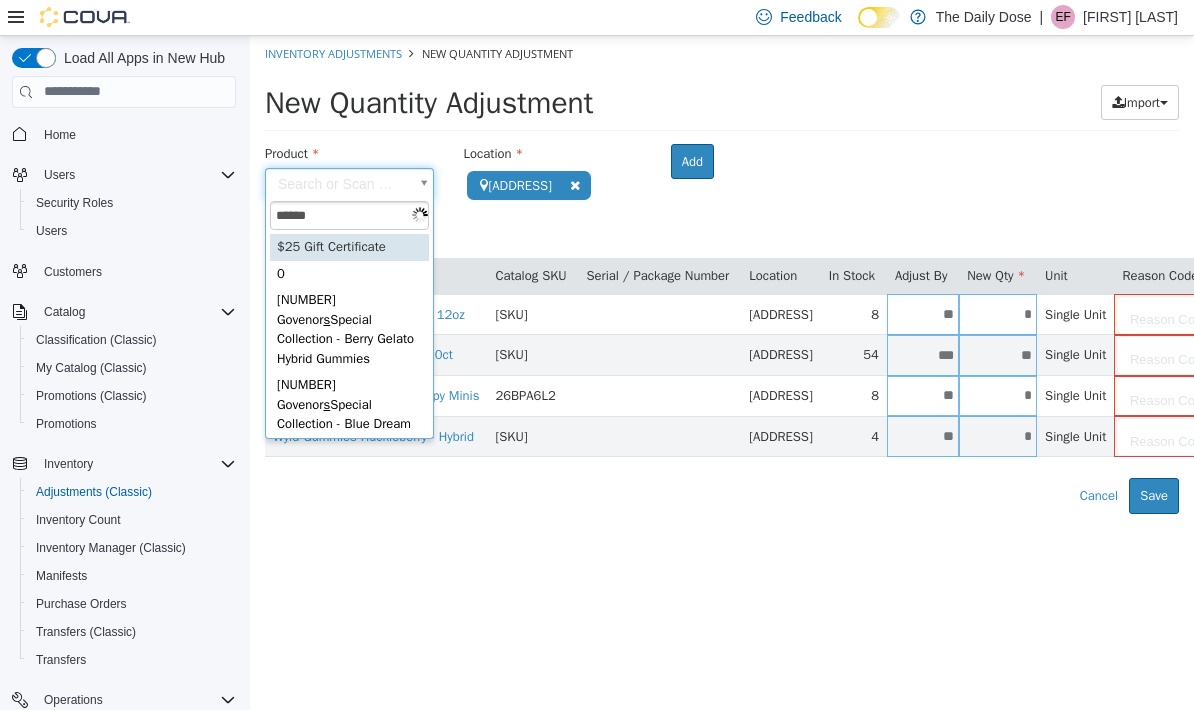 type on "*******" 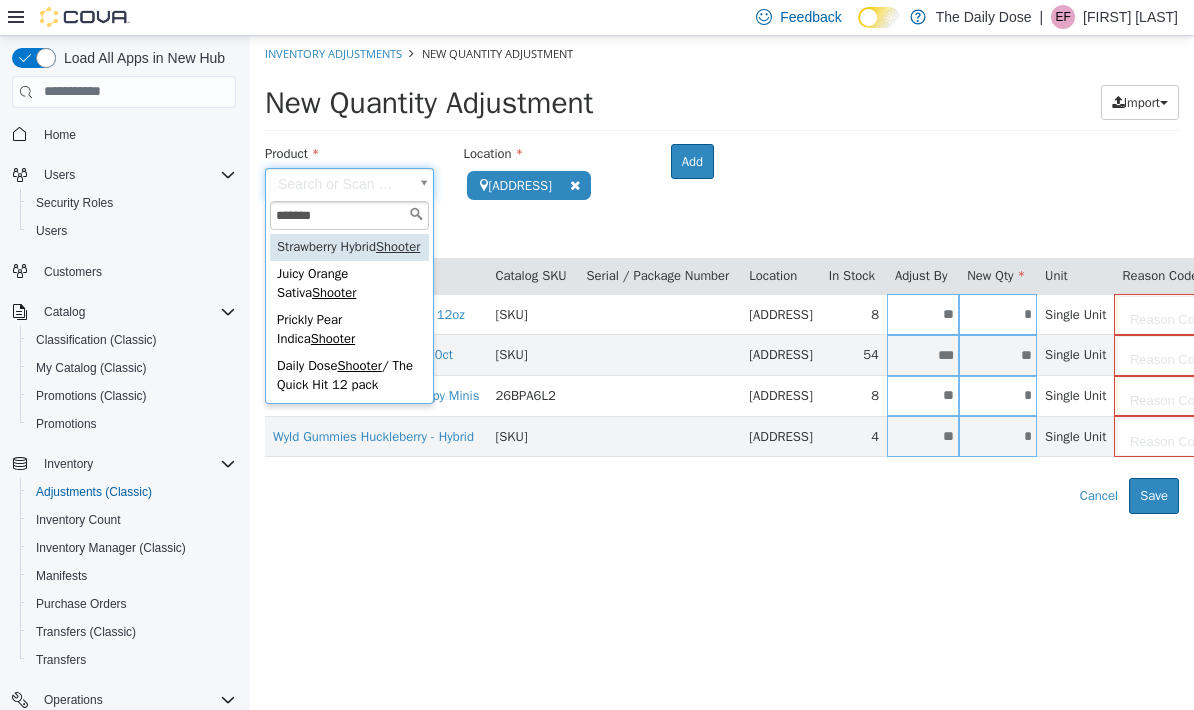 type on "**********" 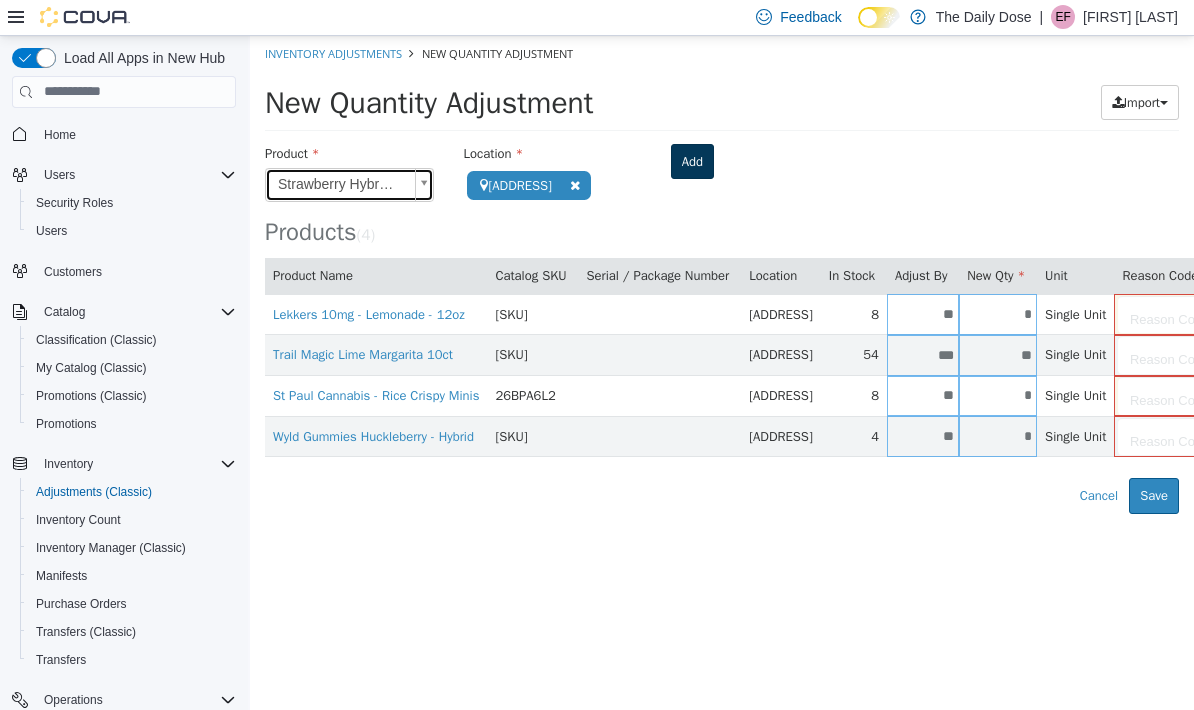 click on "Add" at bounding box center (692, 161) 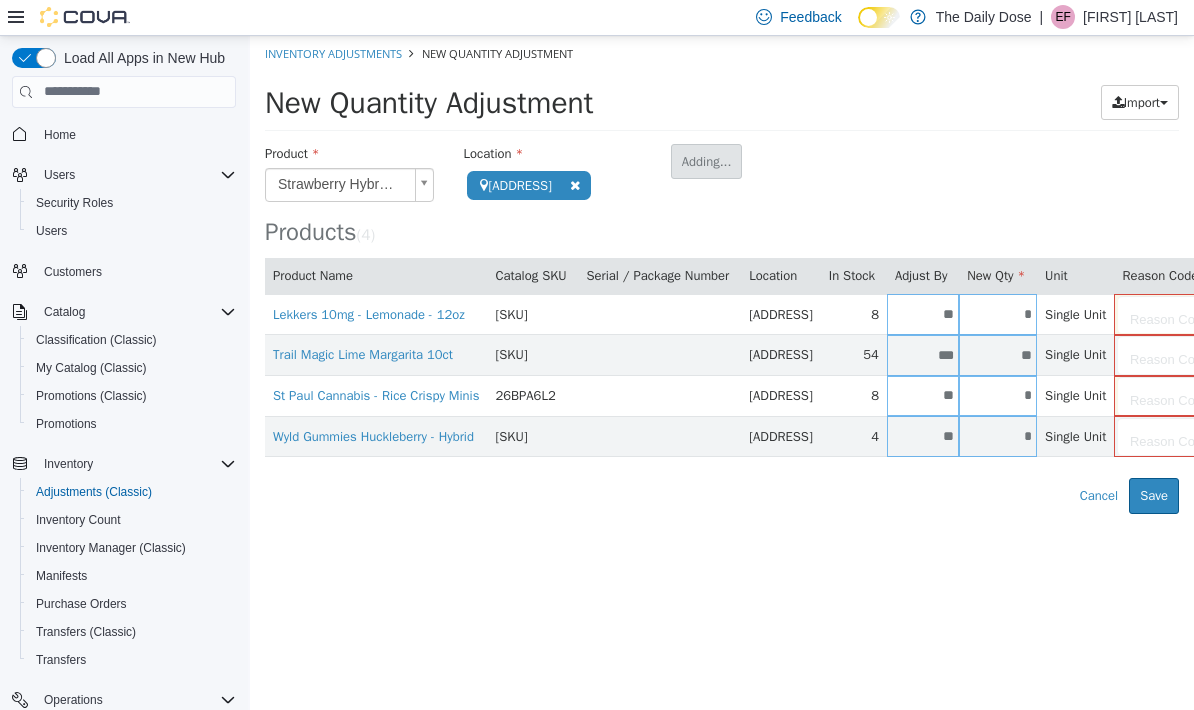 type 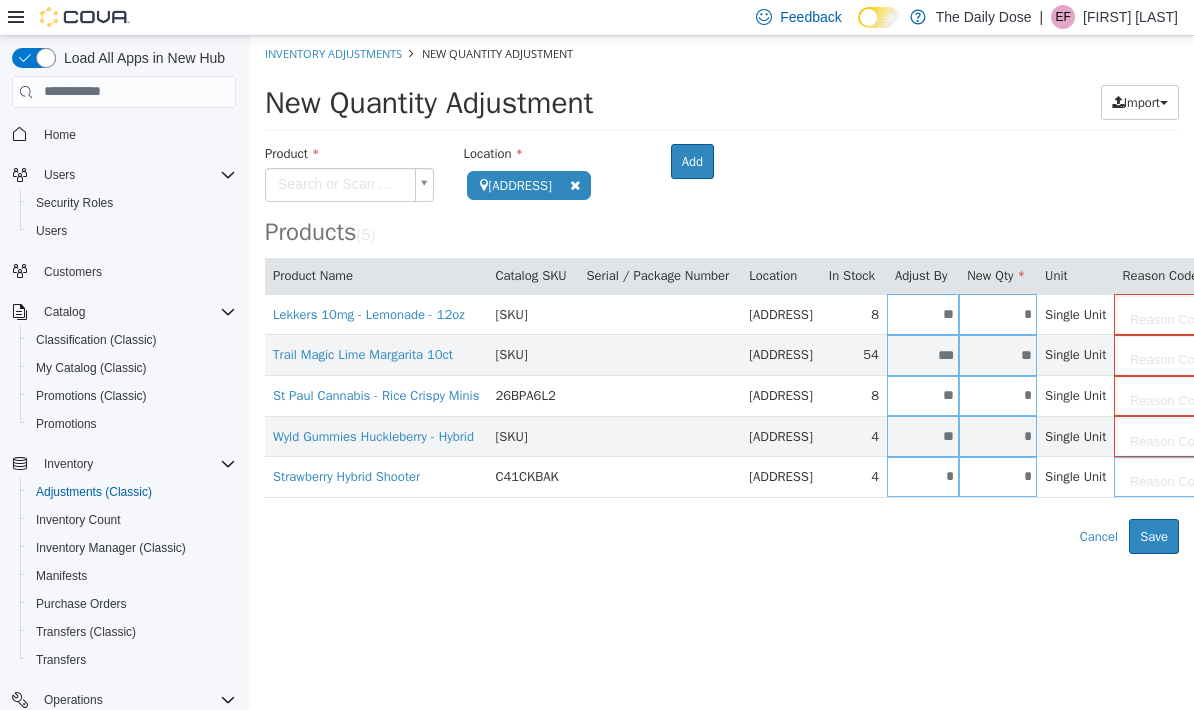 click on "**********" at bounding box center (722, 294) 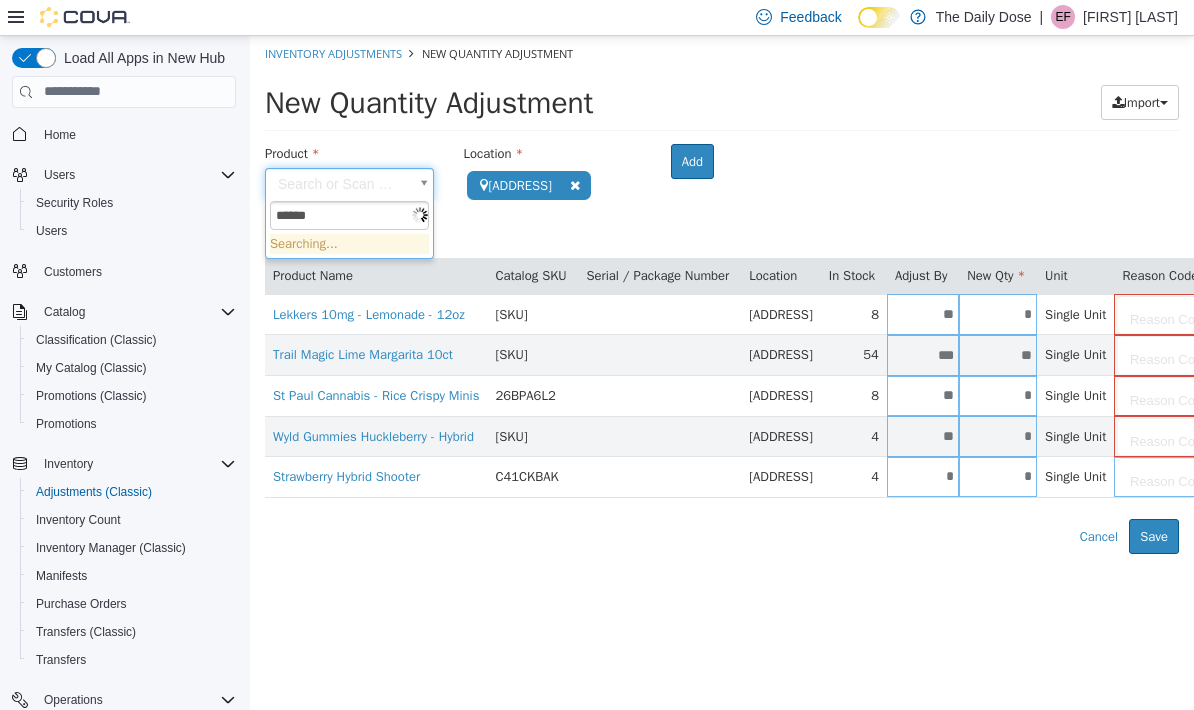 type on "*******" 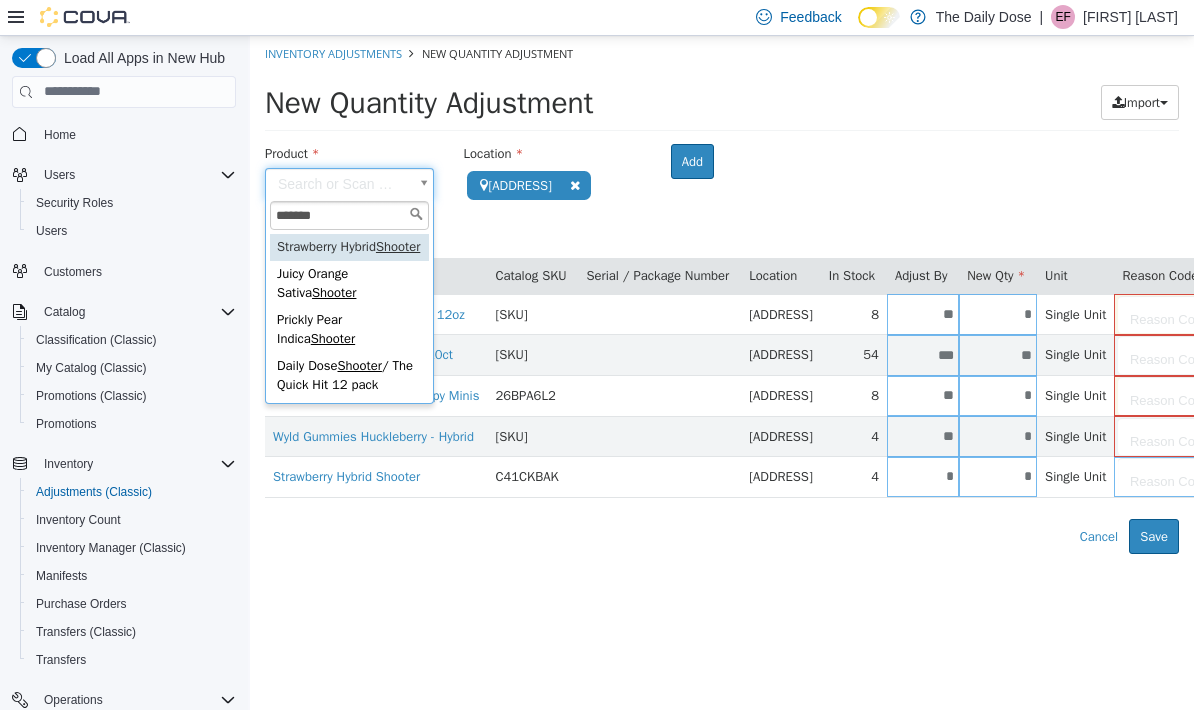type on "**********" 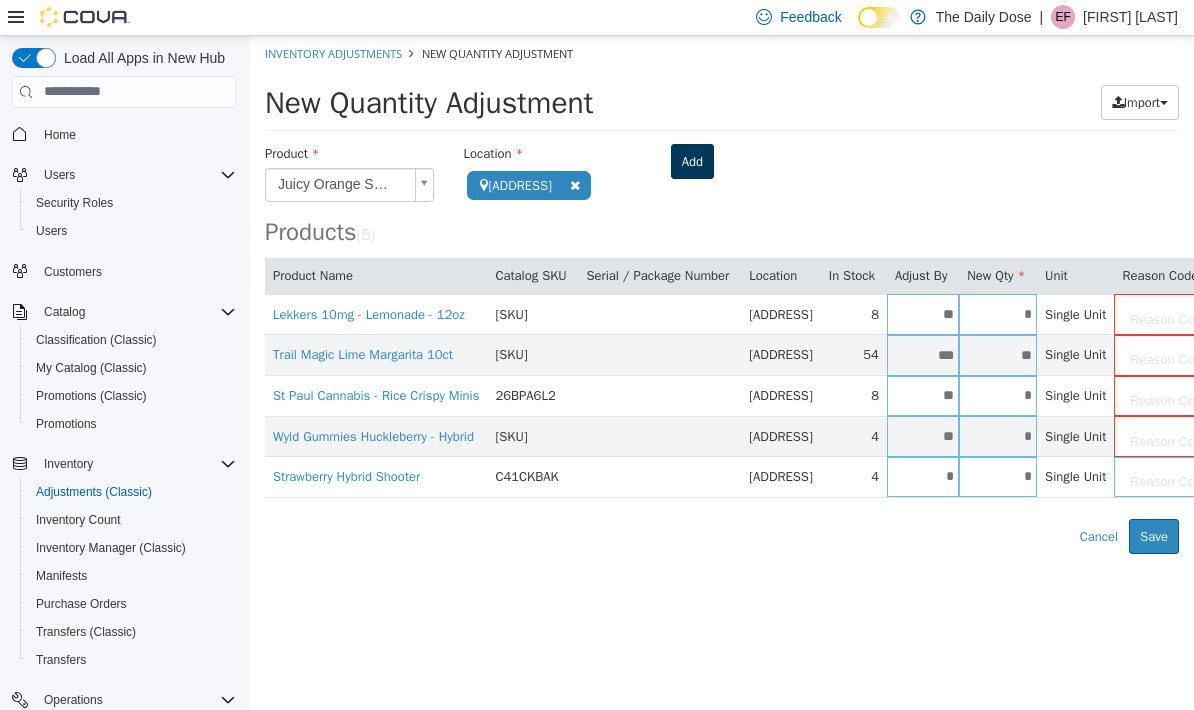 click on "Add" at bounding box center (692, 161) 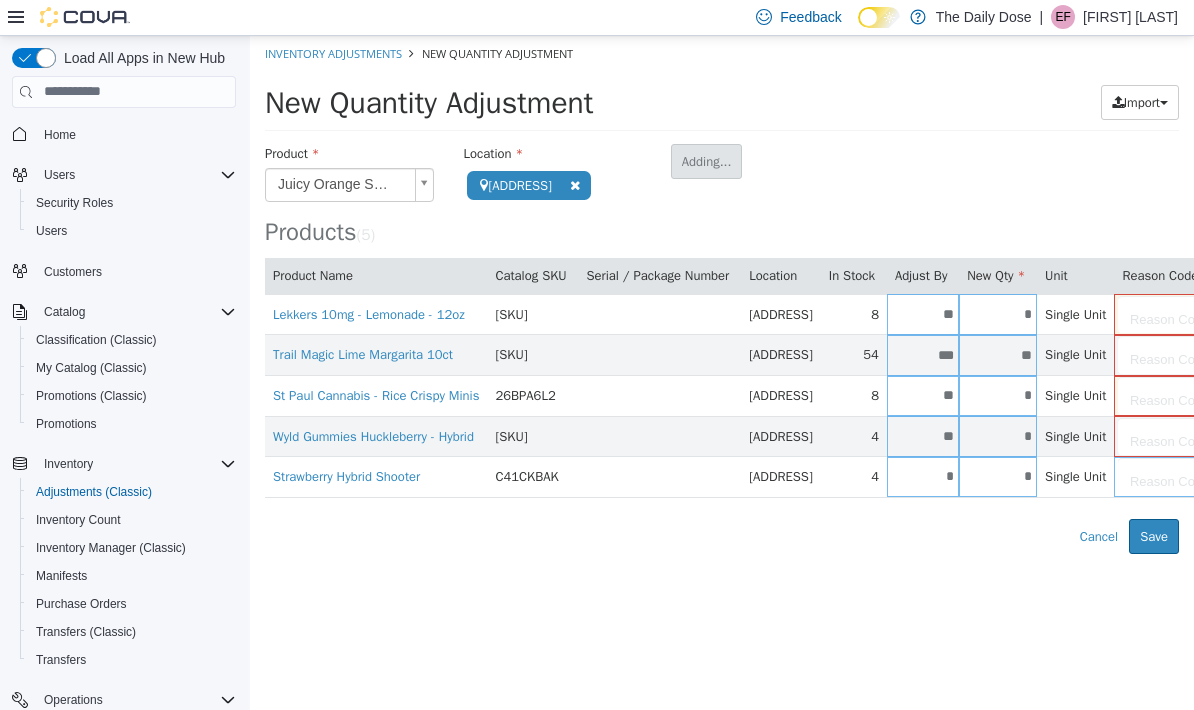 type 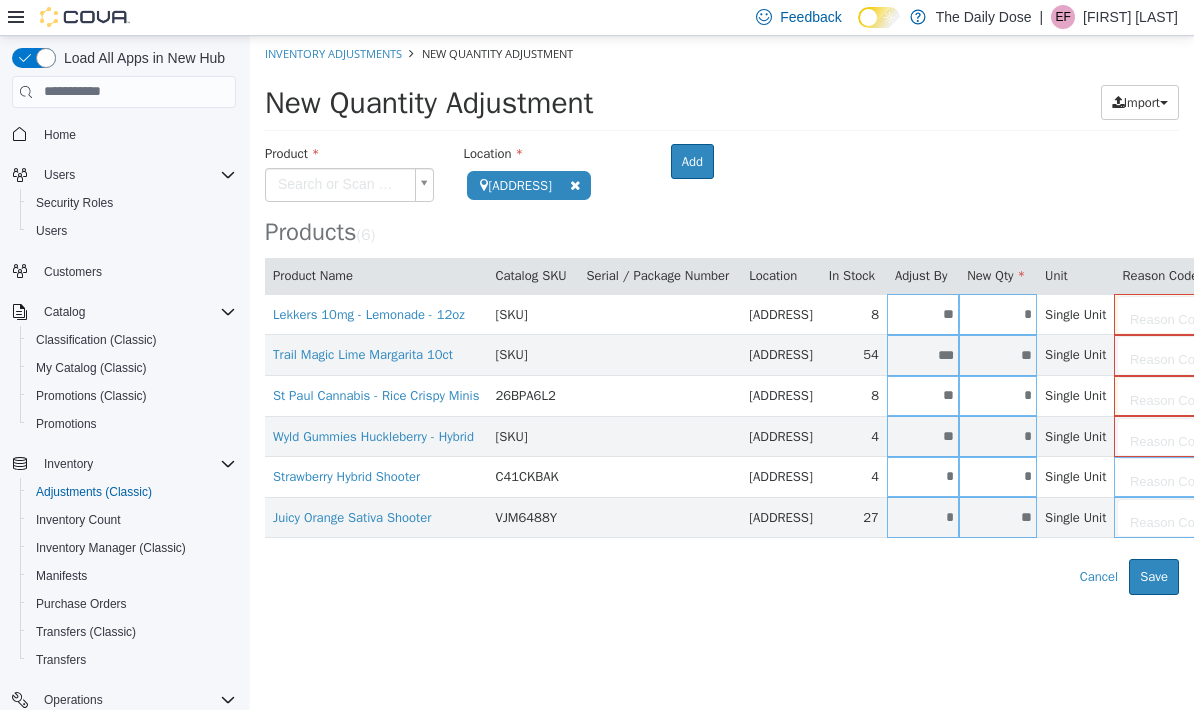 click on "**********" at bounding box center (722, 314) 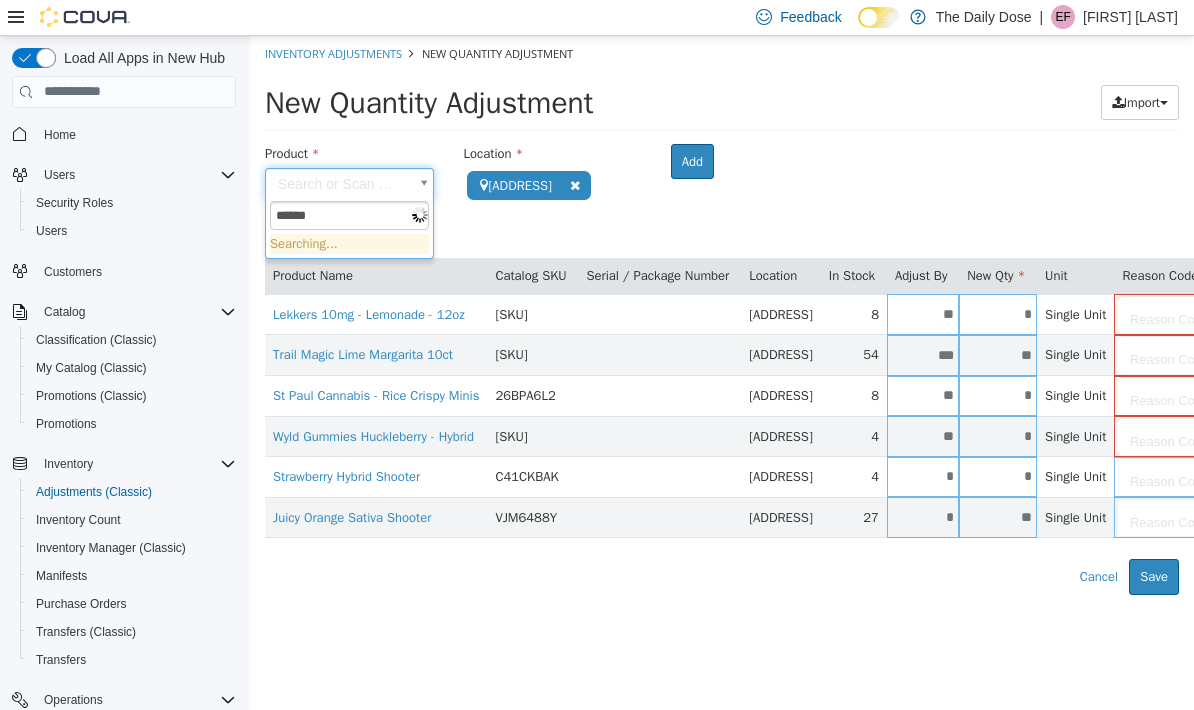 type on "*******" 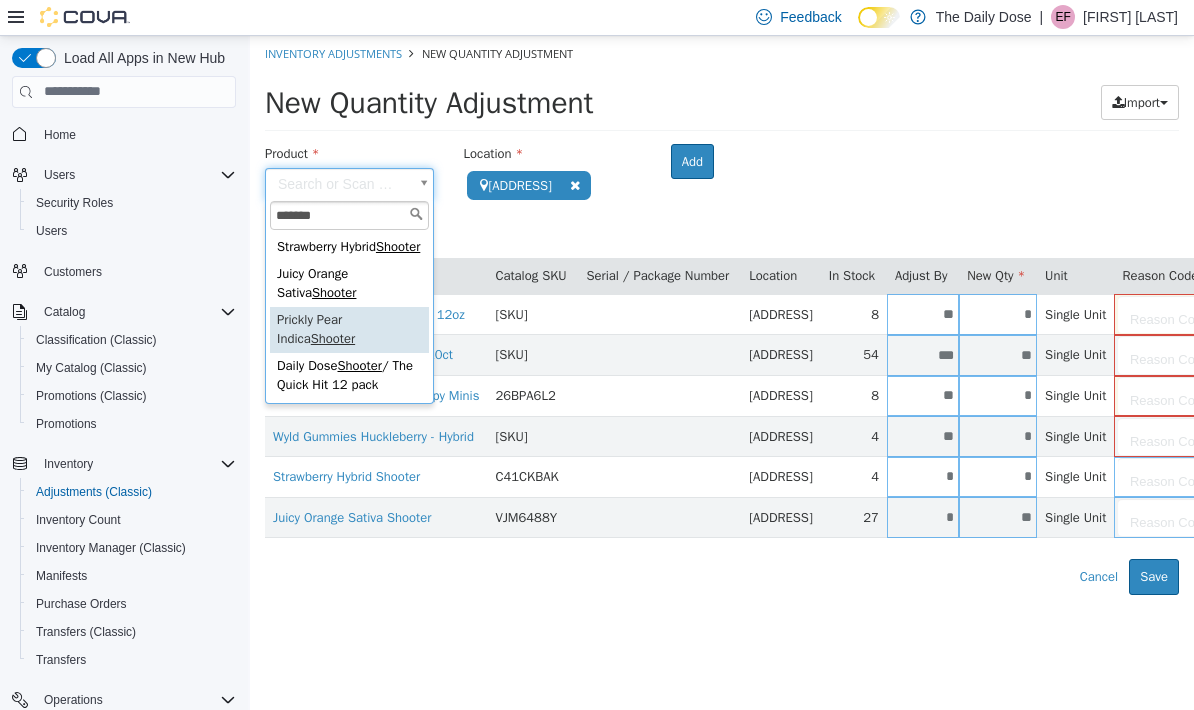 type on "**********" 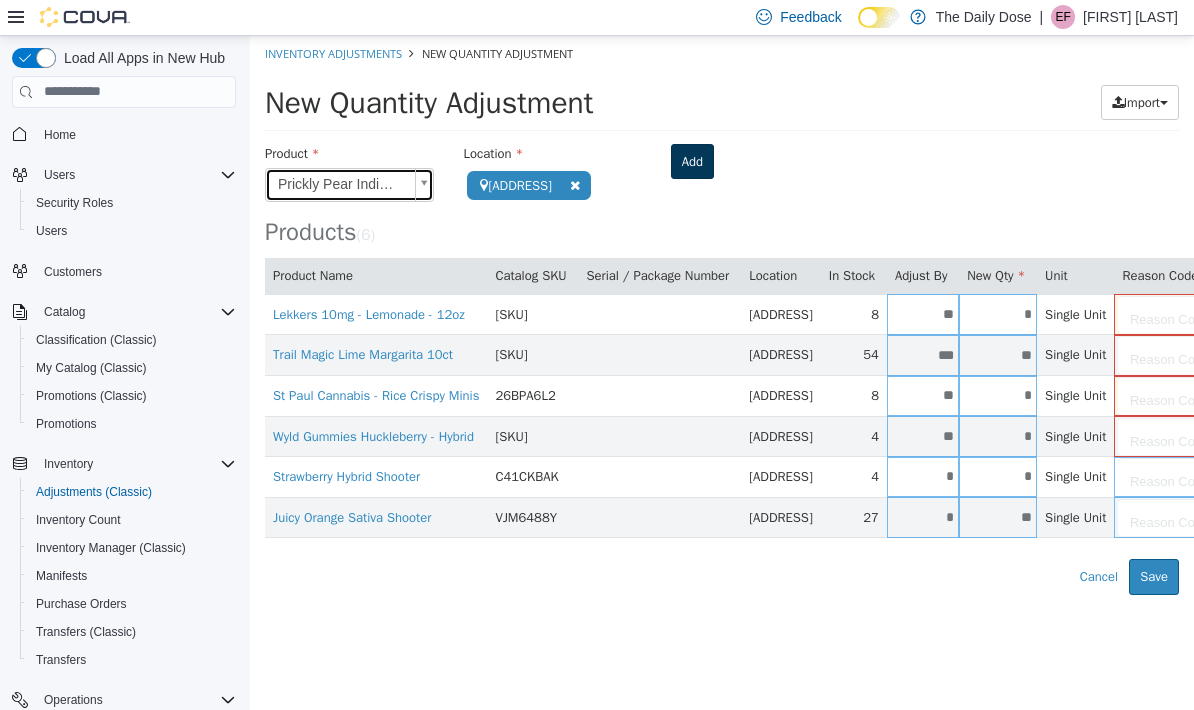 click on "Add" at bounding box center (692, 161) 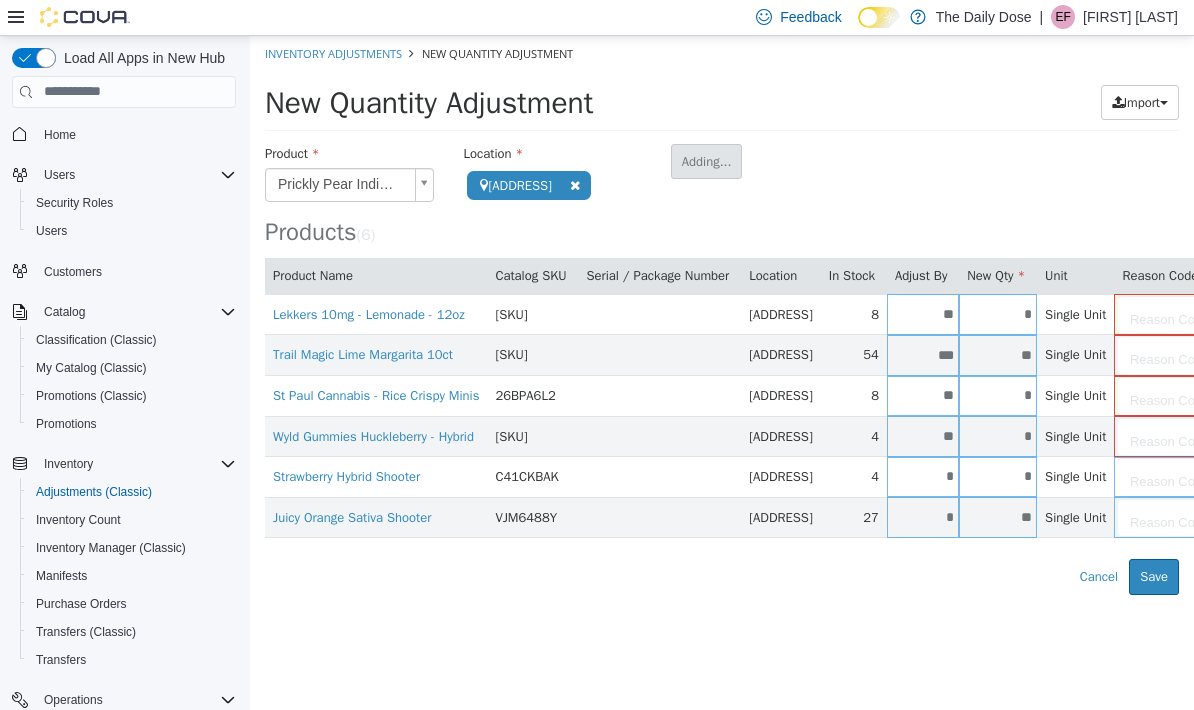 type 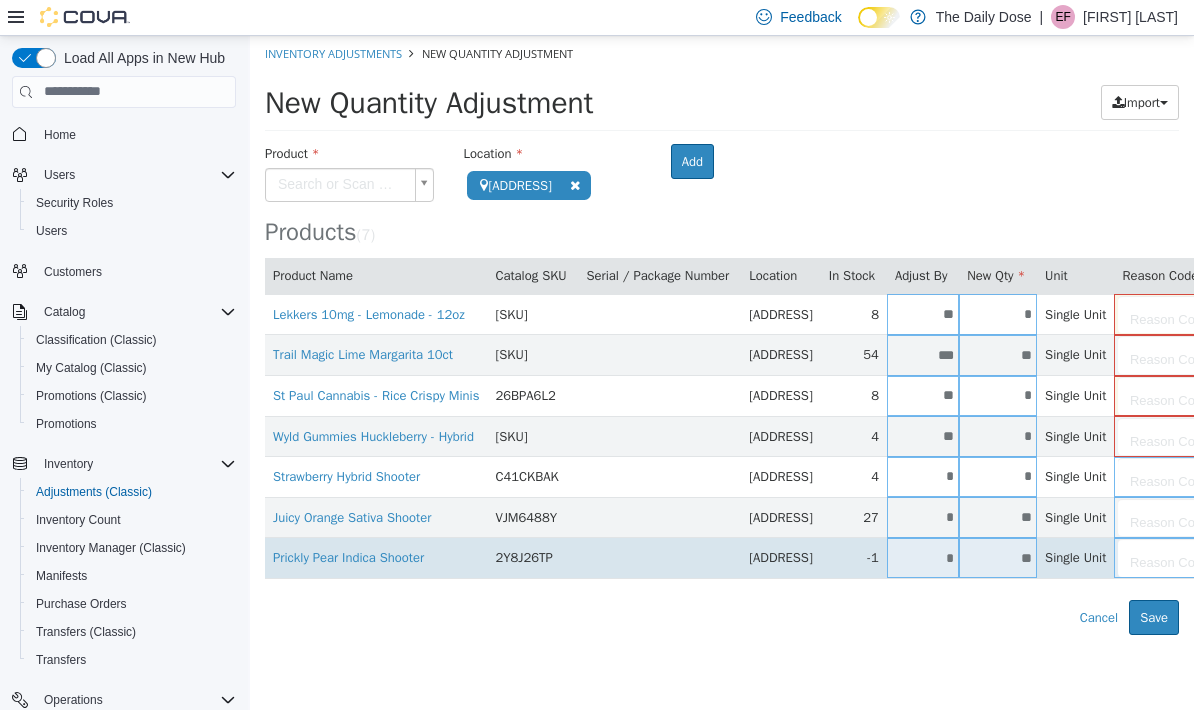click on "*" at bounding box center [923, 557] 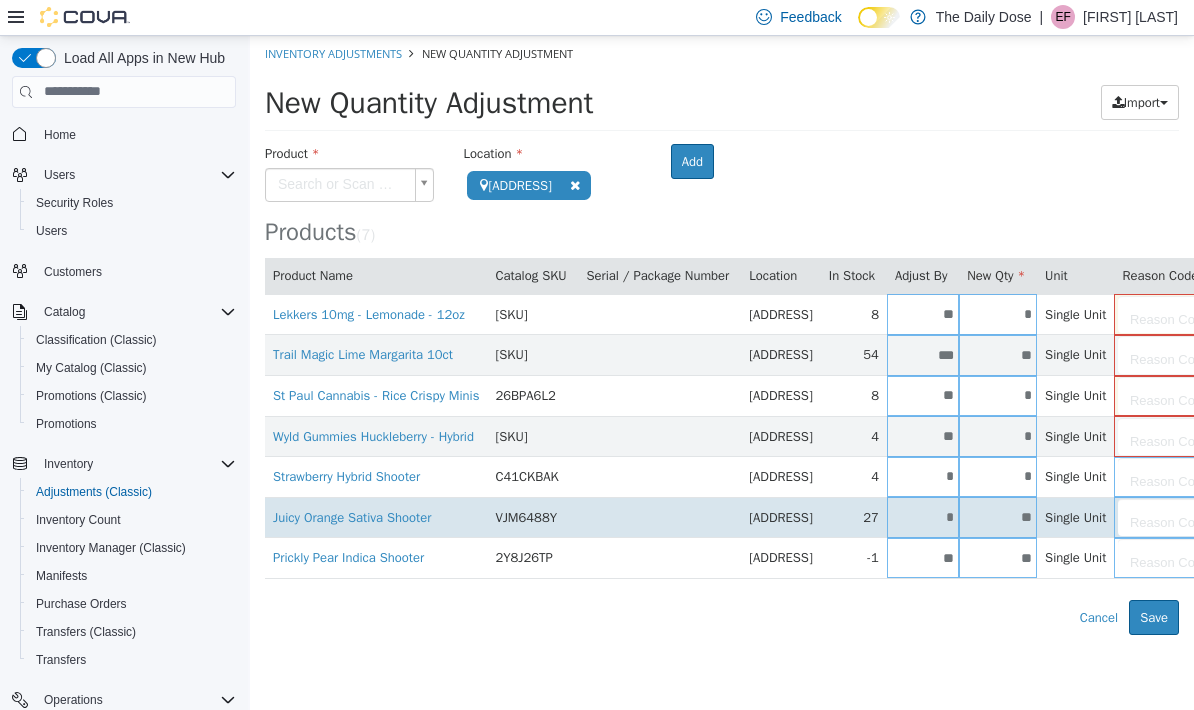 type on "**" 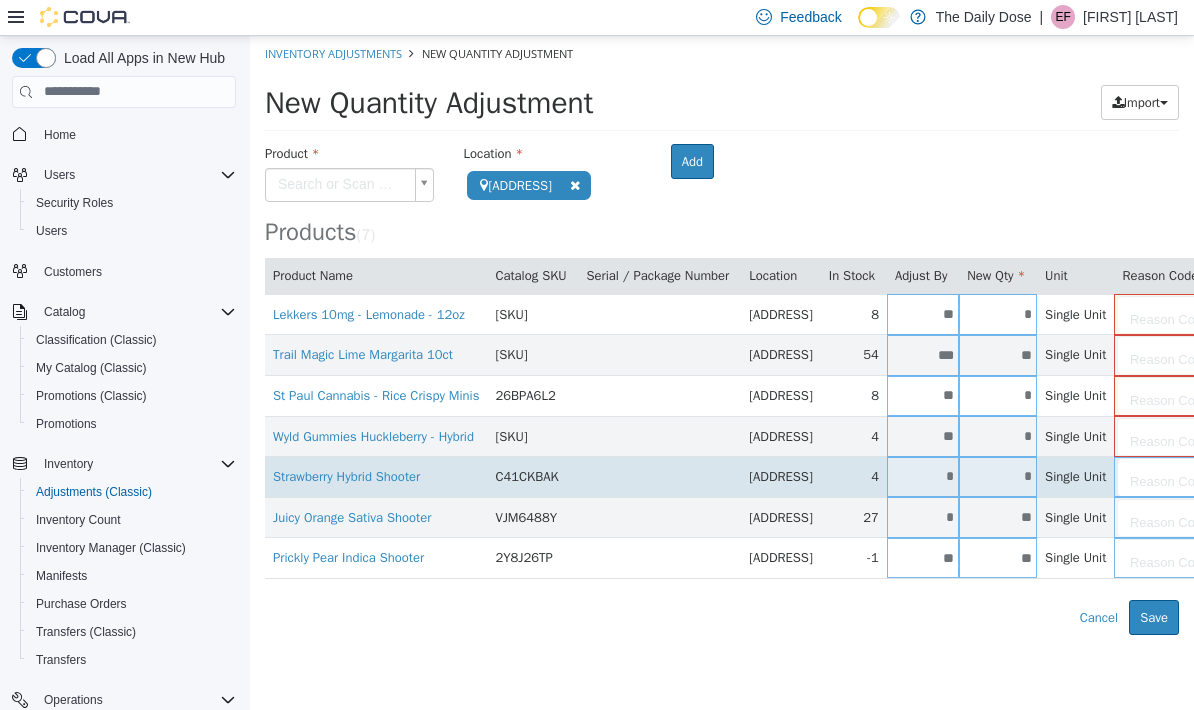 type on "*" 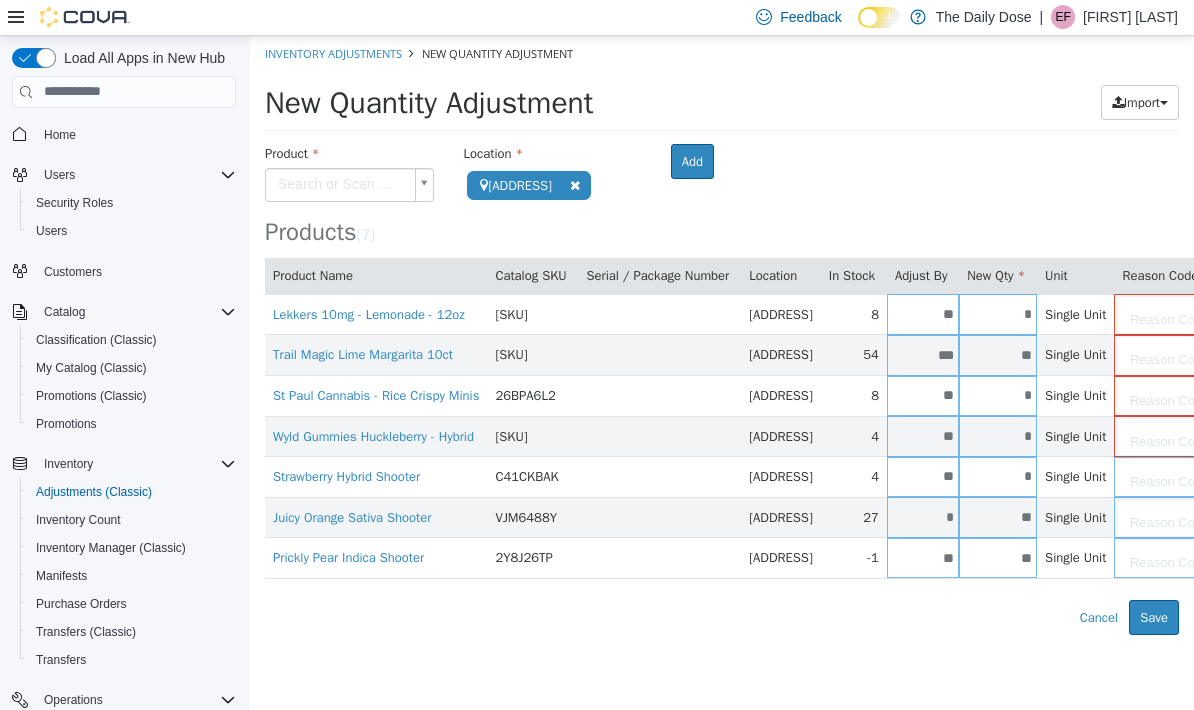 type on "**" 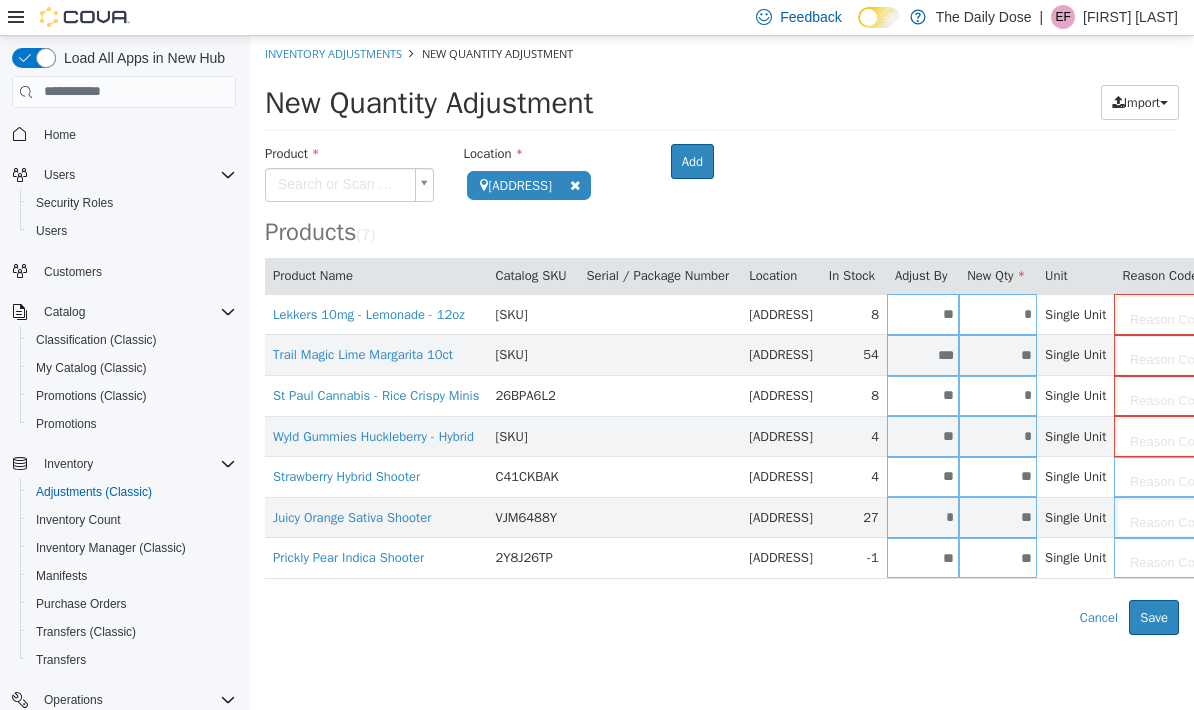 click on "Products  ( 7 )" at bounding box center (722, 194) 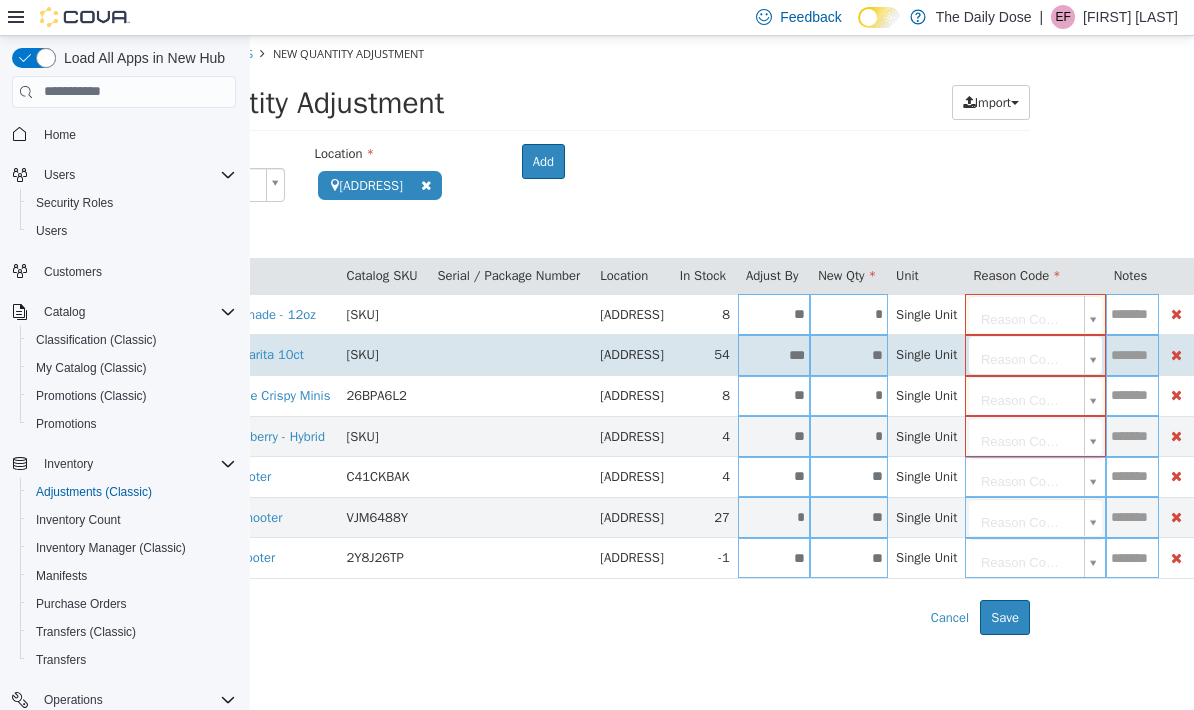 scroll, scrollTop: 0, scrollLeft: 286, axis: horizontal 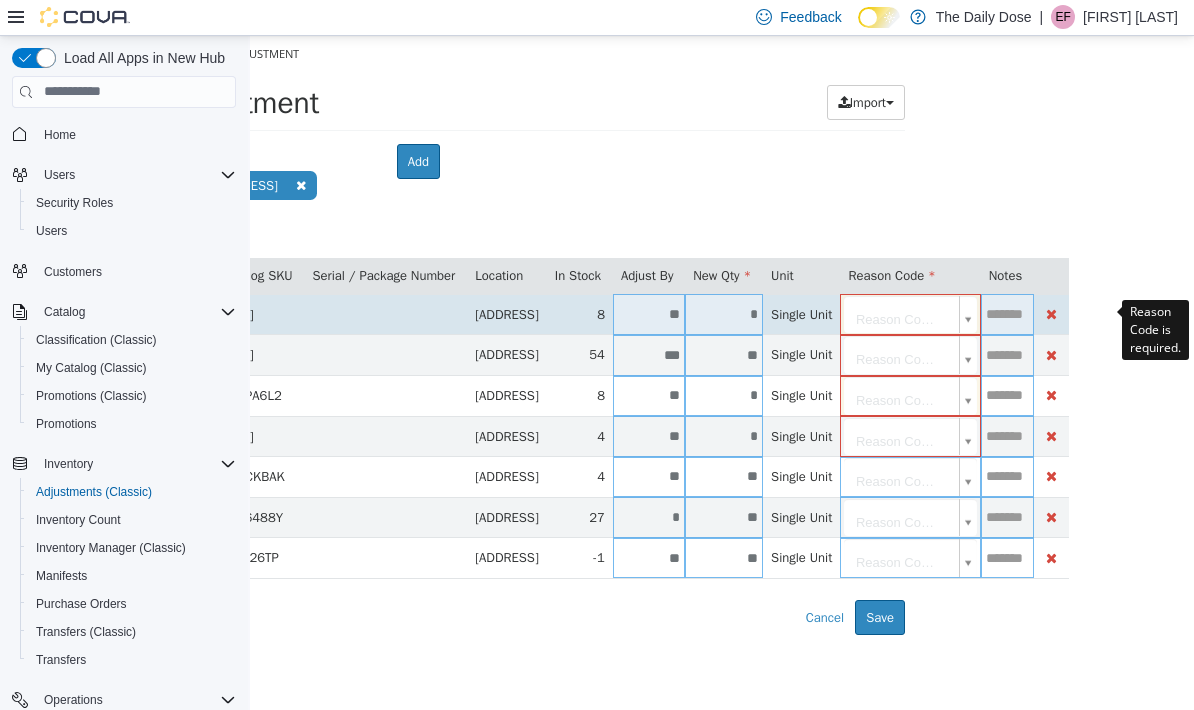 click on "Reason Code..." at bounding box center (910, 313) 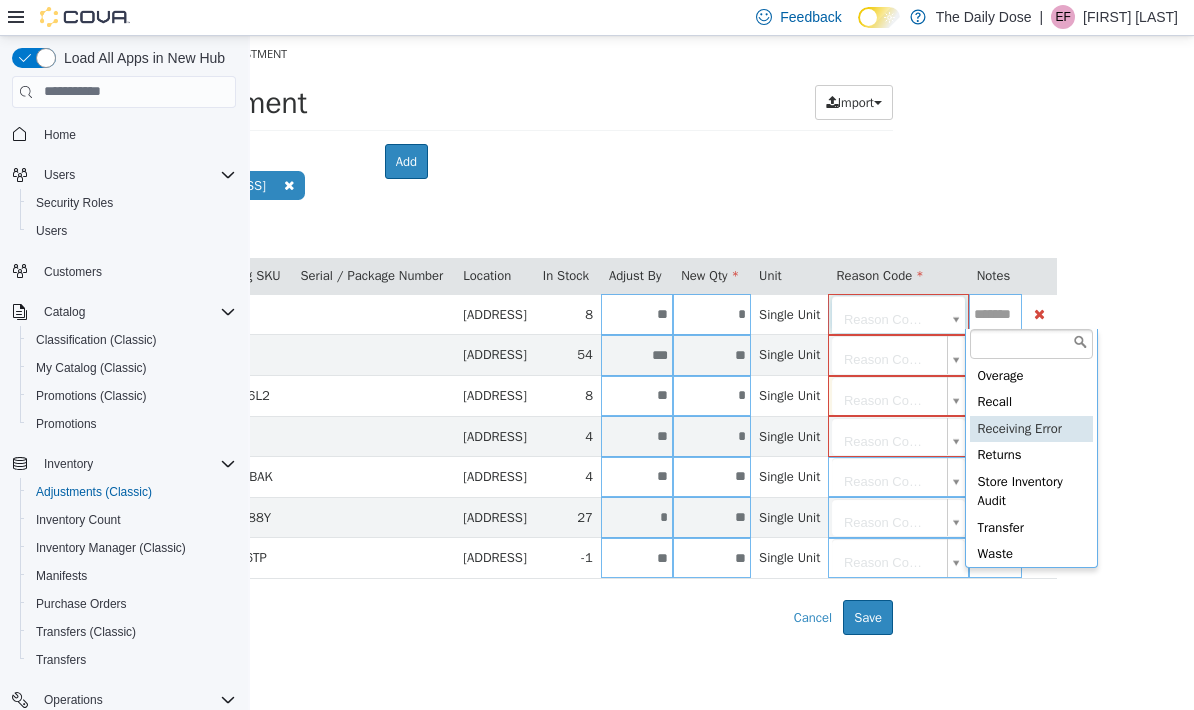 scroll, scrollTop: 105, scrollLeft: 0, axis: vertical 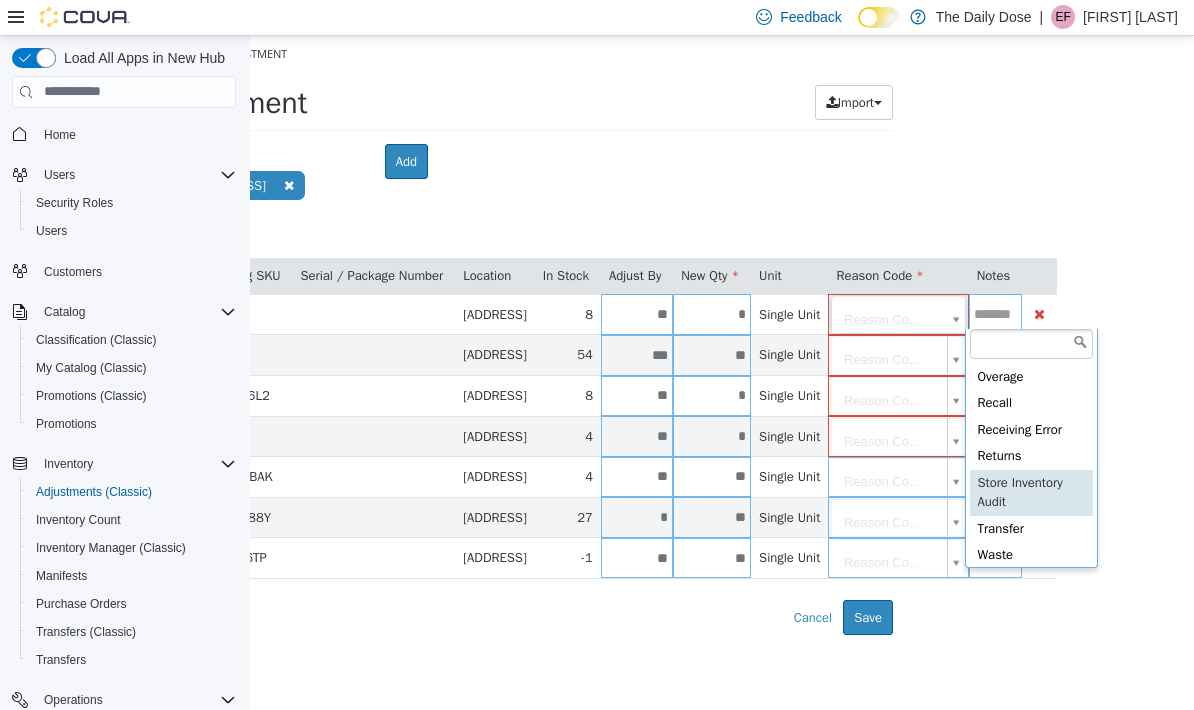 type on "**********" 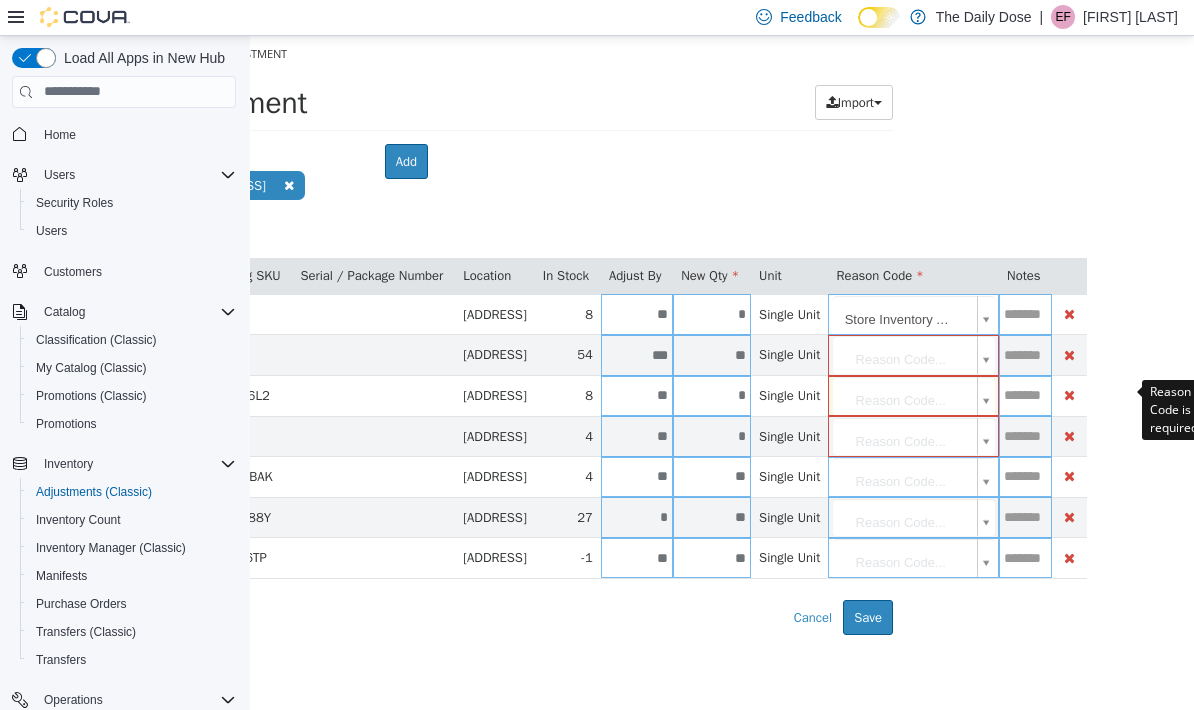 click on "**********" at bounding box center [436, 334] 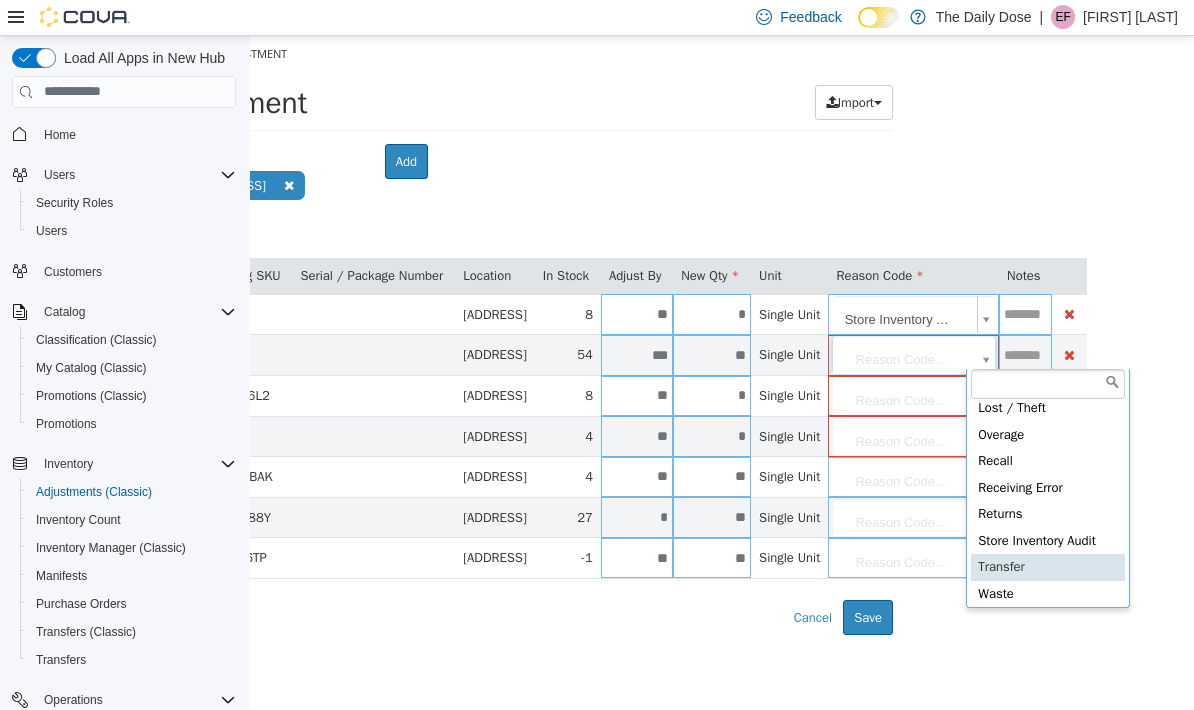 scroll, scrollTop: 86, scrollLeft: 0, axis: vertical 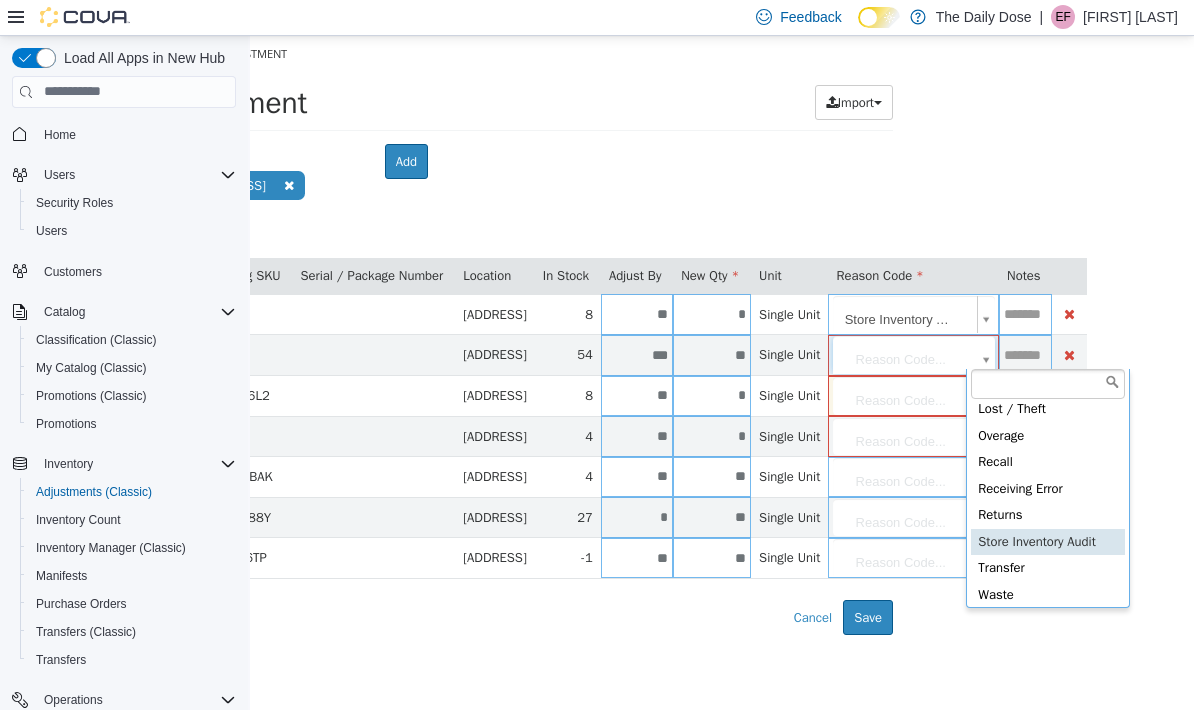 type on "**********" 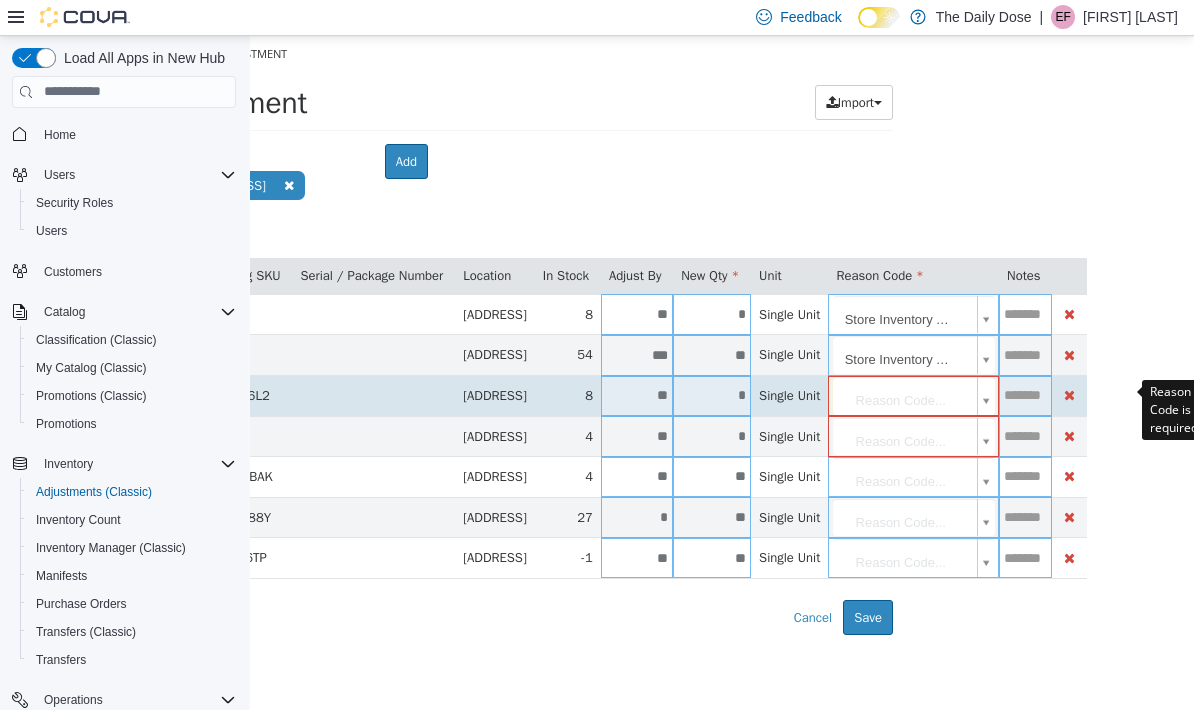 click on "**********" at bounding box center (436, 334) 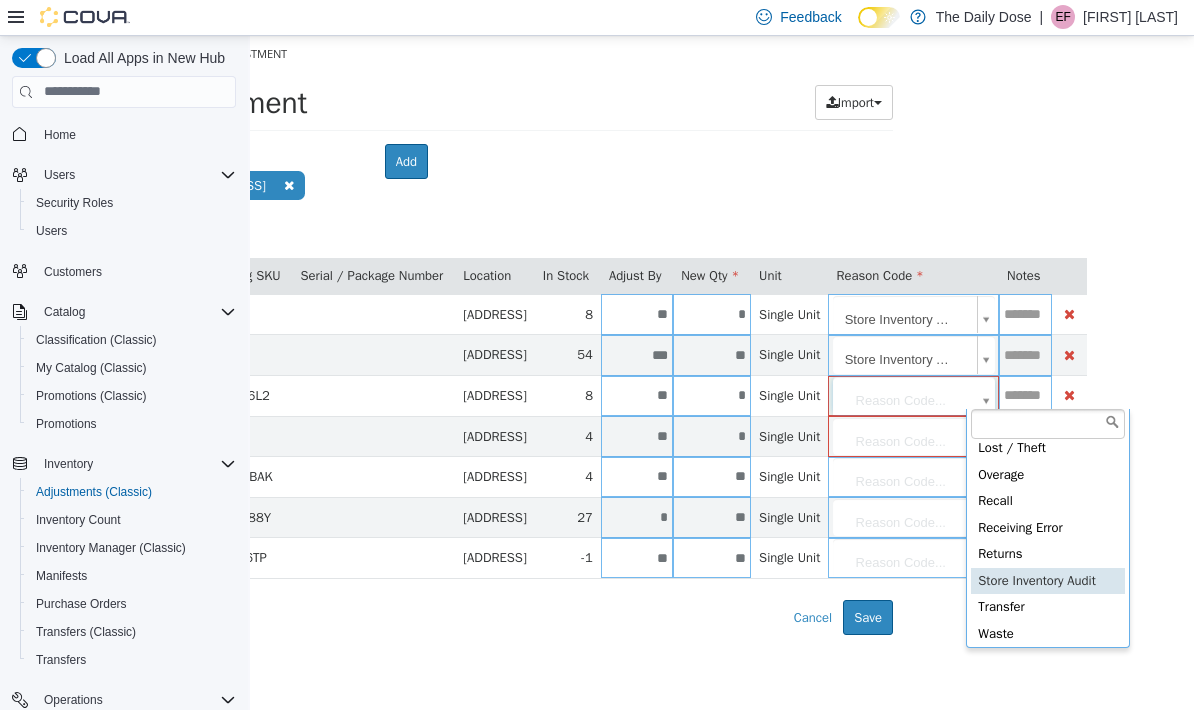 scroll, scrollTop: 86, scrollLeft: 0, axis: vertical 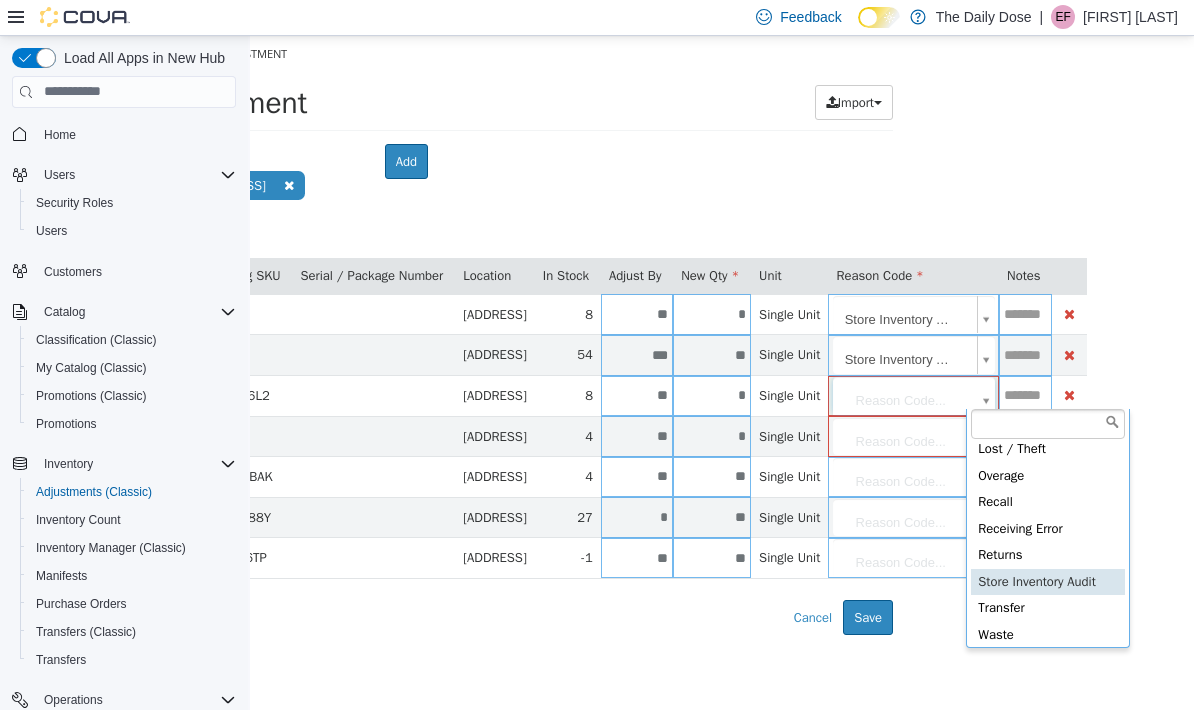 type on "**********" 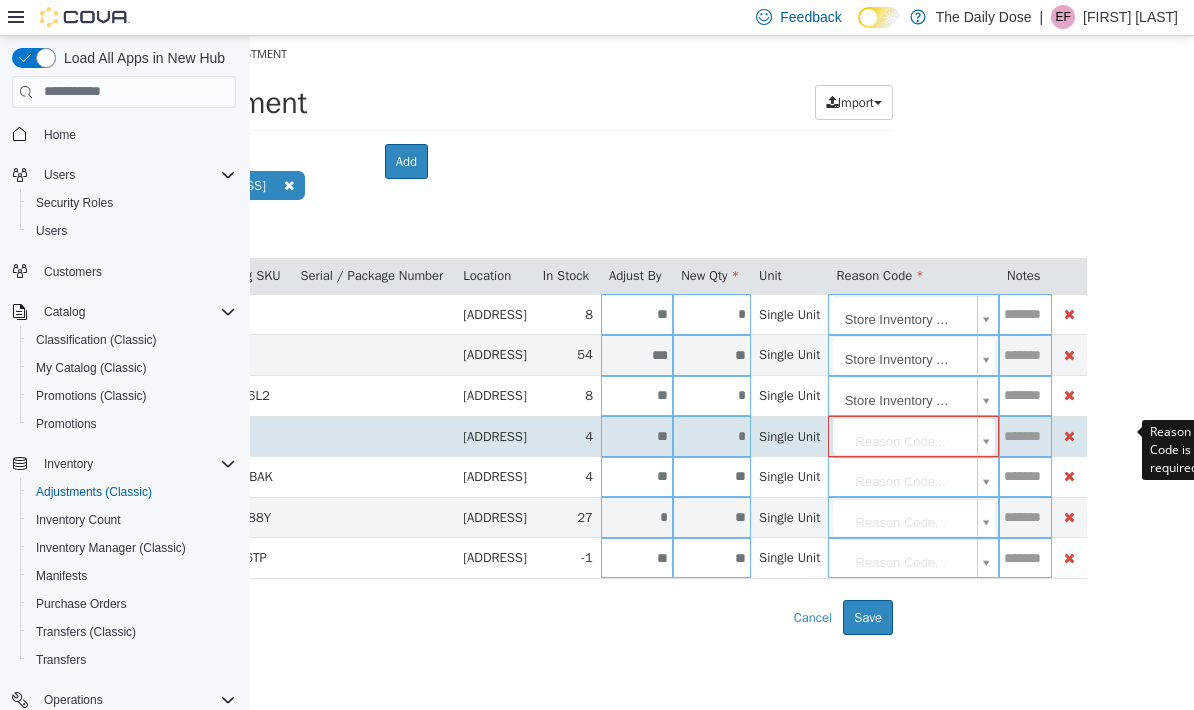 click on "**********" at bounding box center [436, 334] 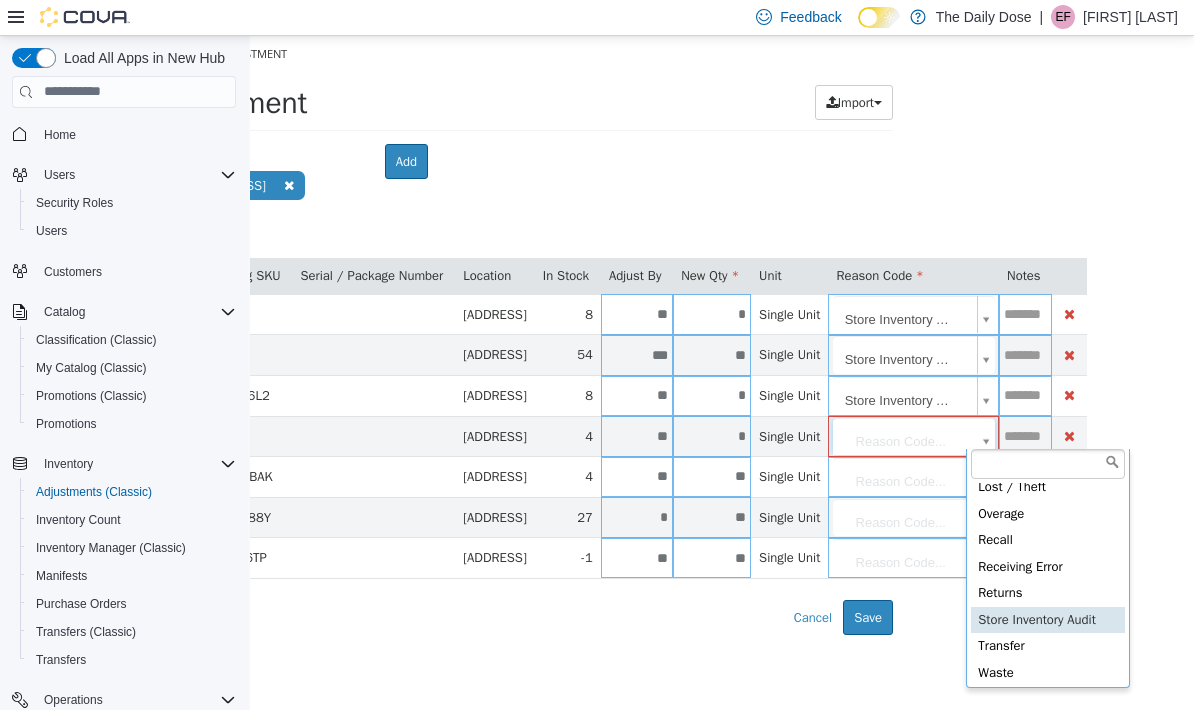 scroll, scrollTop: 86, scrollLeft: 0, axis: vertical 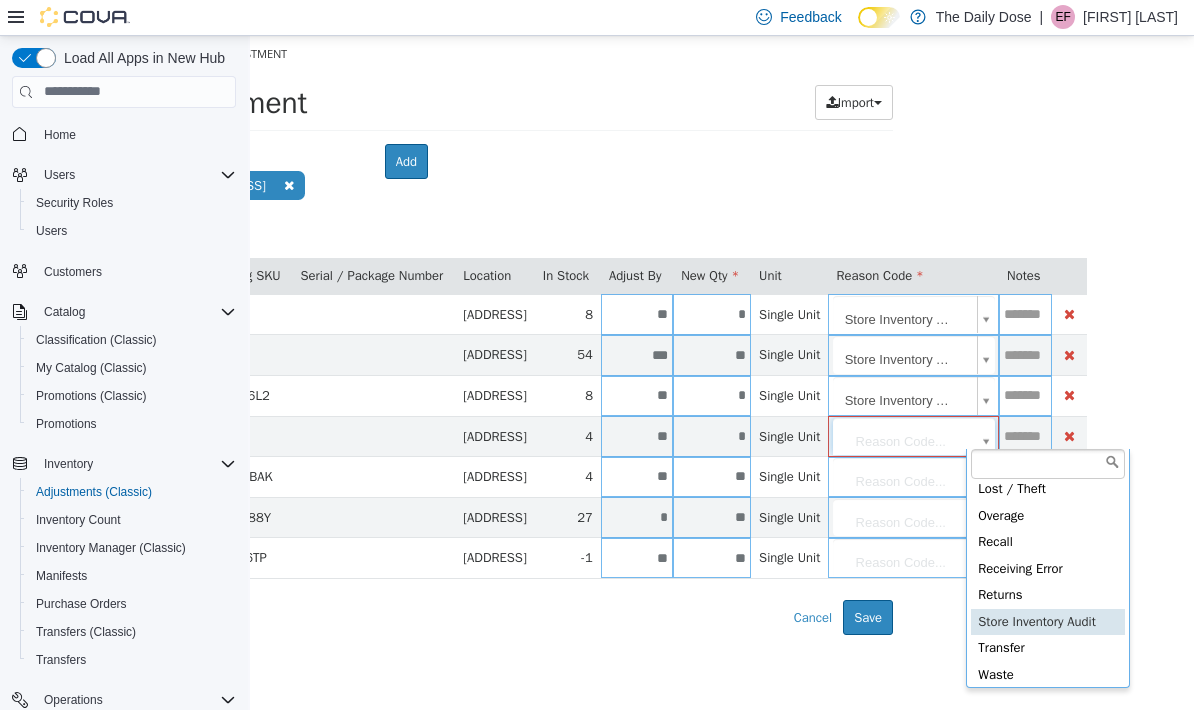 type on "**********" 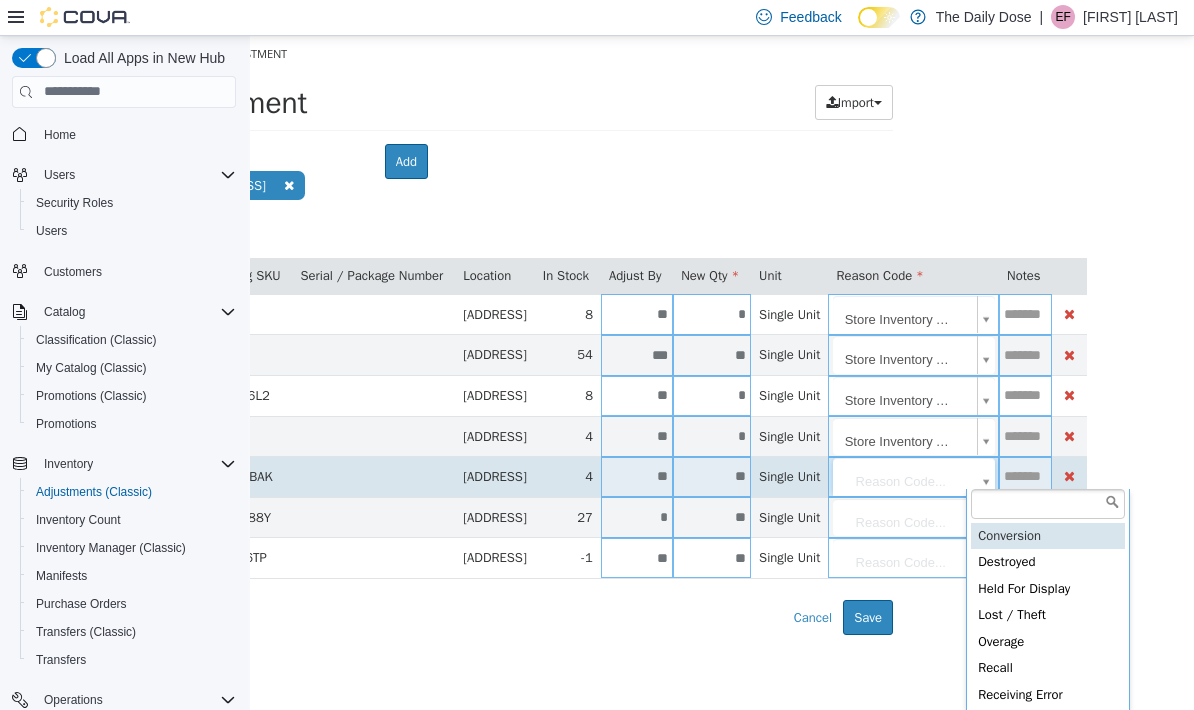 click on "**********" at bounding box center (436, 334) 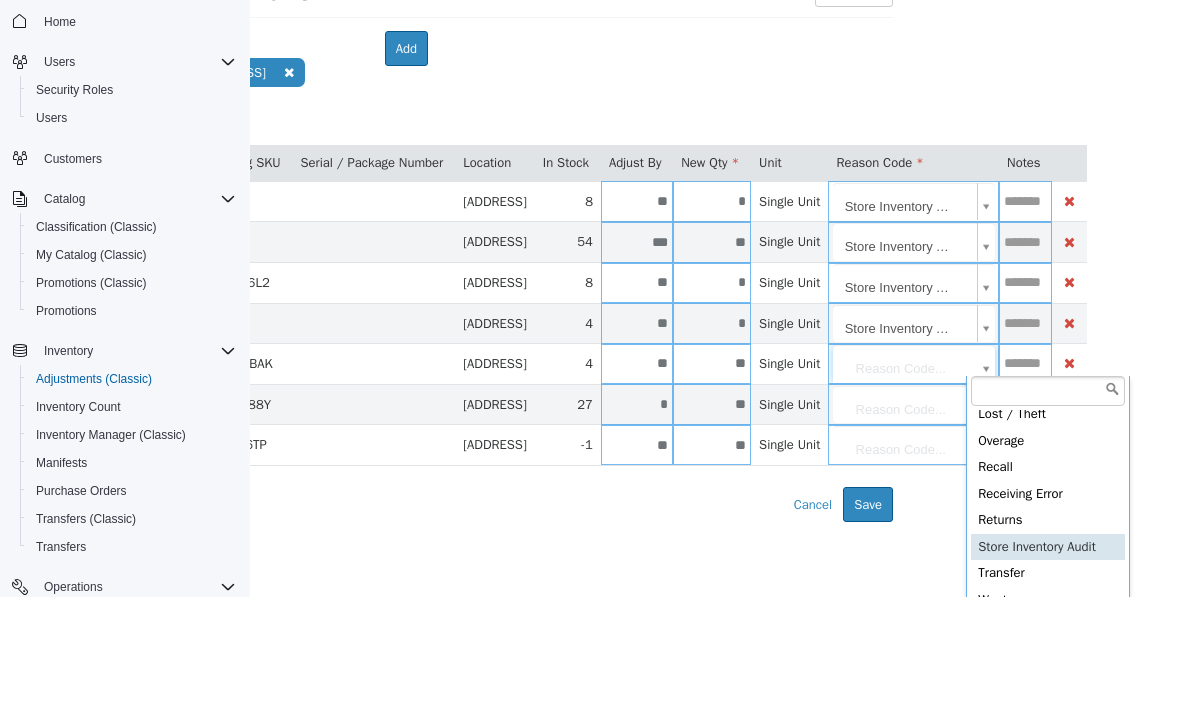 scroll, scrollTop: 86, scrollLeft: 0, axis: vertical 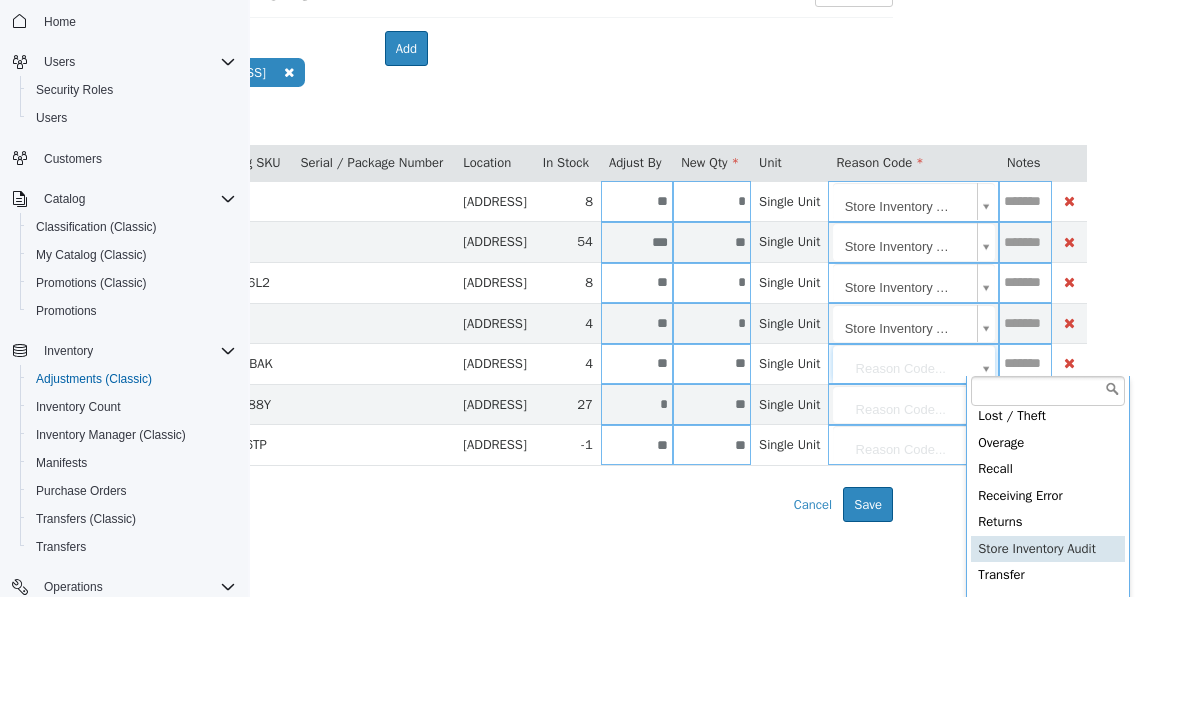type on "**********" 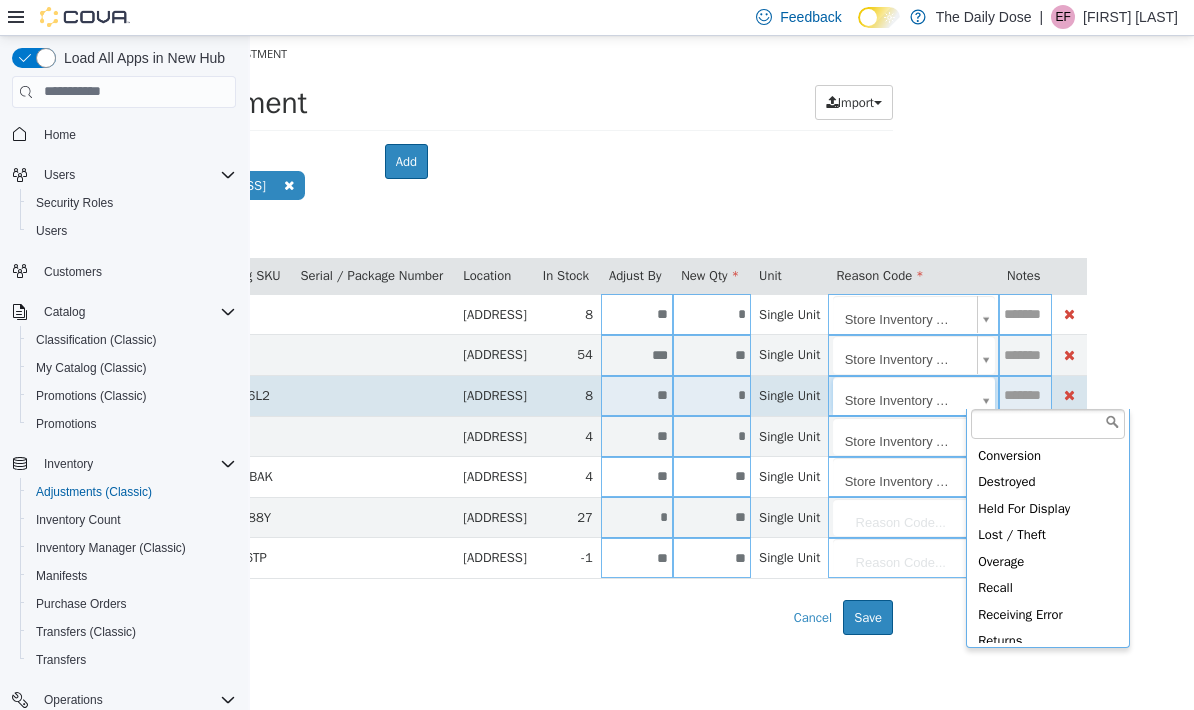 click on "**********" at bounding box center [436, 334] 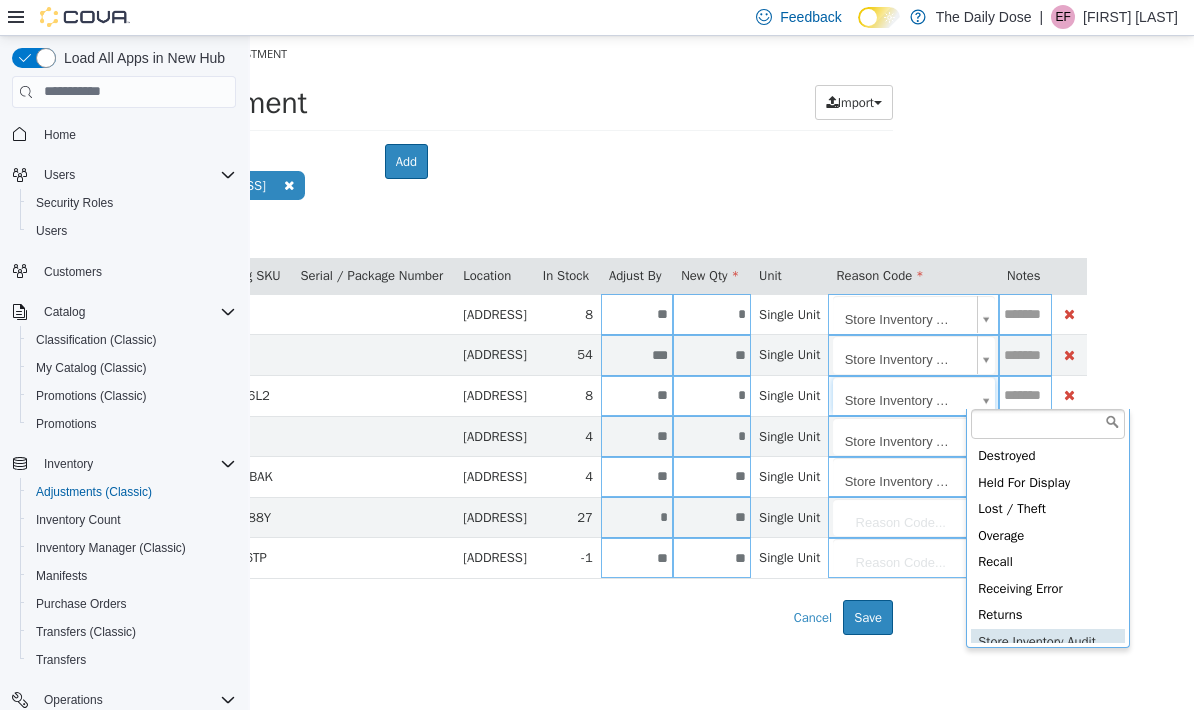 click on "**********" at bounding box center [436, 334] 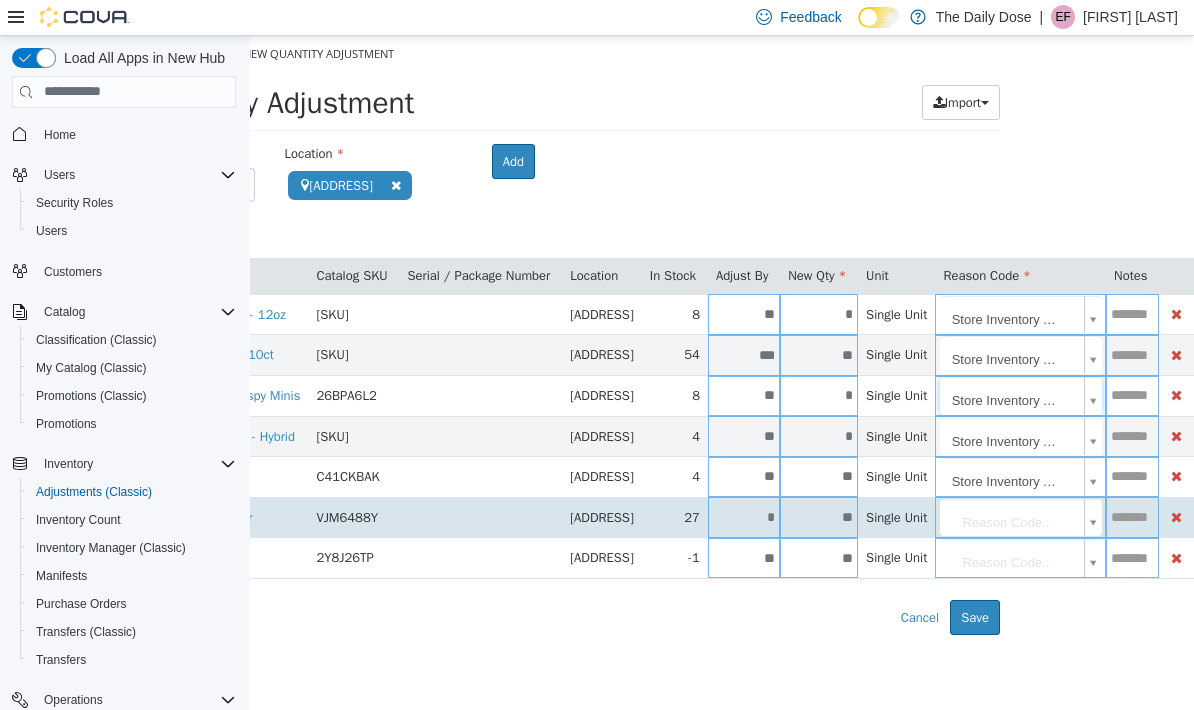 click on "**********" at bounding box center (543, 334) 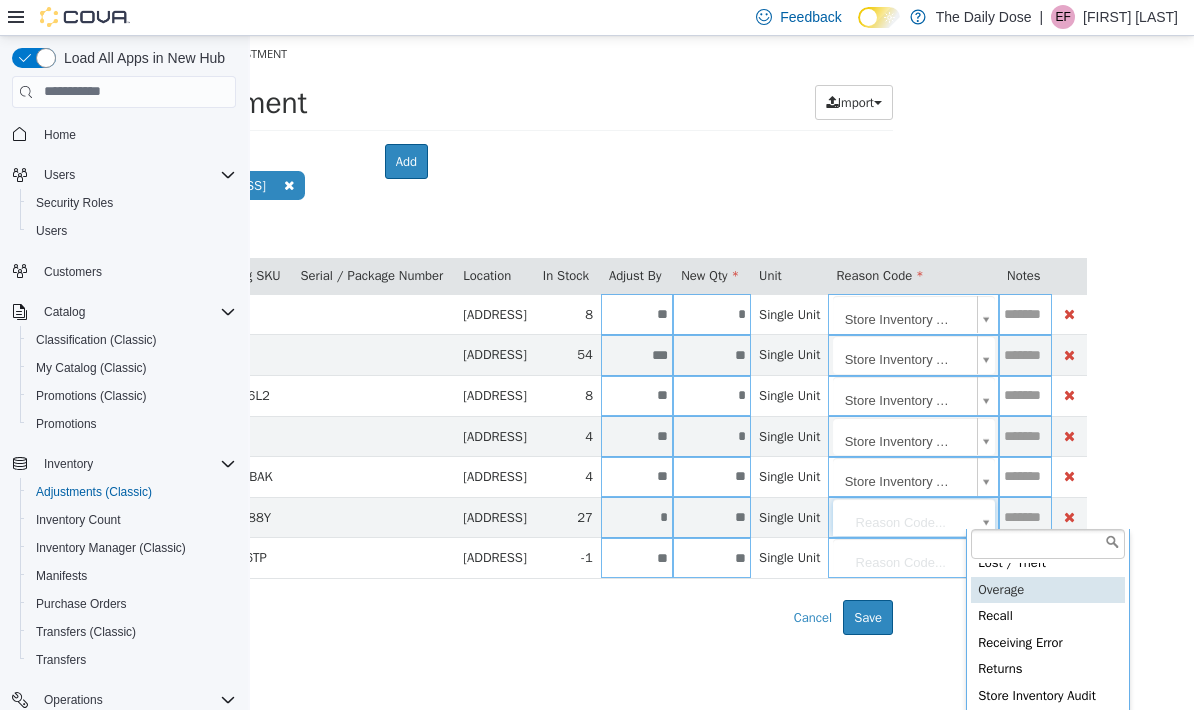scroll, scrollTop: 78, scrollLeft: 0, axis: vertical 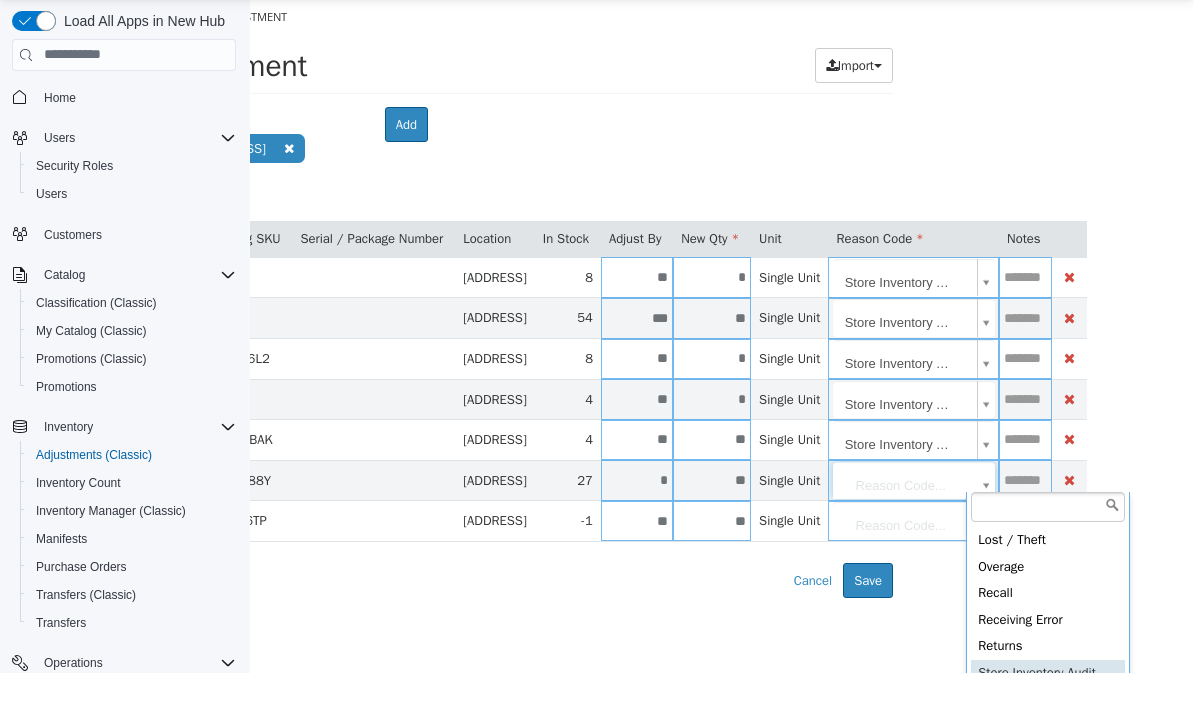 type on "**********" 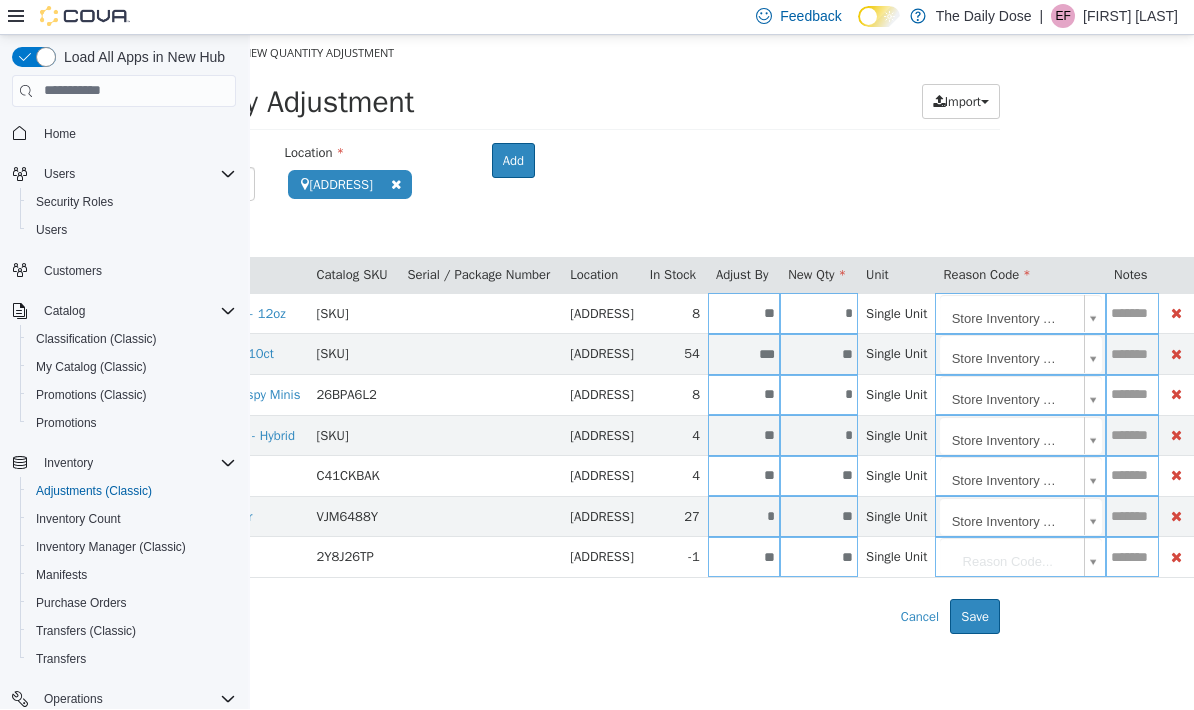 click on "**********" at bounding box center (543, 333) 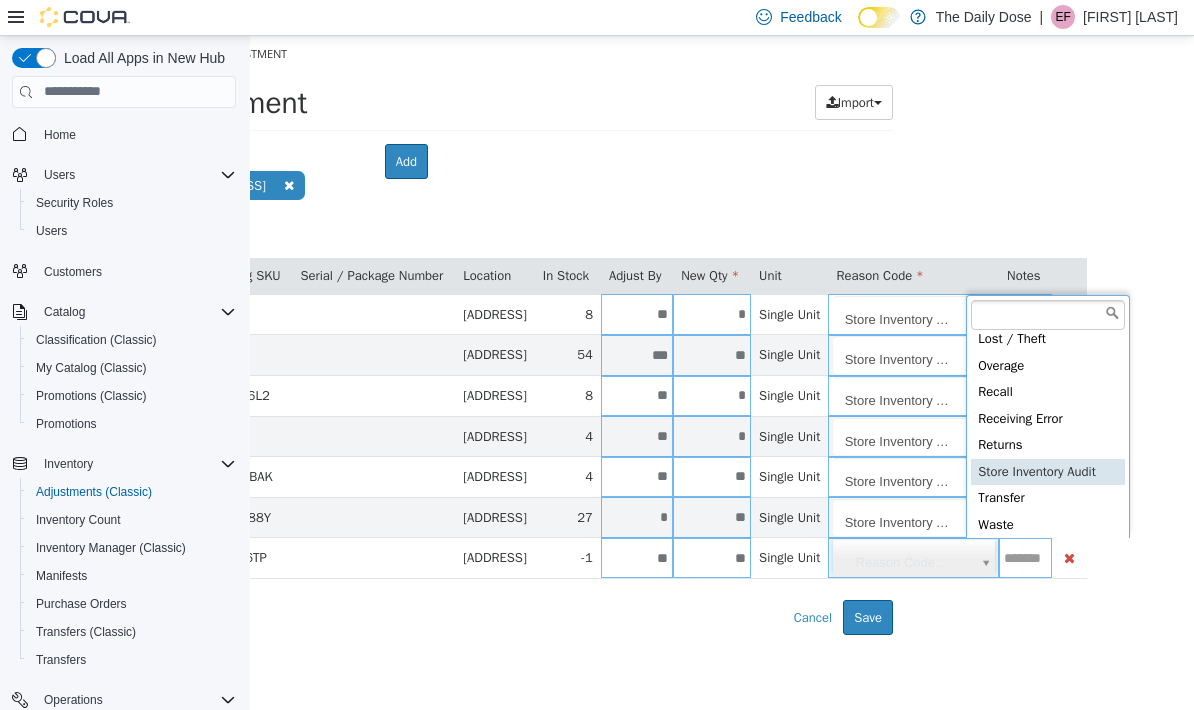 scroll, scrollTop: 86, scrollLeft: 0, axis: vertical 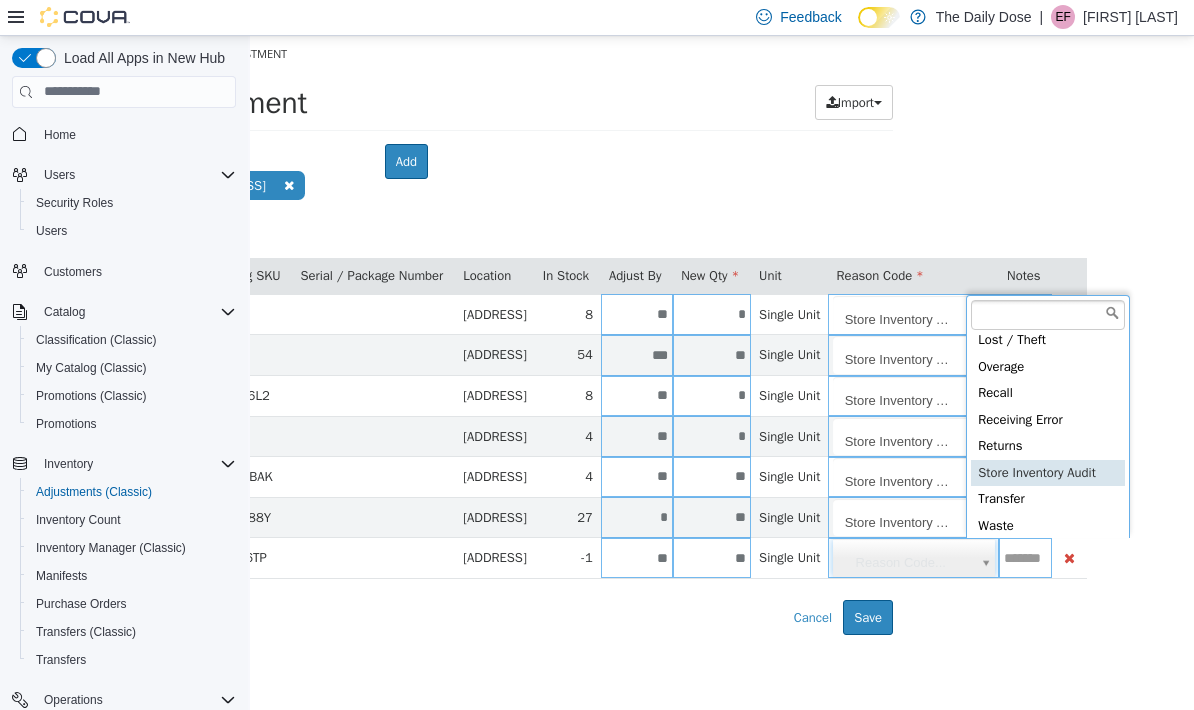 type on "**********" 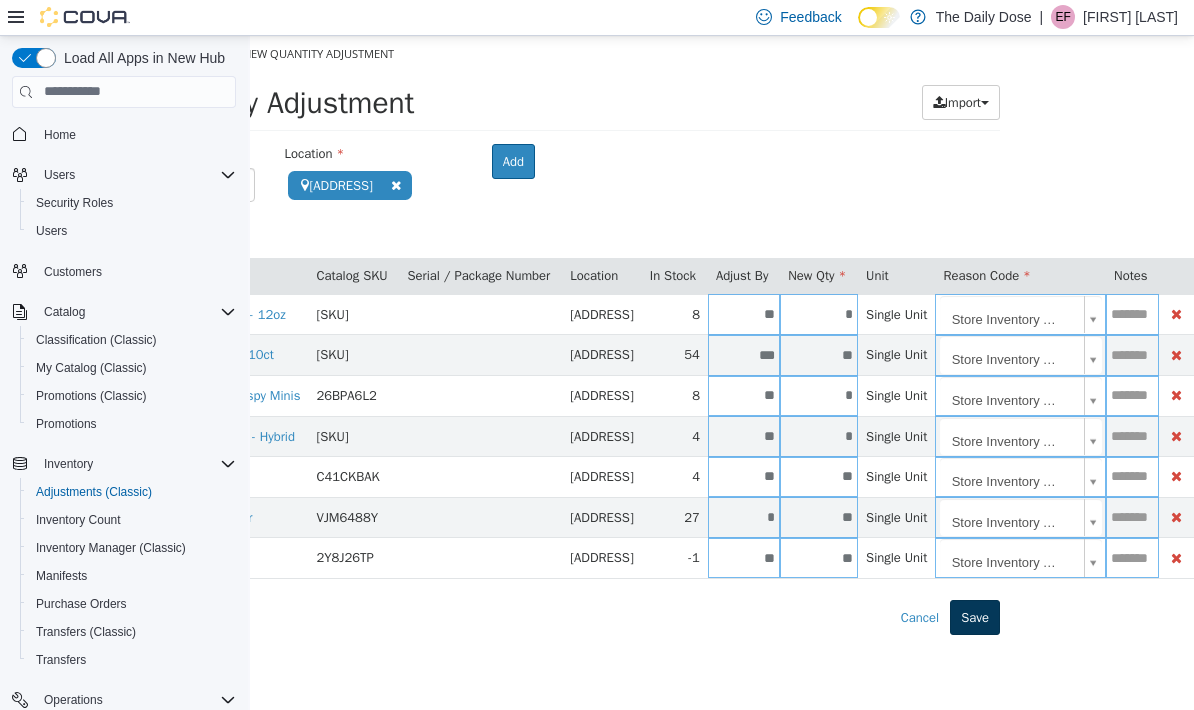 click on "Save" at bounding box center (975, 617) 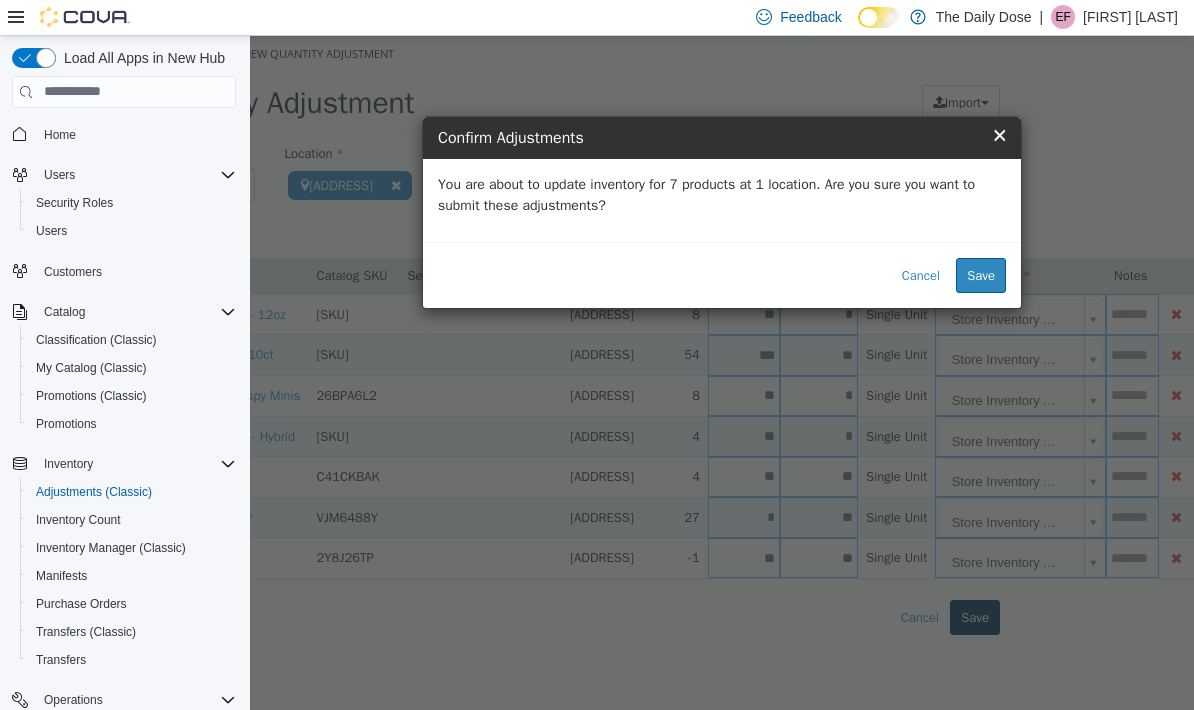 scroll, scrollTop: 1, scrollLeft: 0, axis: vertical 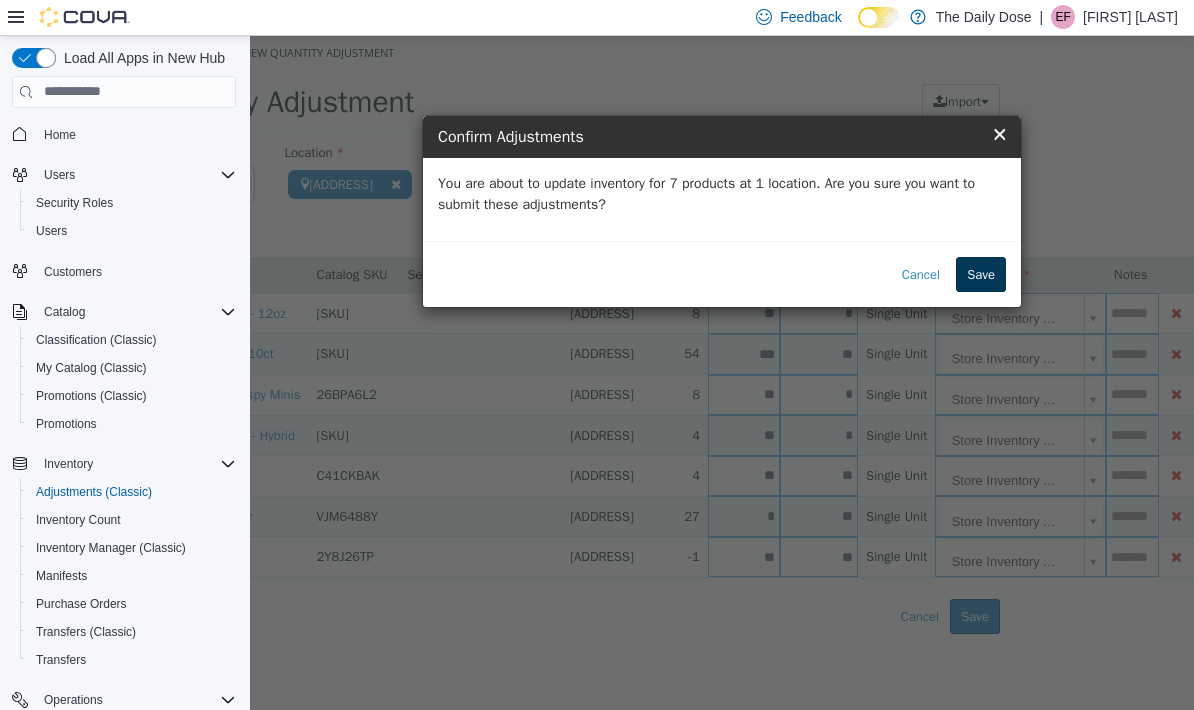 click on "Save" at bounding box center (981, 274) 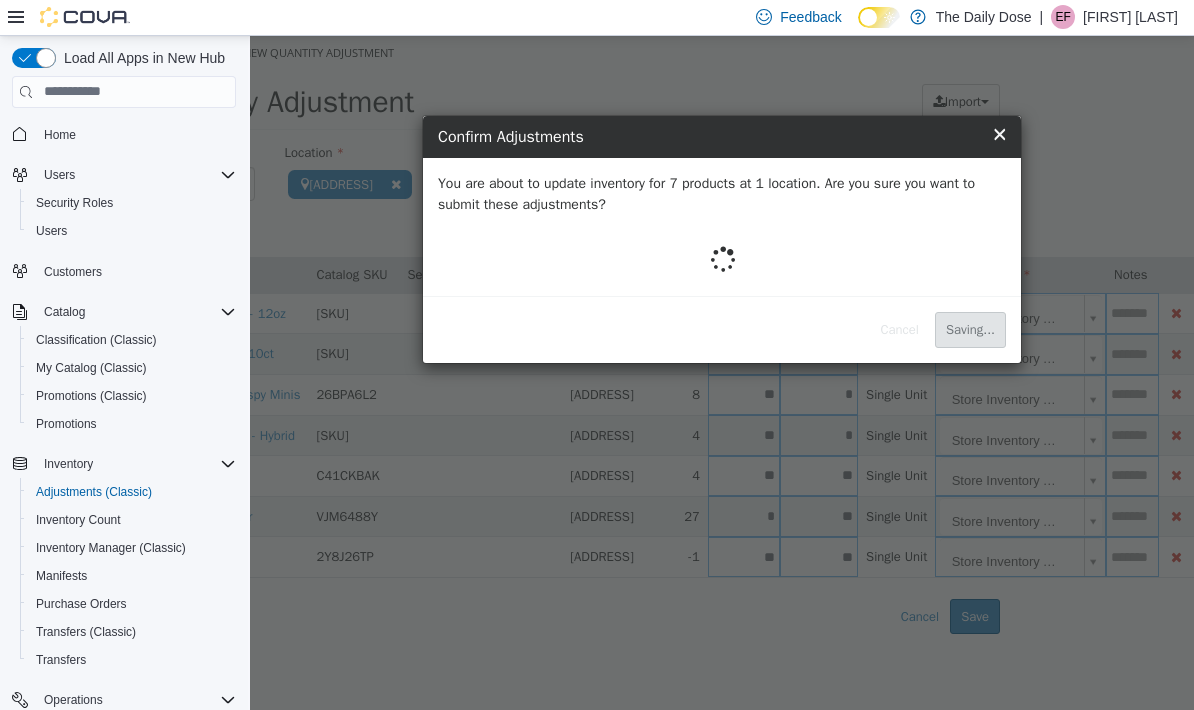 scroll, scrollTop: 0, scrollLeft: 0, axis: both 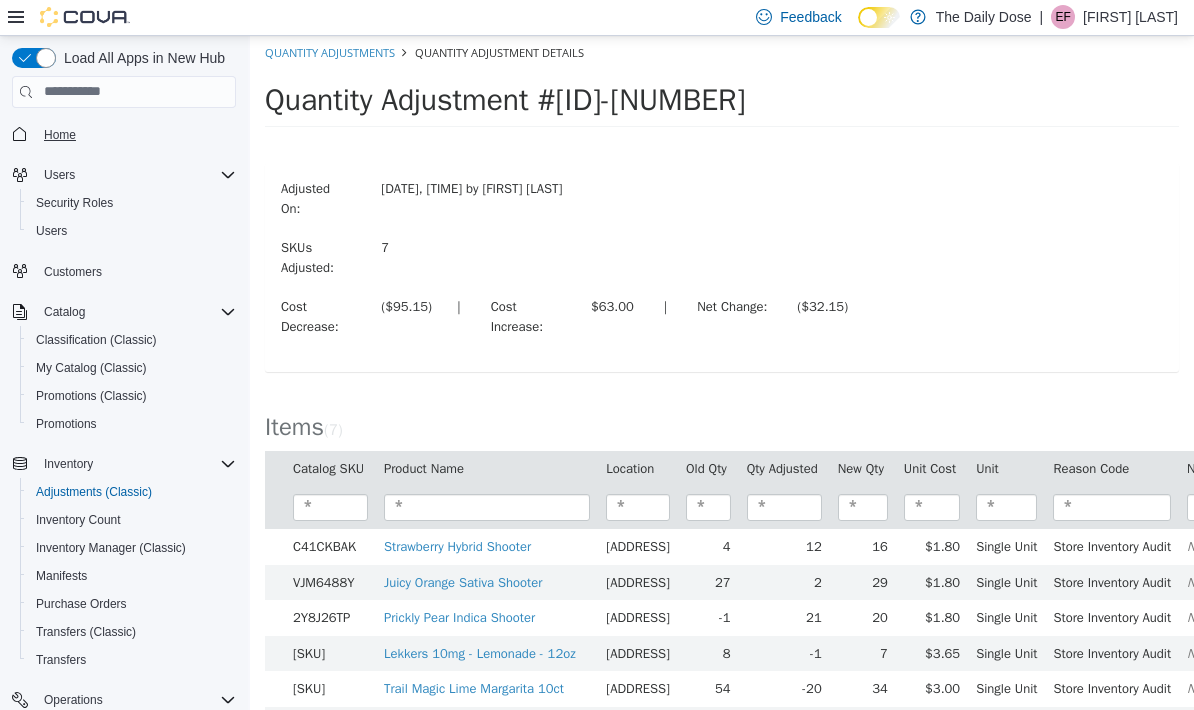 click on "Home" at bounding box center (60, 135) 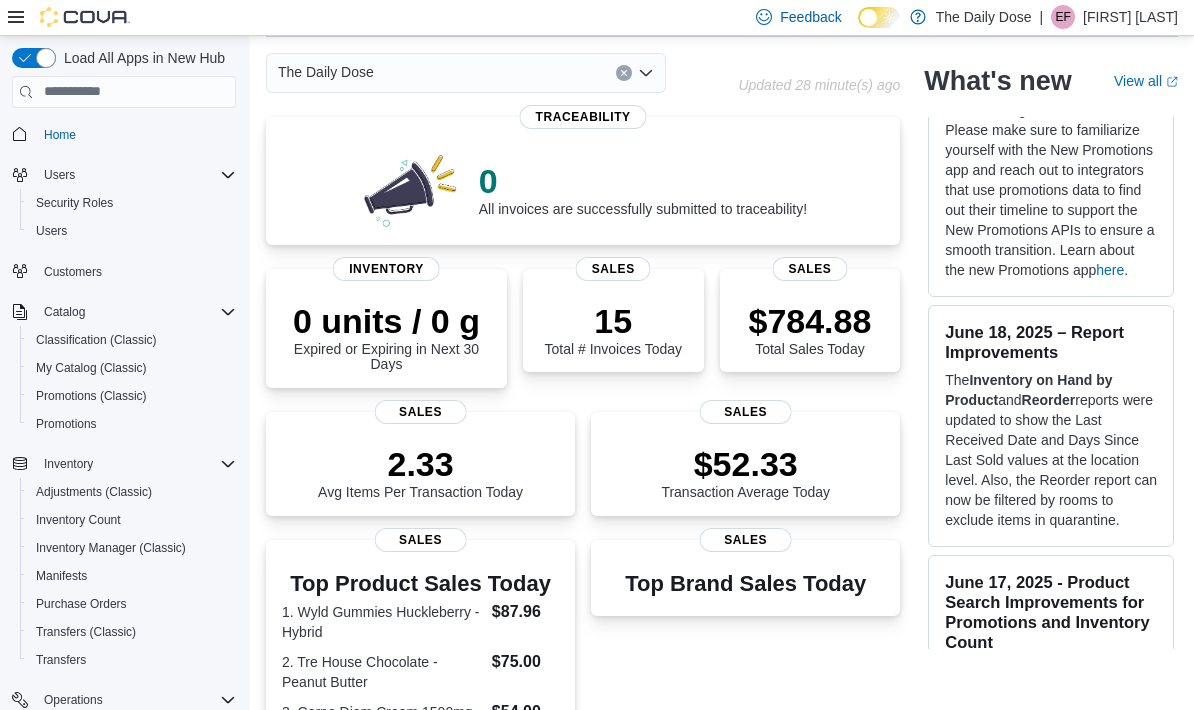 scroll, scrollTop: 260, scrollLeft: 0, axis: vertical 